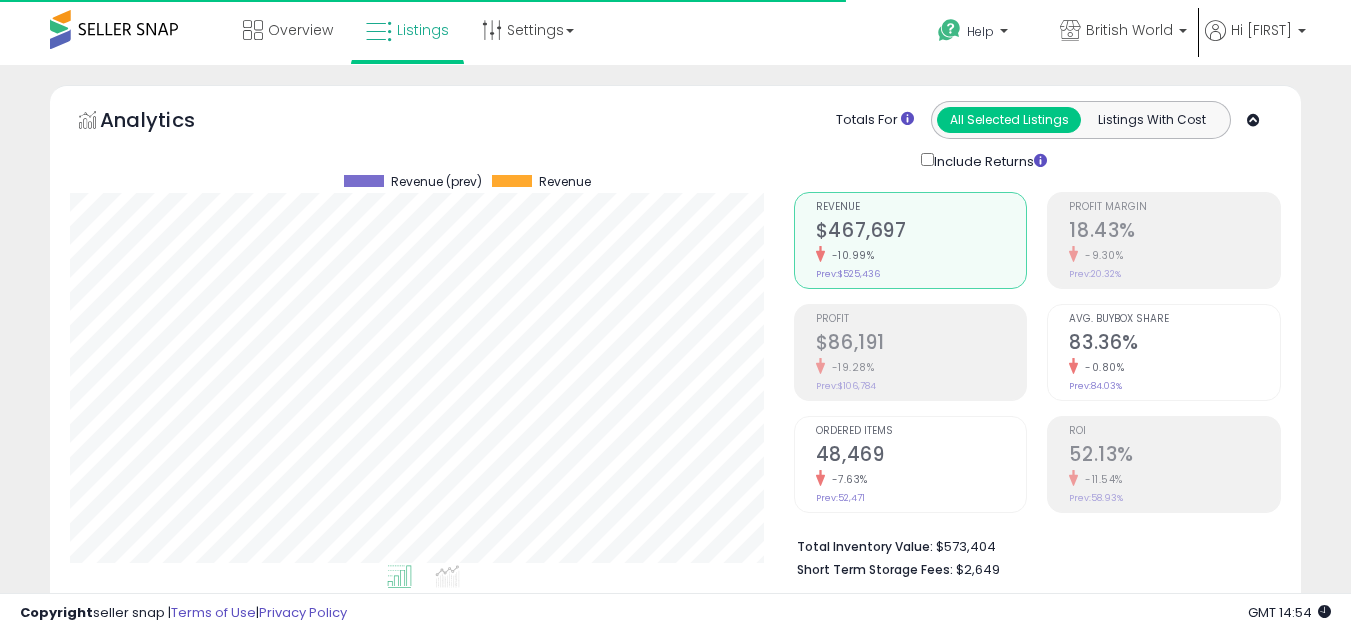 scroll, scrollTop: 793, scrollLeft: 0, axis: vertical 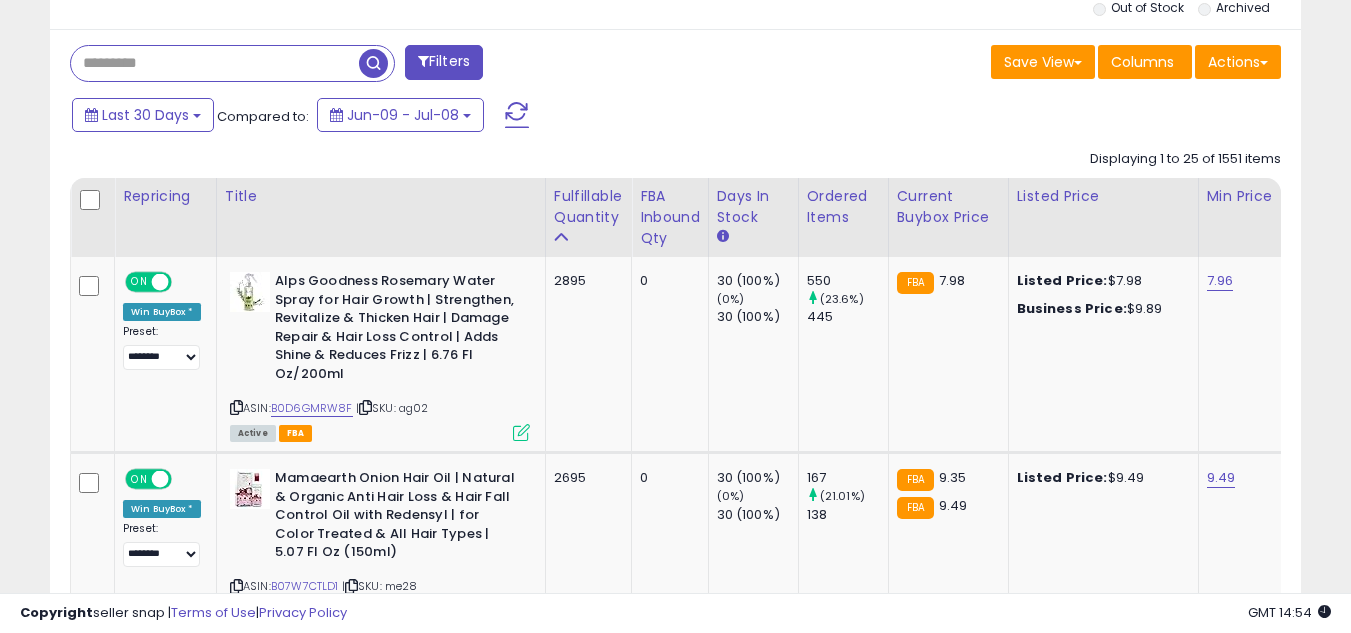 click at bounding box center [215, 63] 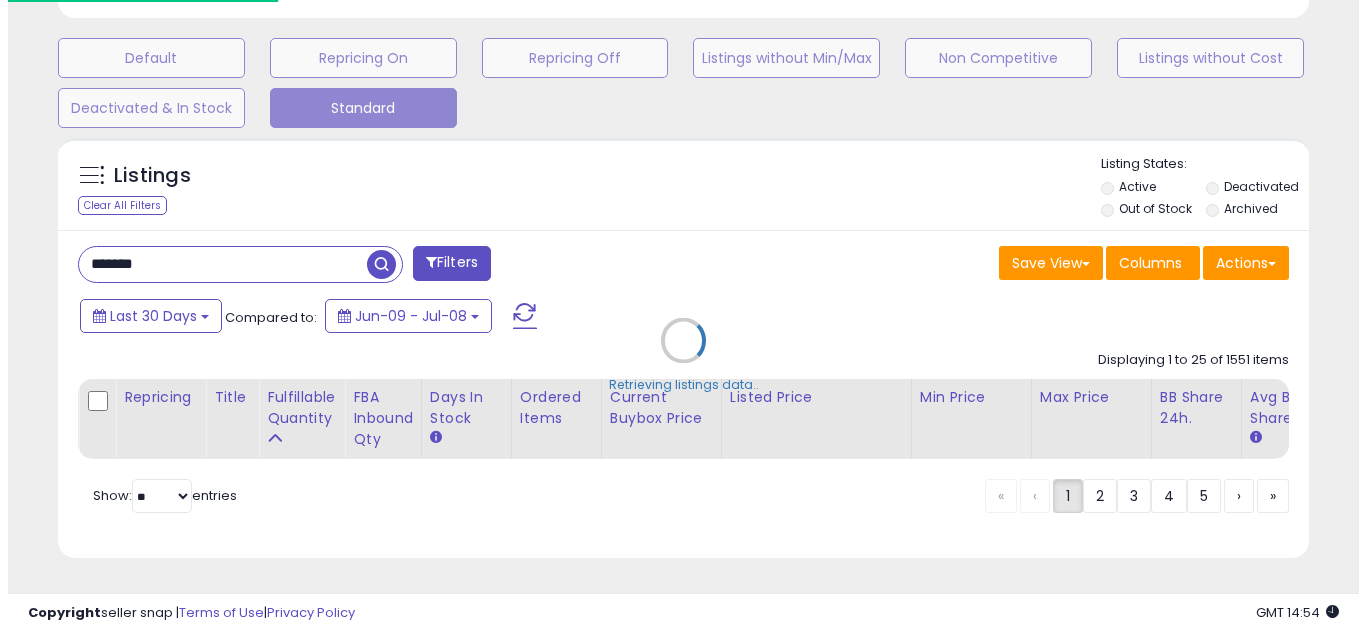 scroll, scrollTop: 607, scrollLeft: 0, axis: vertical 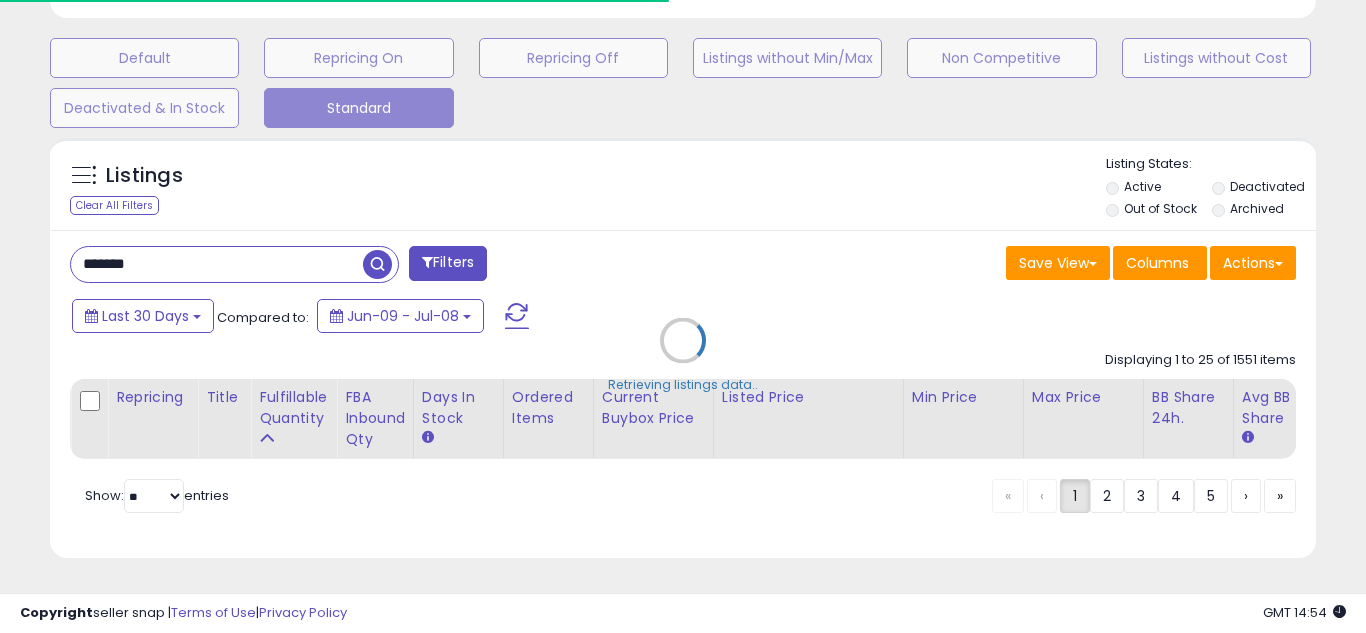click on "Retrieving listings data.." at bounding box center (683, 355) 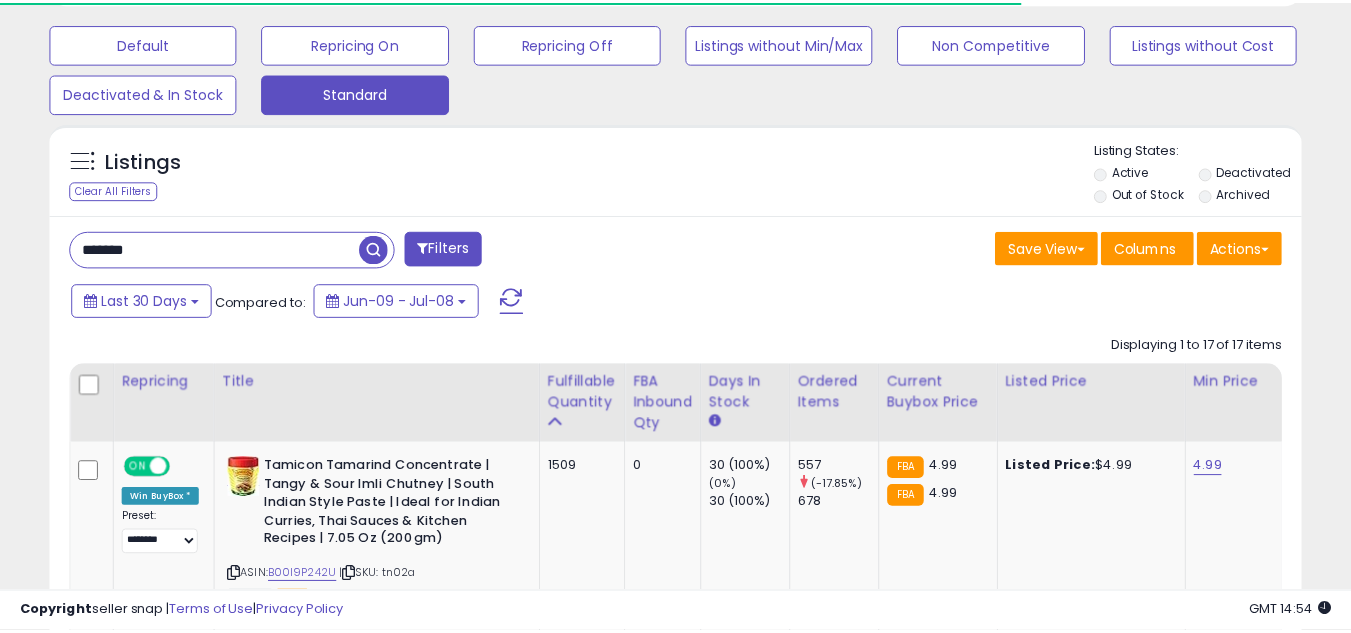 scroll, scrollTop: 445, scrollLeft: 0, axis: vertical 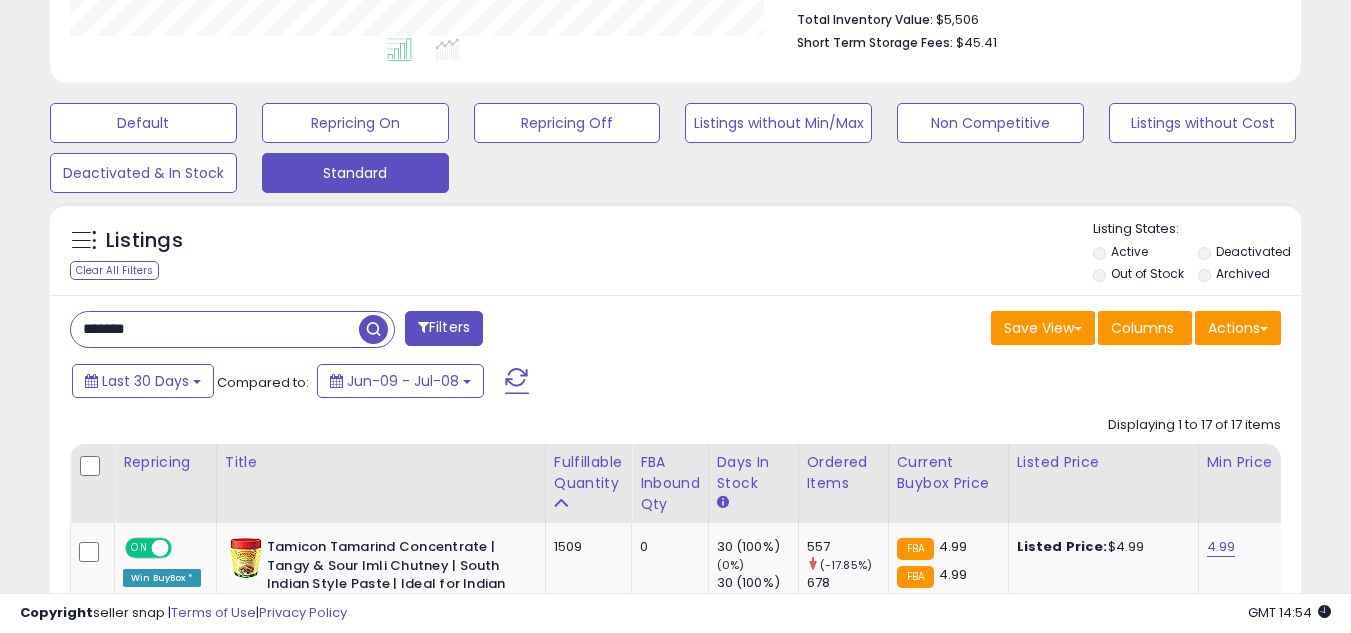click on "*******" at bounding box center (215, 329) 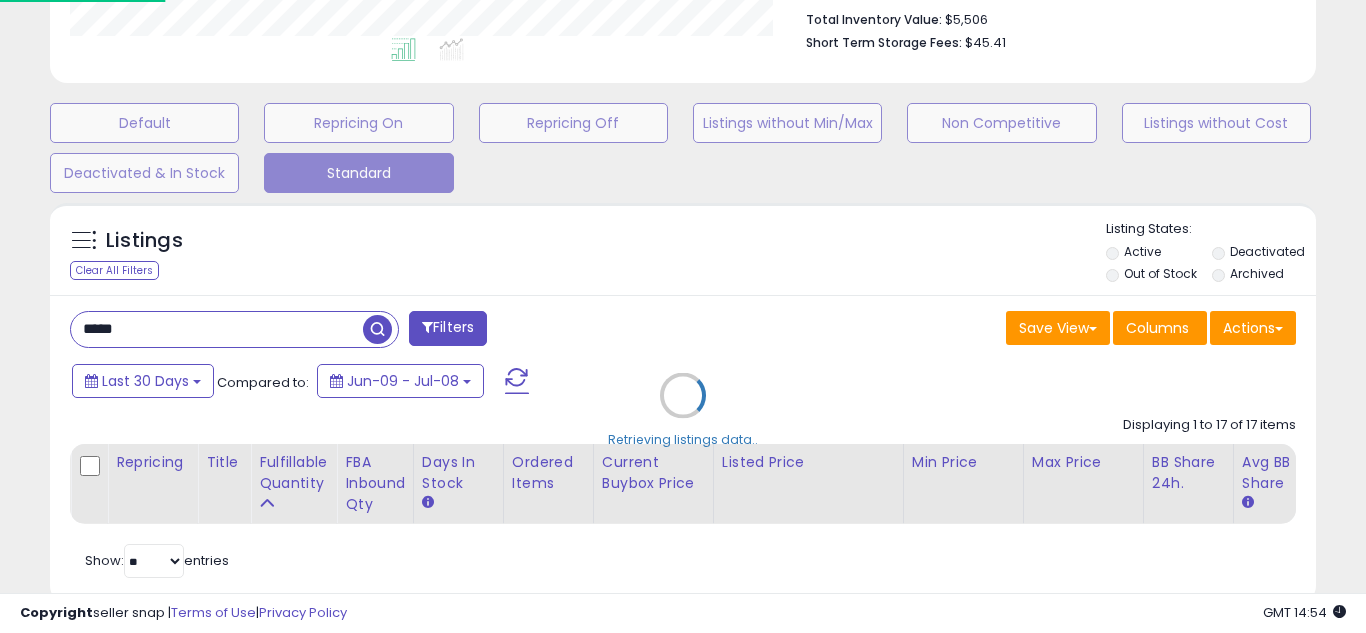 scroll, scrollTop: 999590, scrollLeft: 999267, axis: both 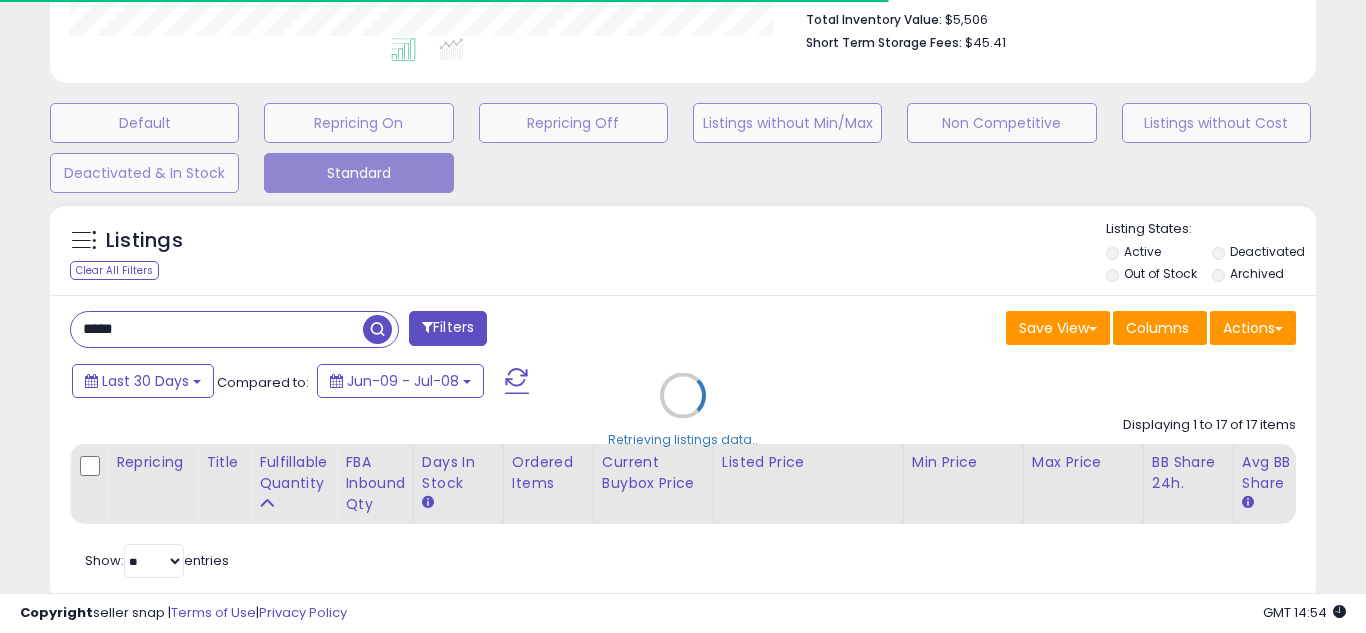 click on "Retrieving listings data.." at bounding box center (683, 410) 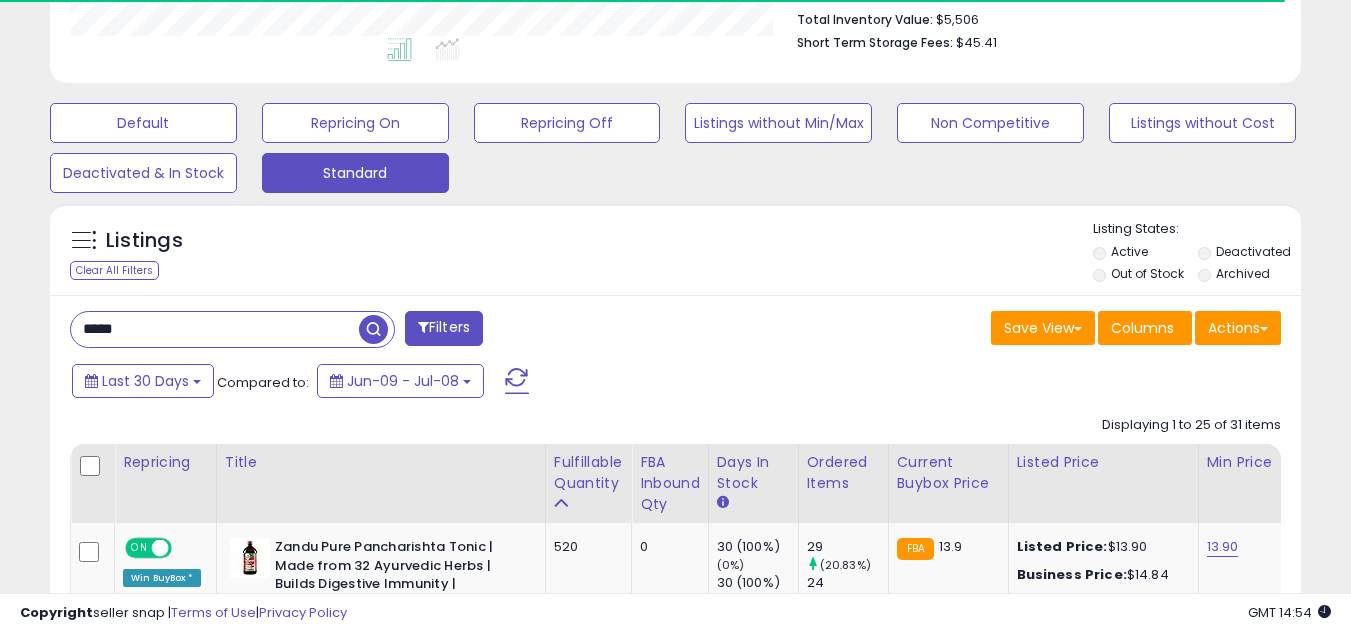 scroll, scrollTop: 410, scrollLeft: 724, axis: both 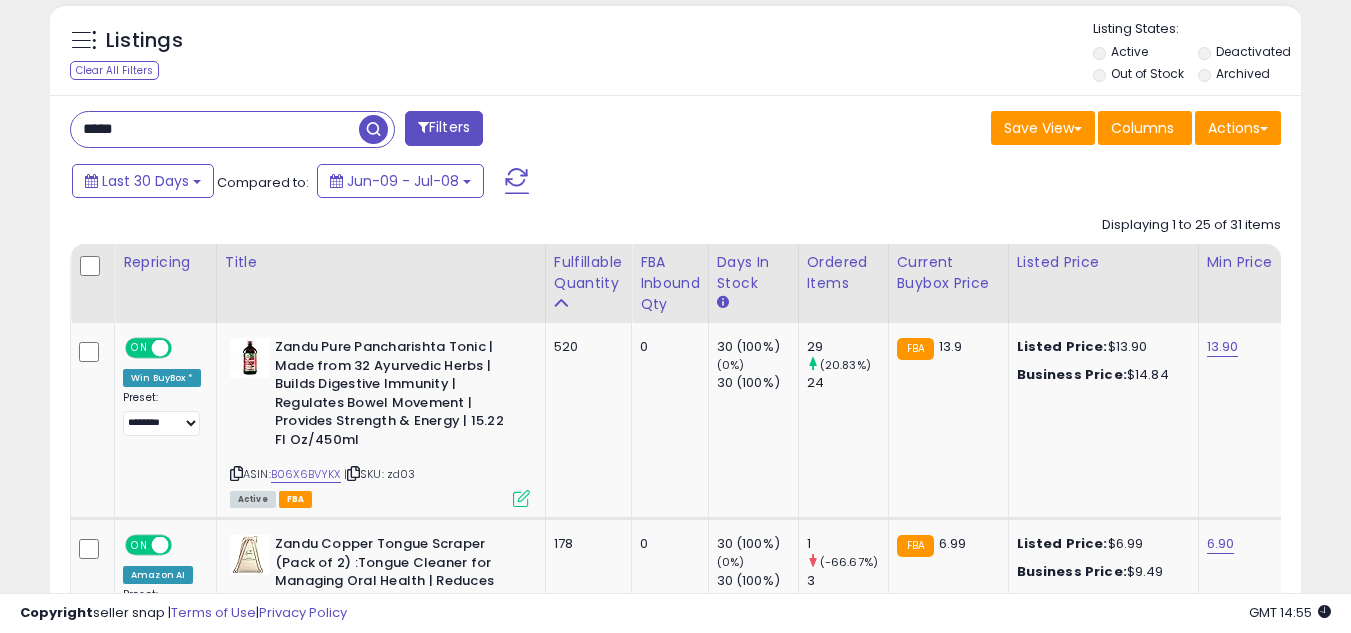 click on "*****" at bounding box center [215, 129] 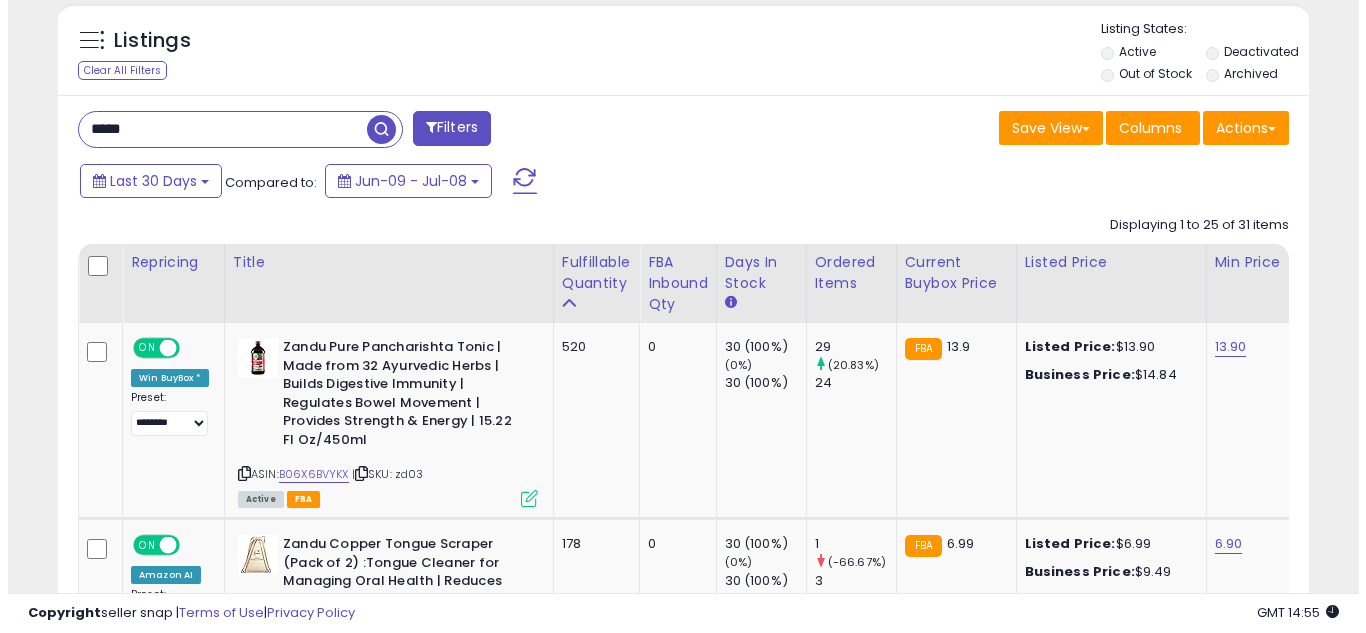 scroll, scrollTop: 607, scrollLeft: 0, axis: vertical 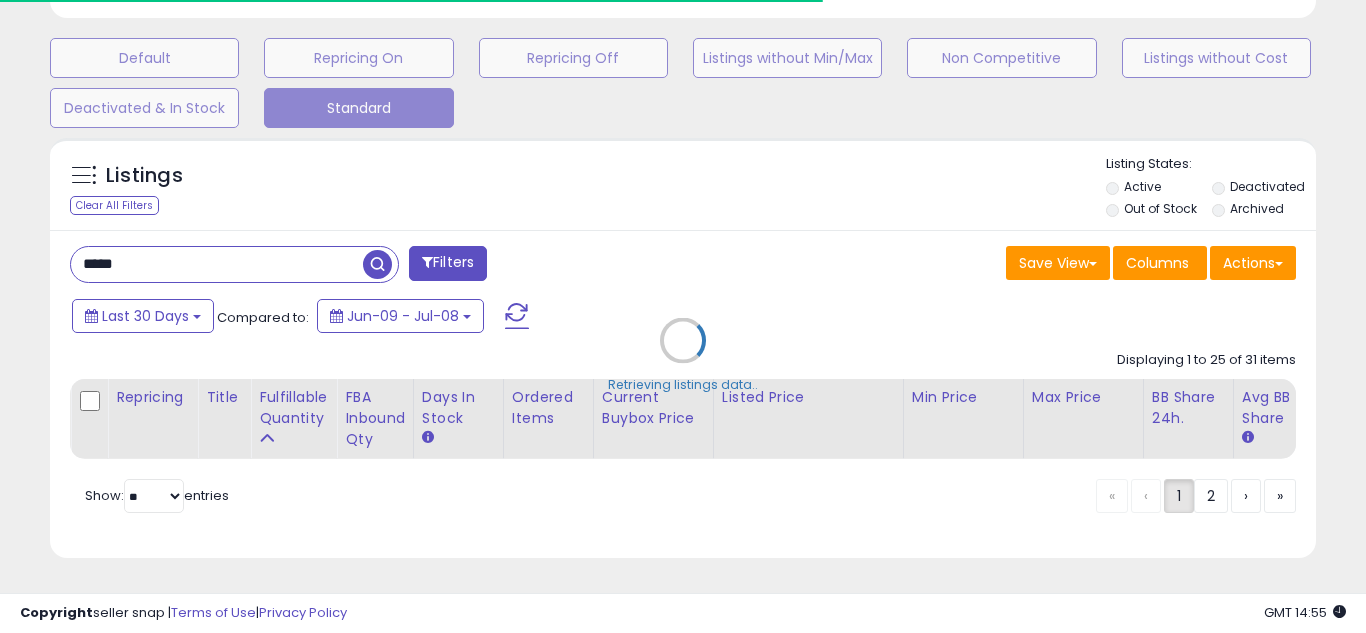 click on "Retrieving listings data.." at bounding box center (683, 355) 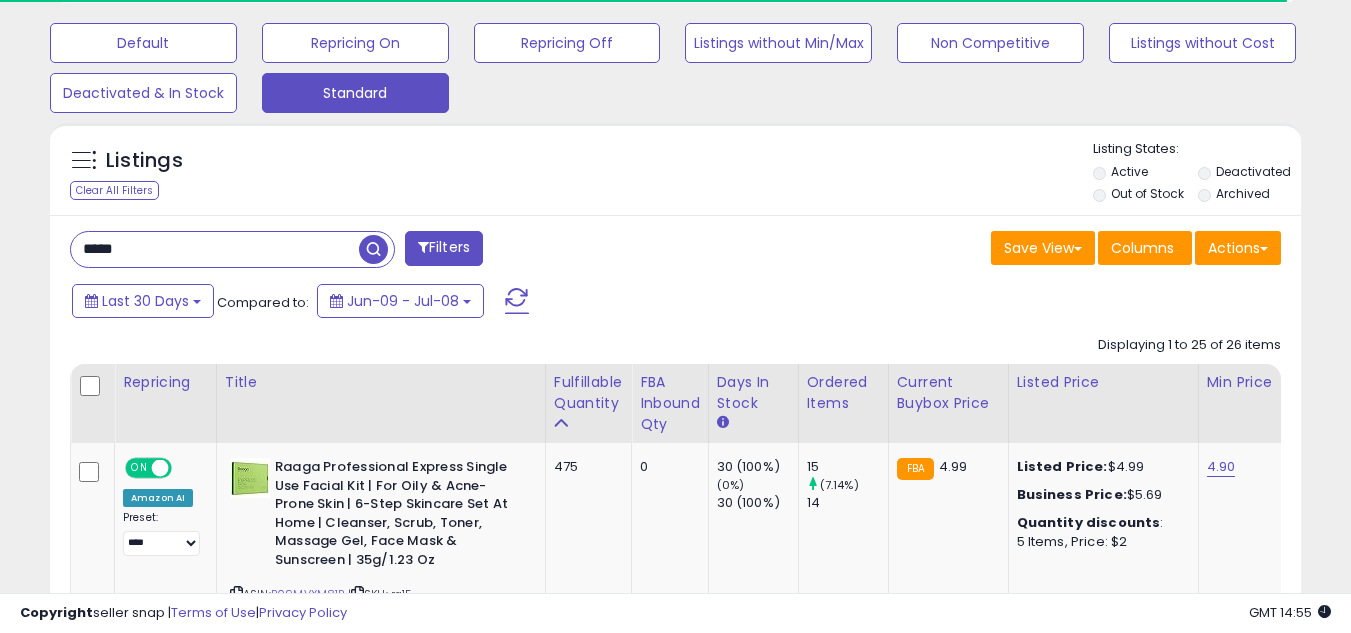 scroll, scrollTop: 410, scrollLeft: 724, axis: both 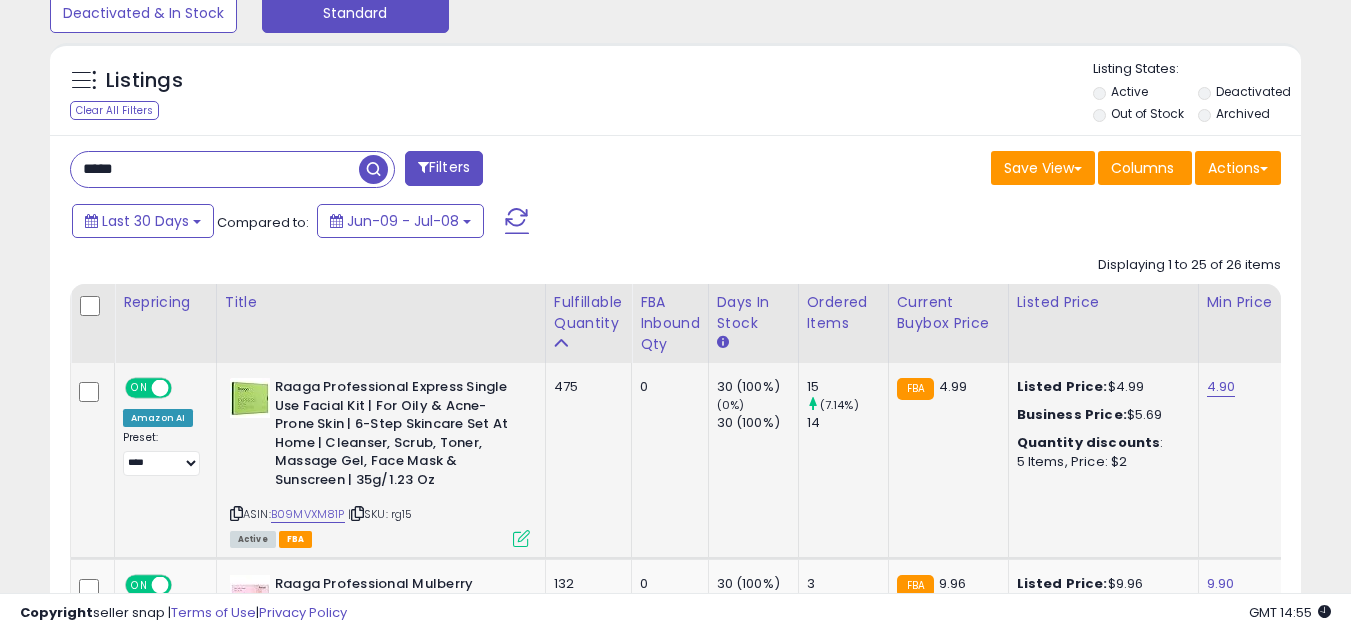 click at bounding box center [521, 538] 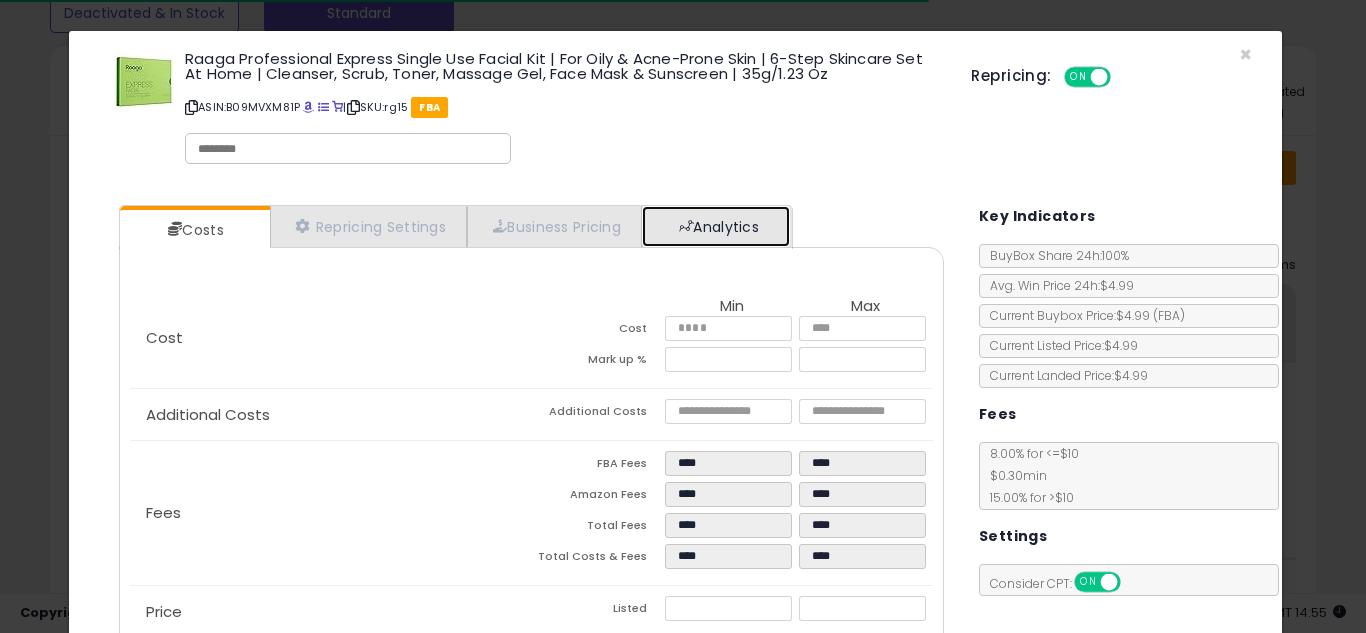 click on "Analytics" at bounding box center (716, 226) 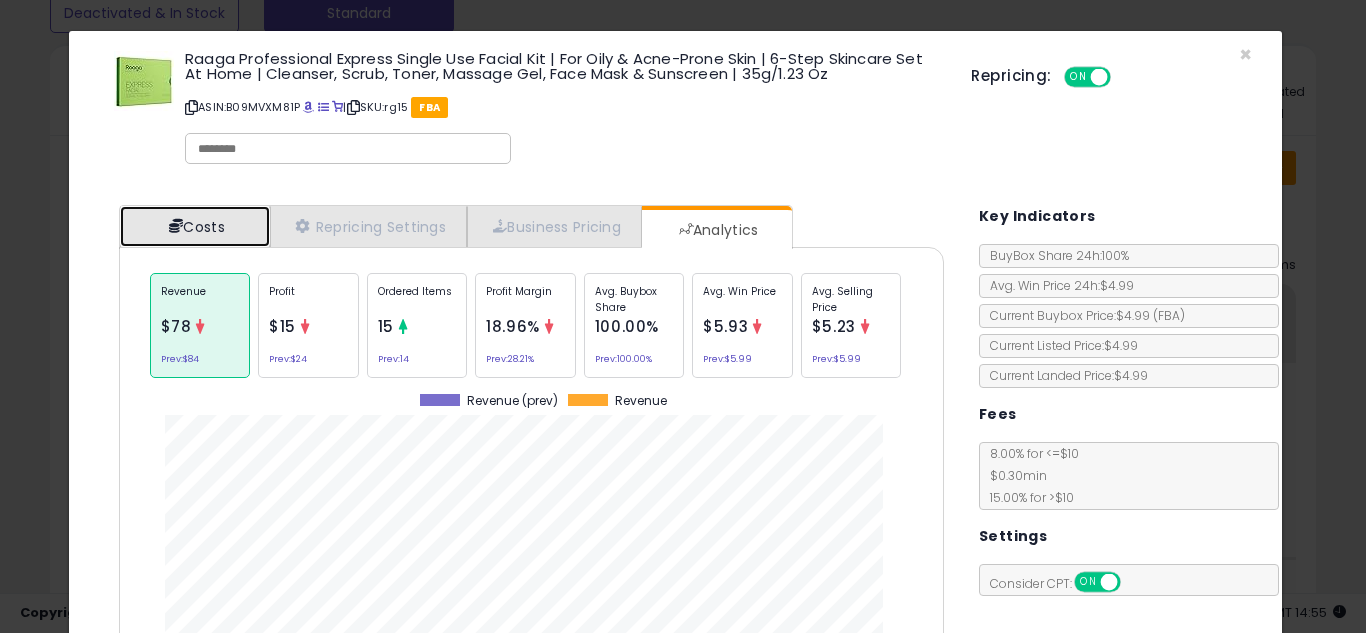 click on "Costs" at bounding box center [195, 226] 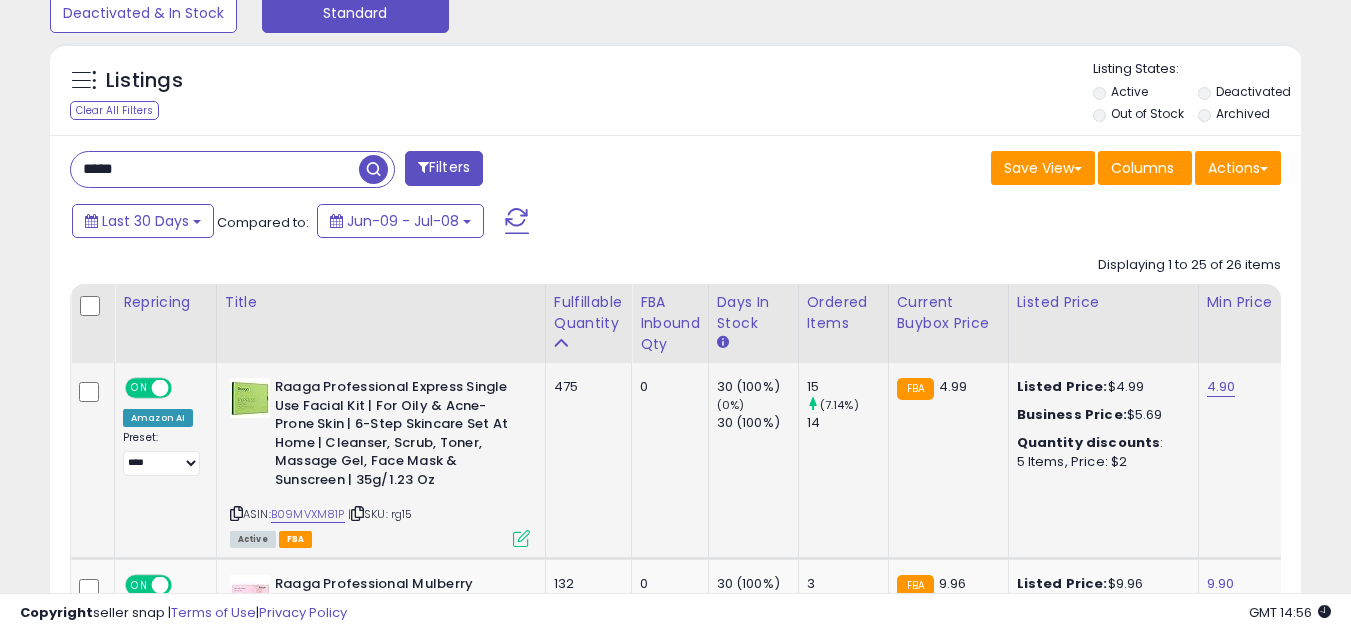 click on "Raaga Professional Express Single Use Facial Kit | For Oily & Acne-Prone Skin | 6-Step Skincare Set At Home | Cleanser, Scrub, Toner, Massage Gel, Face Mask & Sunscreen | 35g/1.23 Oz" at bounding box center [396, 436] 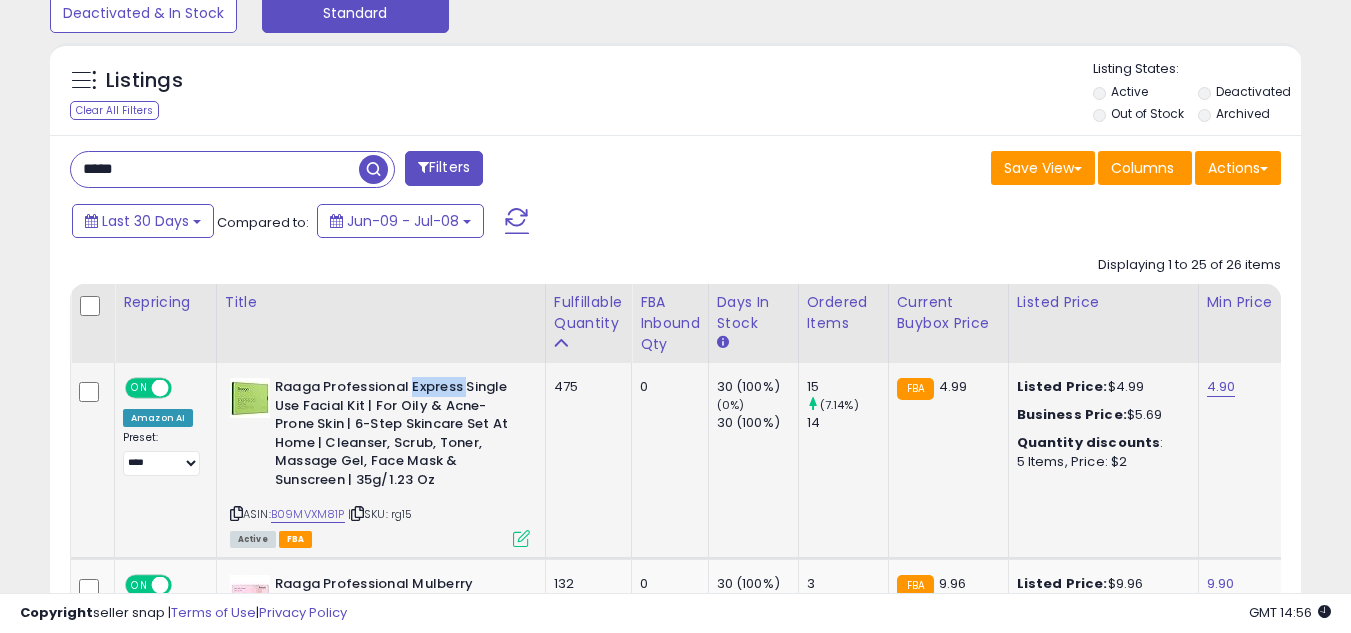 click on "Raaga Professional Express Single Use Facial Kit | For Oily & Acne-Prone Skin | 6-Step Skincare Set At Home | Cleanser, Scrub, Toner, Massage Gel, Face Mask & Sunscreen | 35g/1.23 Oz" at bounding box center [396, 436] 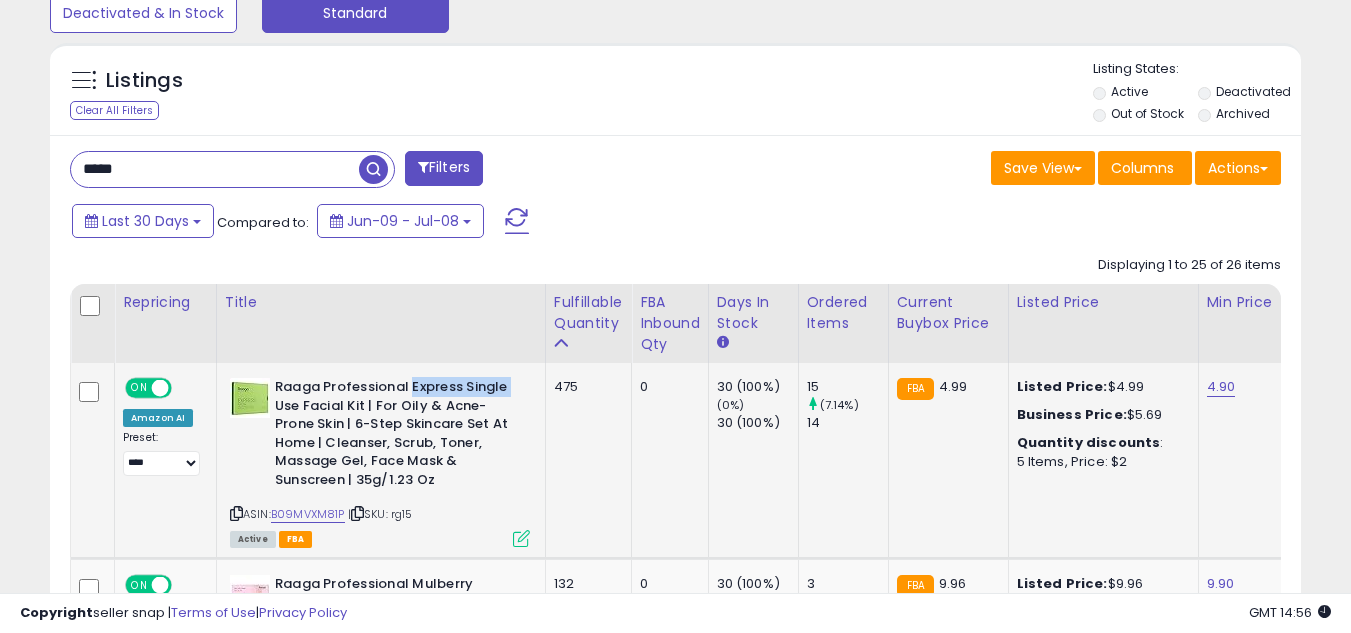 copy on "Express Single" 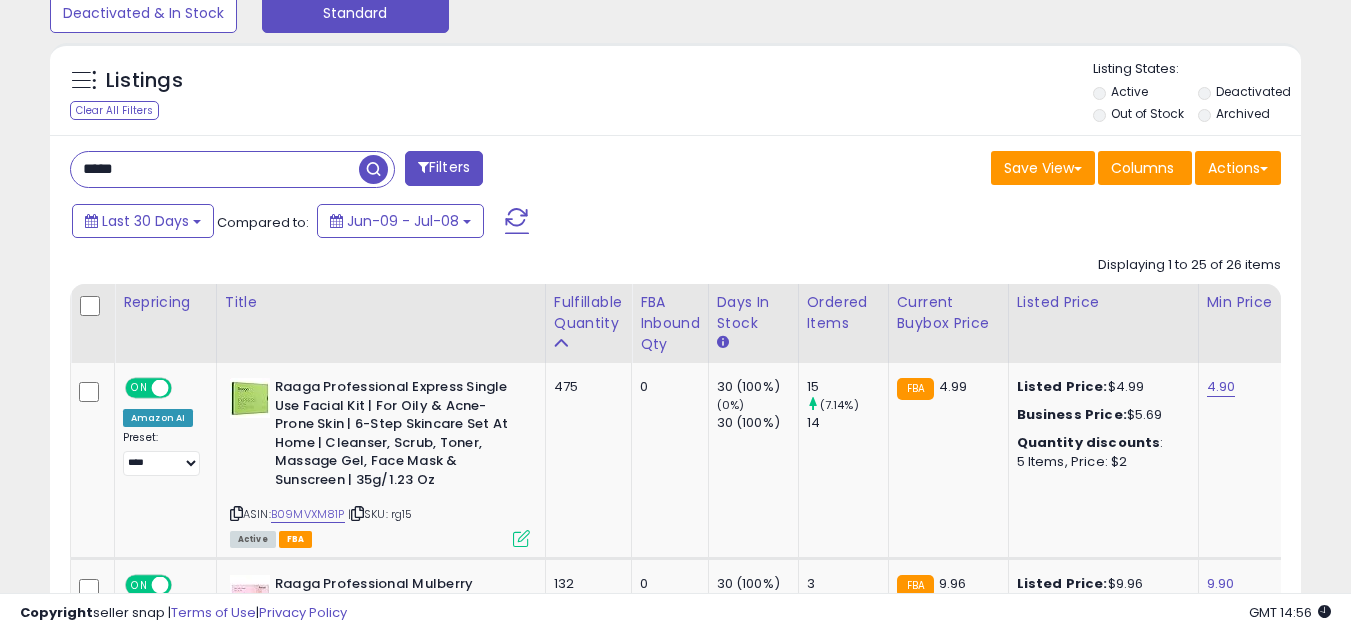 click on "*****" at bounding box center (215, 169) 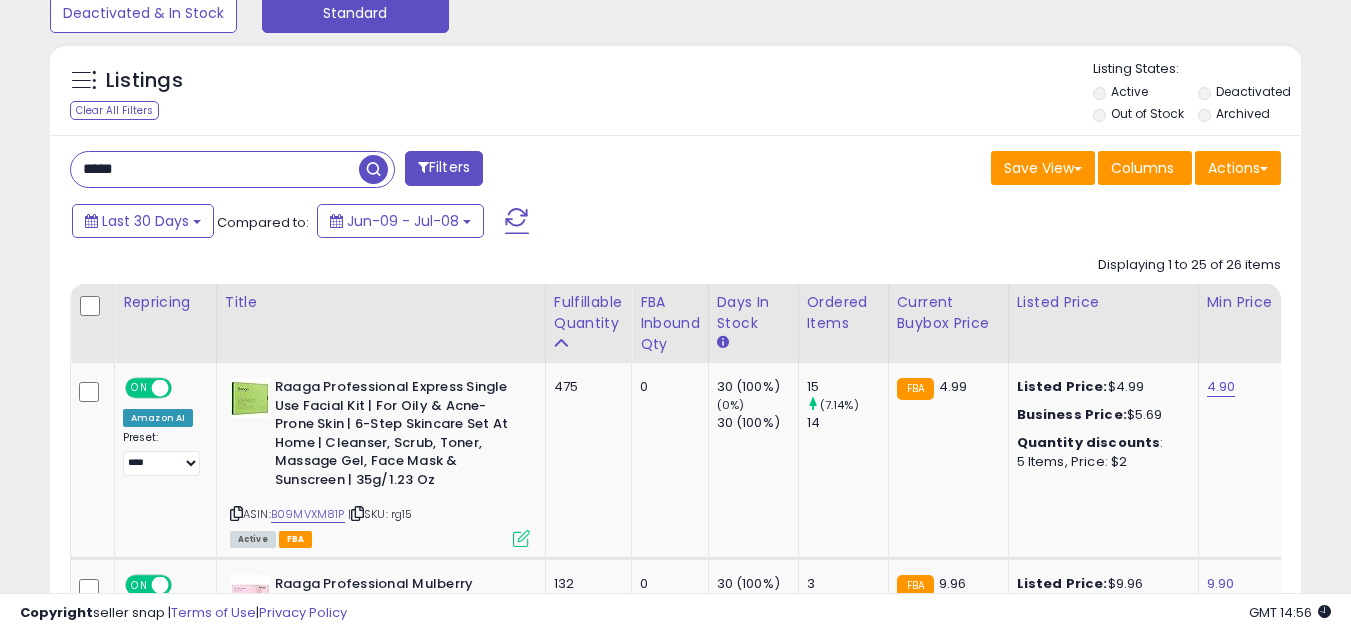 click on "*****" at bounding box center (215, 169) 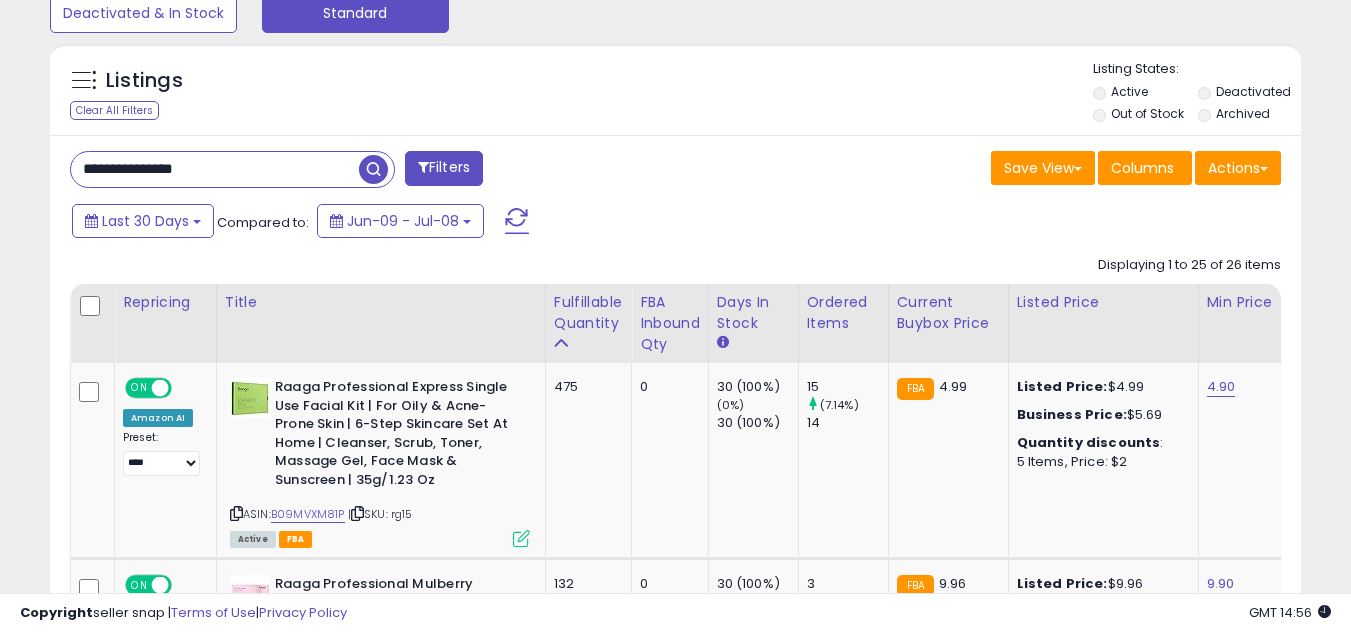 click on "**********" at bounding box center (215, 169) 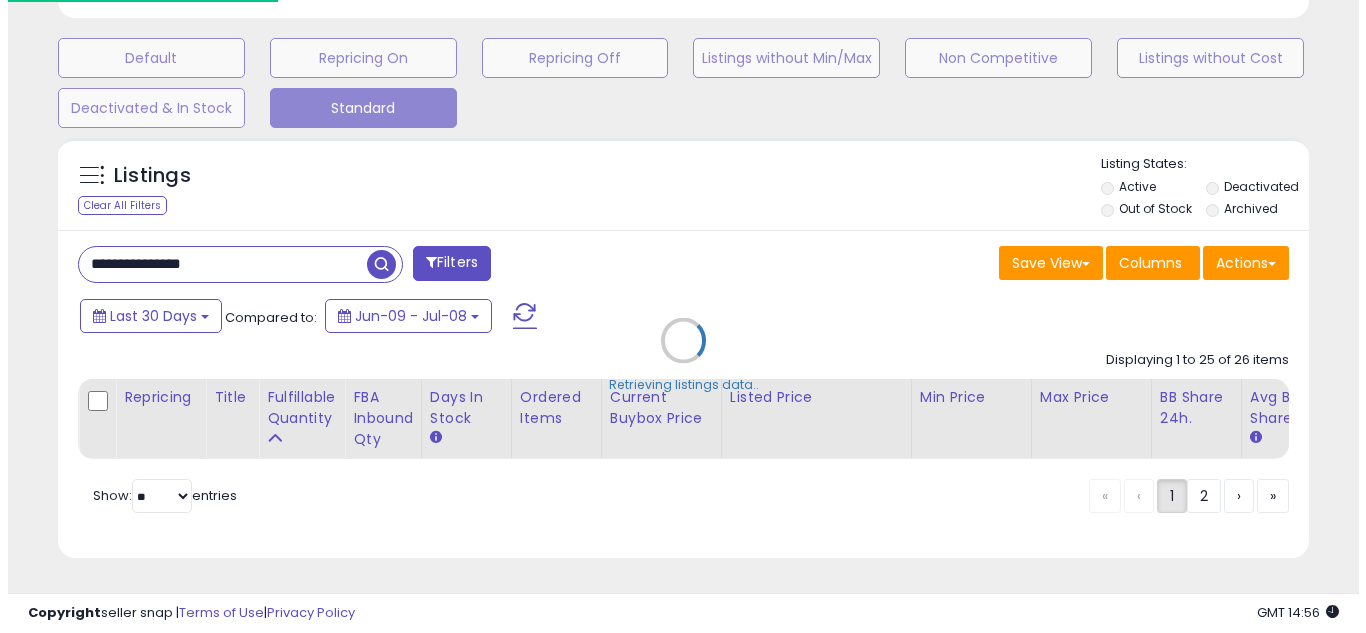 scroll, scrollTop: 607, scrollLeft: 0, axis: vertical 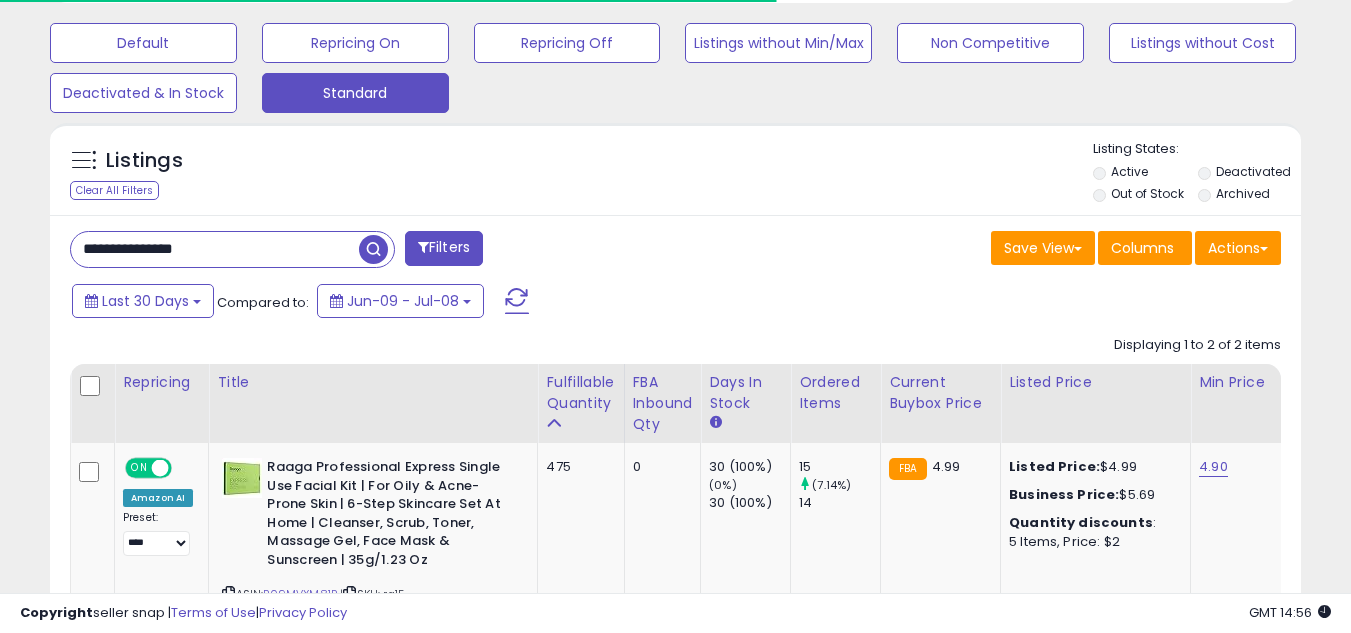 click on "**********" at bounding box center [675, 566] 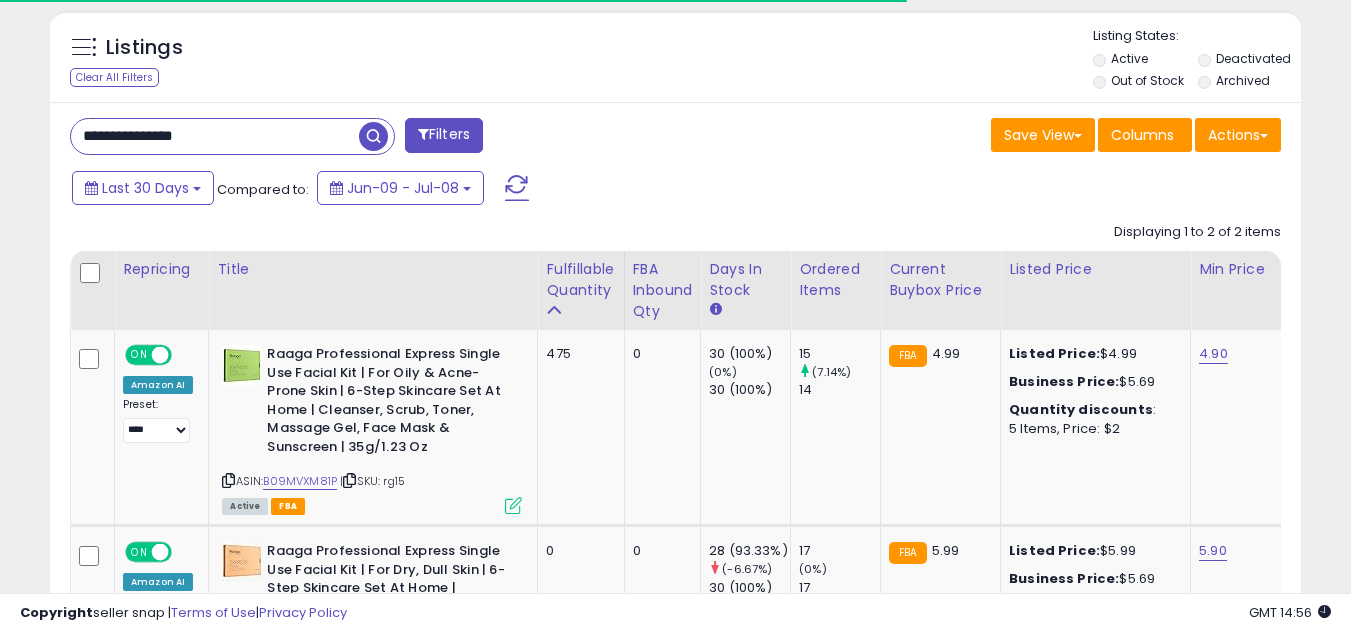 scroll, scrollTop: 967, scrollLeft: 0, axis: vertical 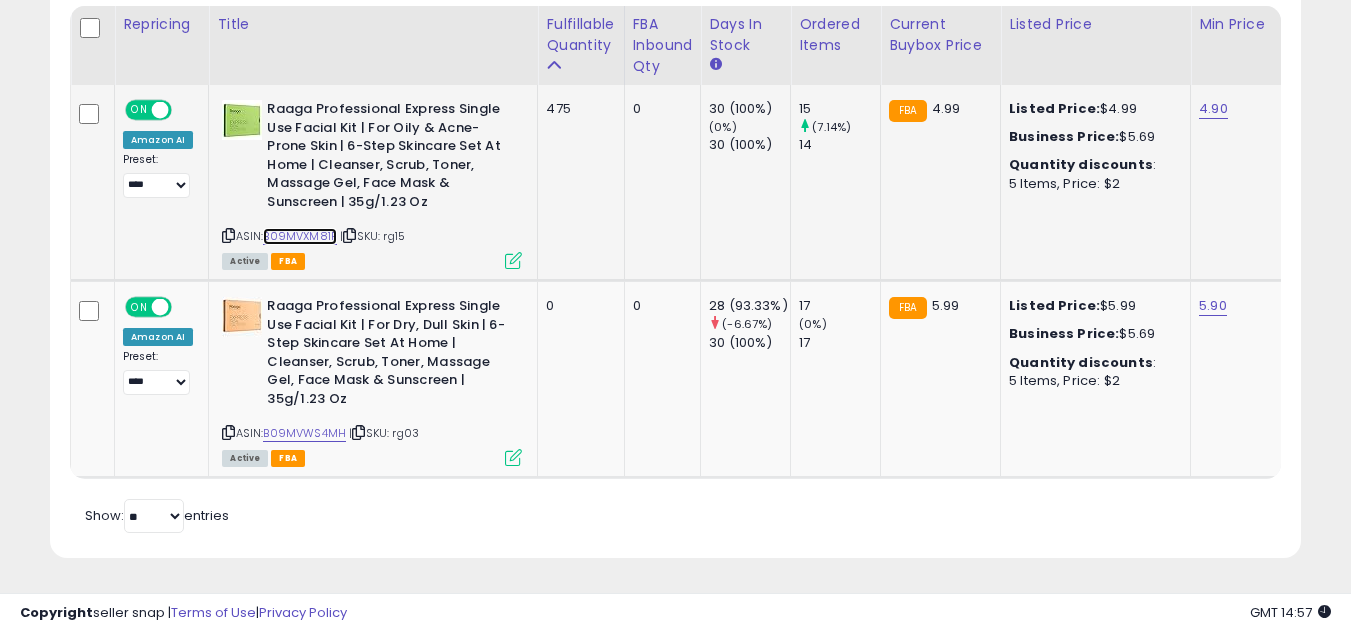click on "B09MVXM81P" at bounding box center (300, 236) 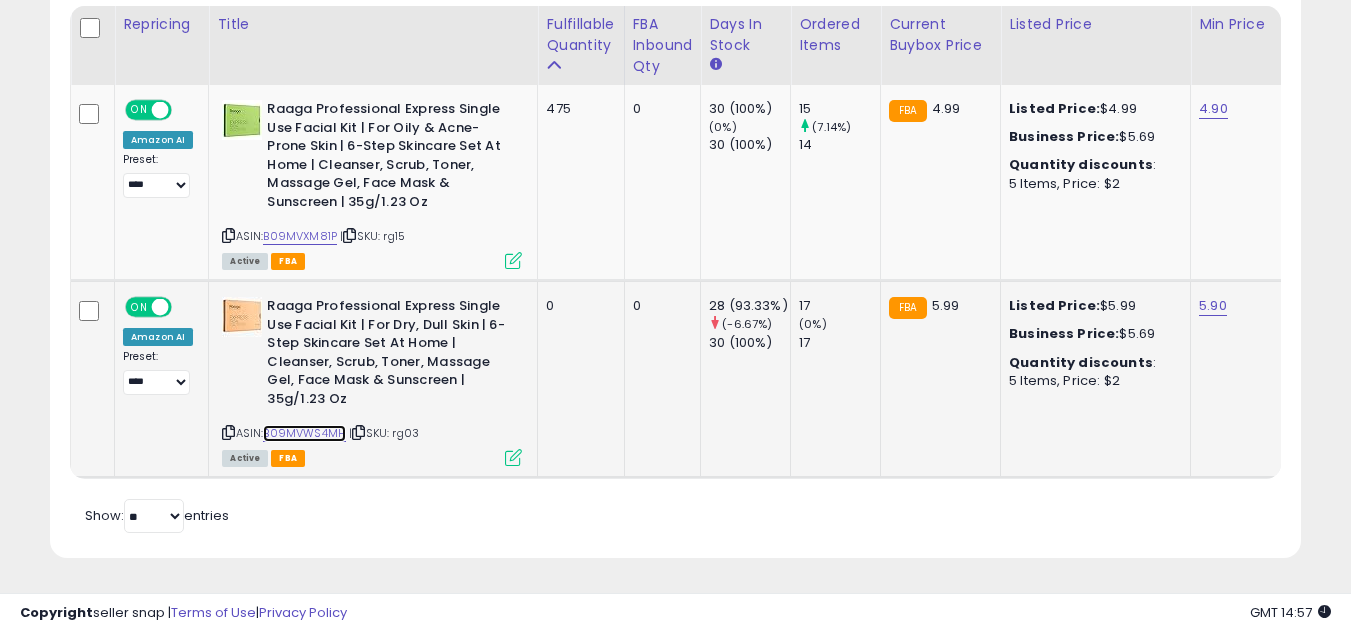 click on "B09MVWS4MH" at bounding box center [304, 433] 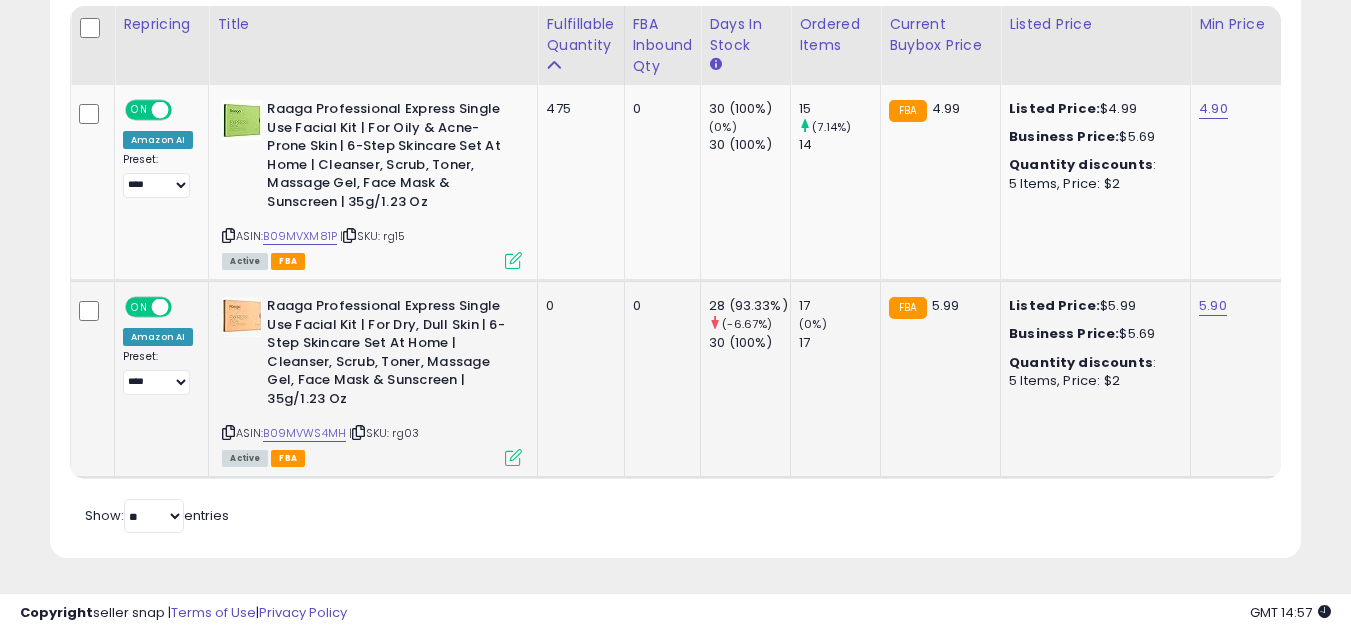 click at bounding box center [513, 457] 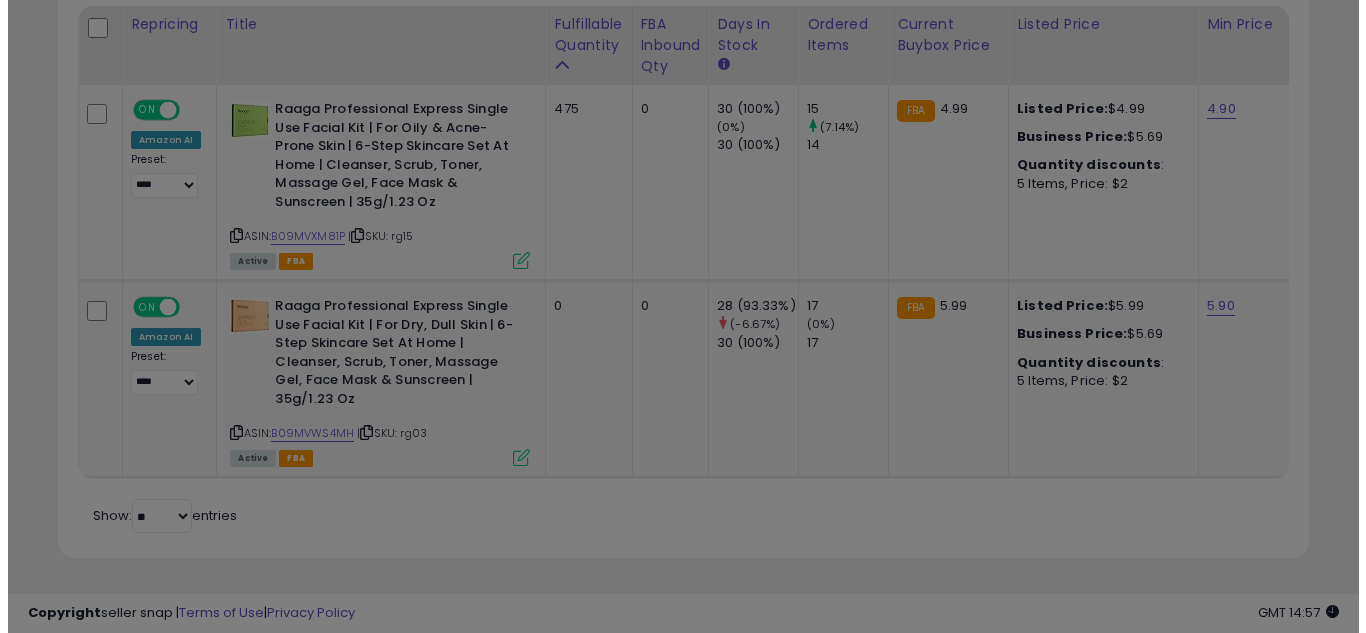 scroll, scrollTop: 999590, scrollLeft: 999267, axis: both 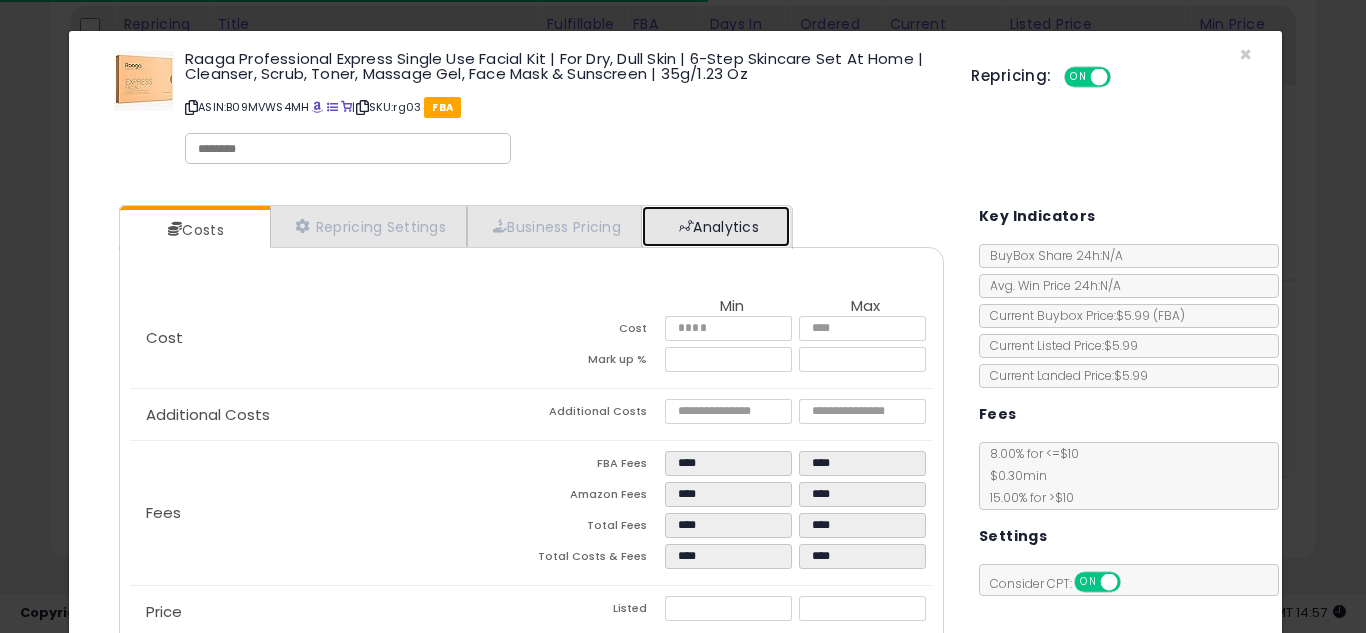 click on "Analytics" at bounding box center (716, 226) 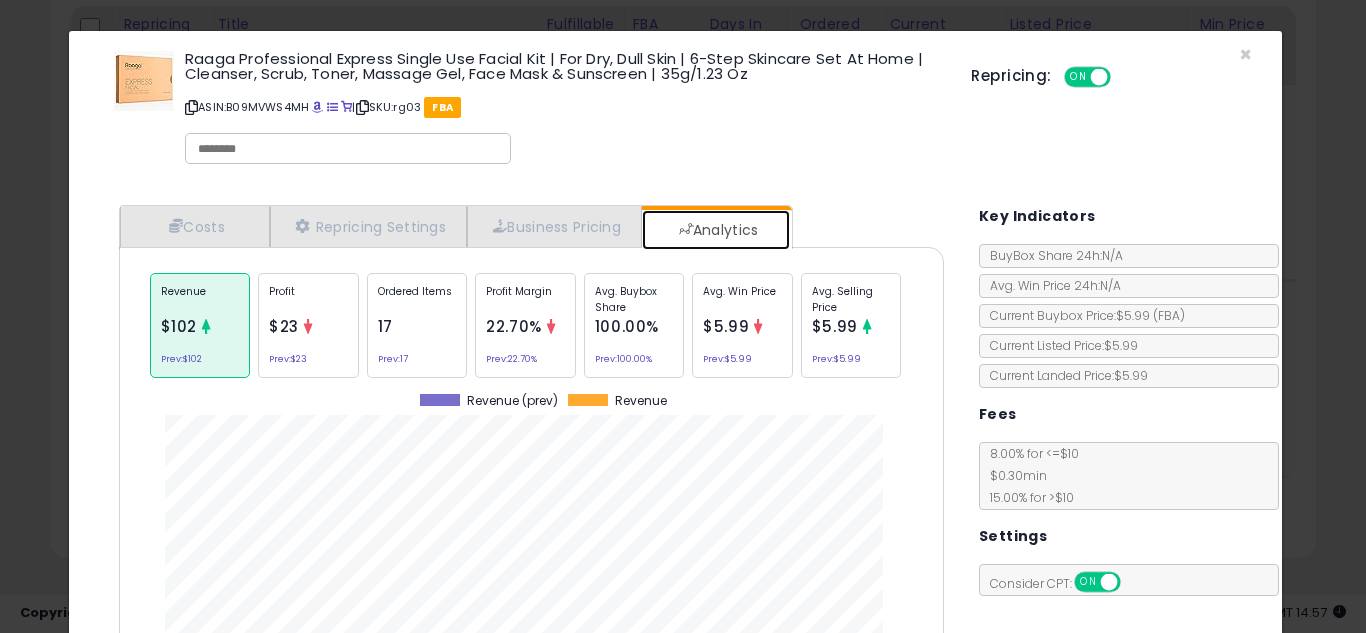 scroll, scrollTop: 999384, scrollLeft: 999145, axis: both 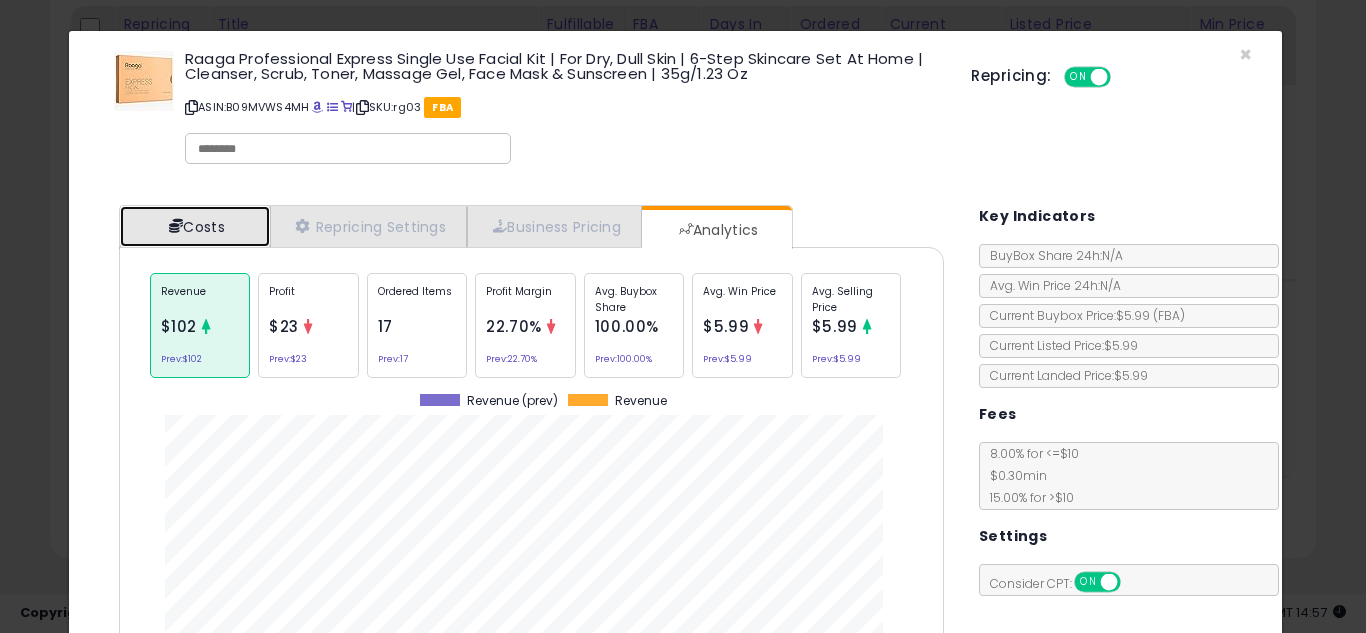 click on "Costs" at bounding box center (195, 226) 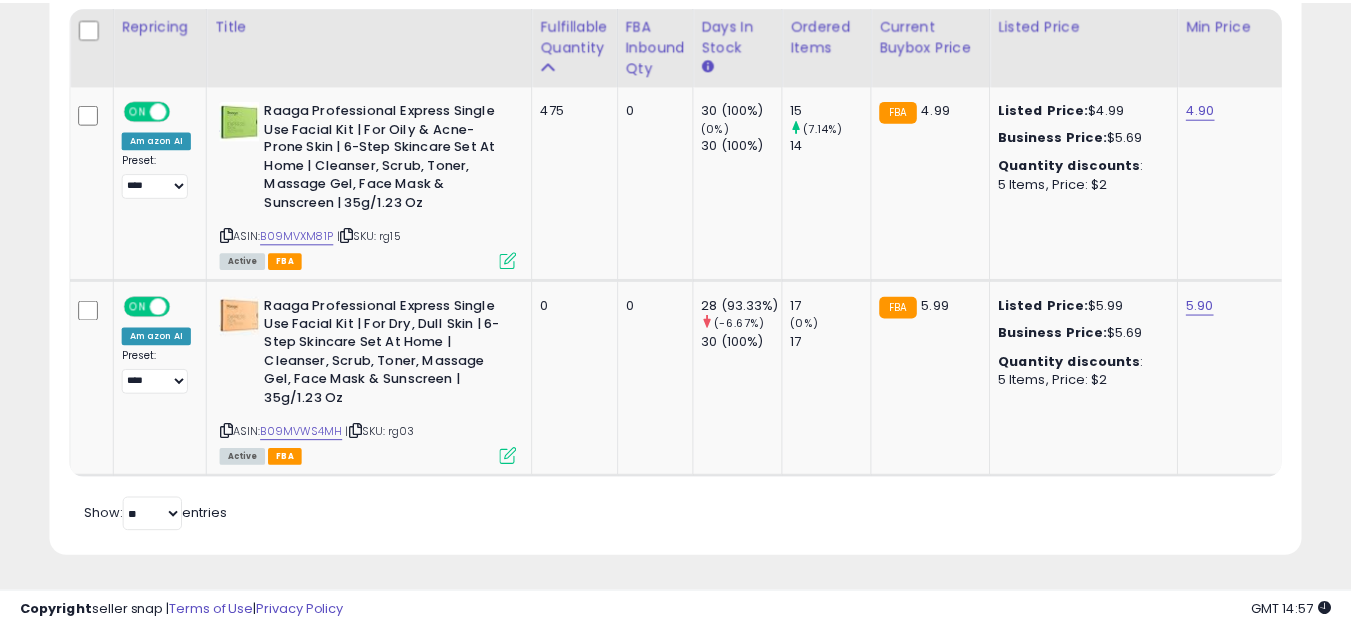 scroll, scrollTop: 410, scrollLeft: 724, axis: both 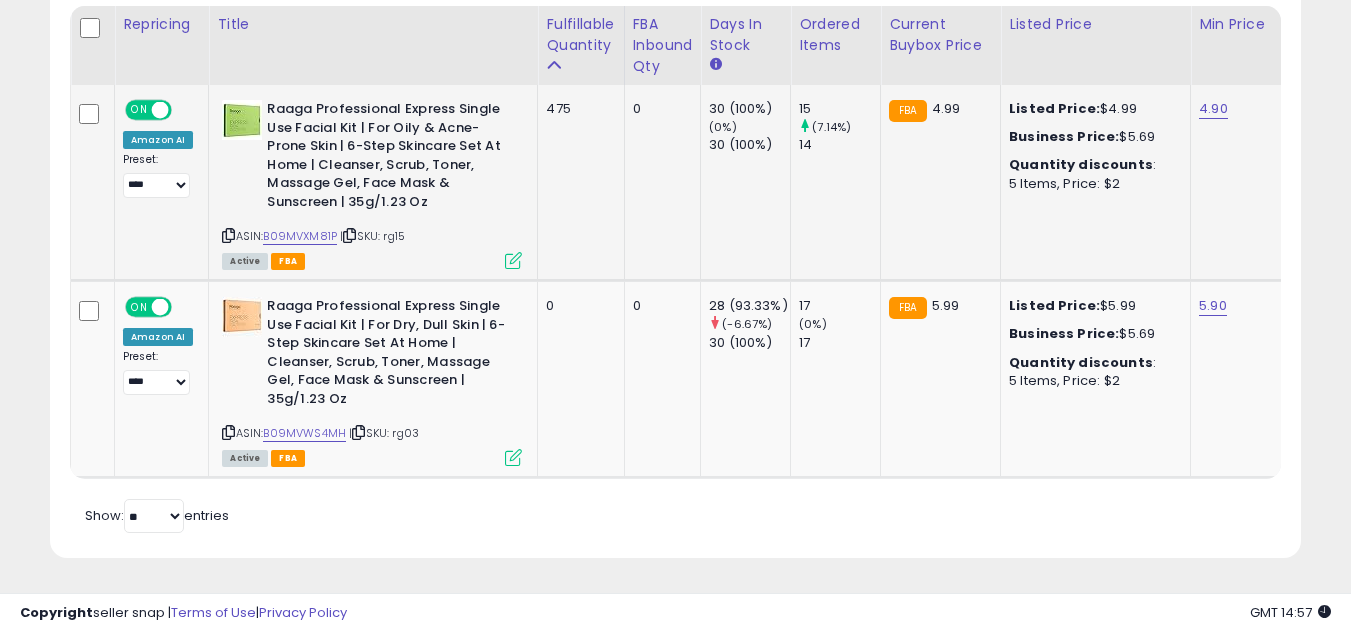 click at bounding box center (513, 260) 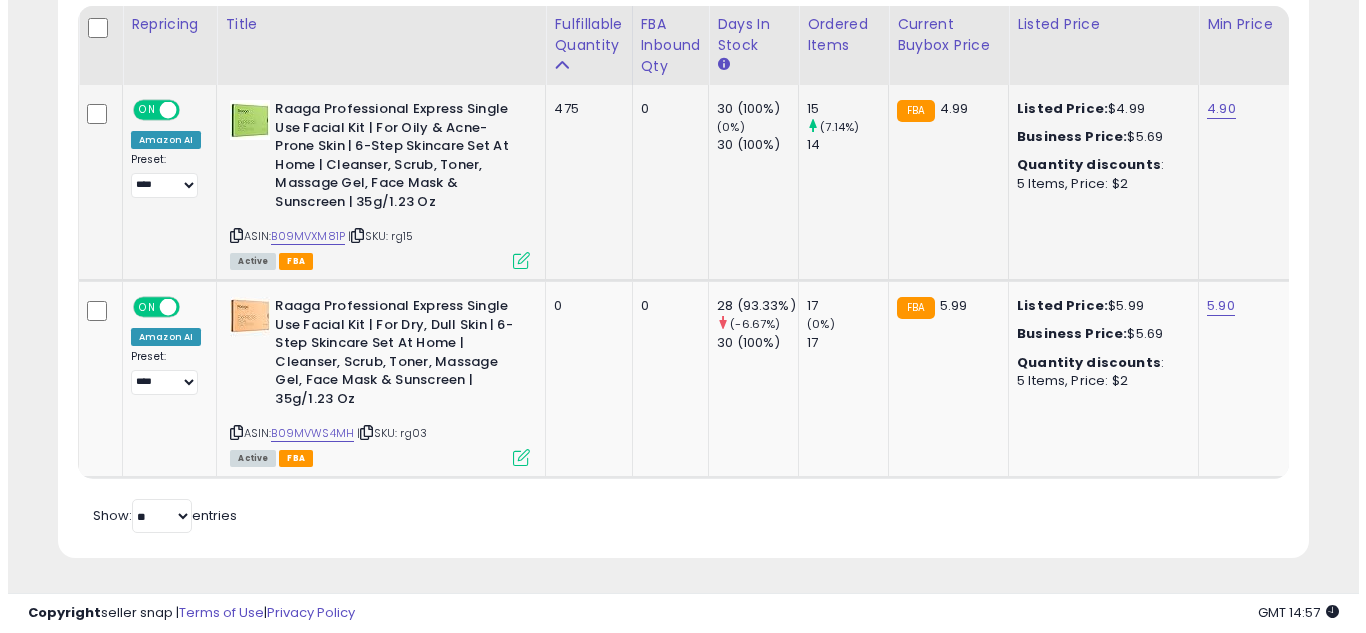 scroll, scrollTop: 999590, scrollLeft: 999267, axis: both 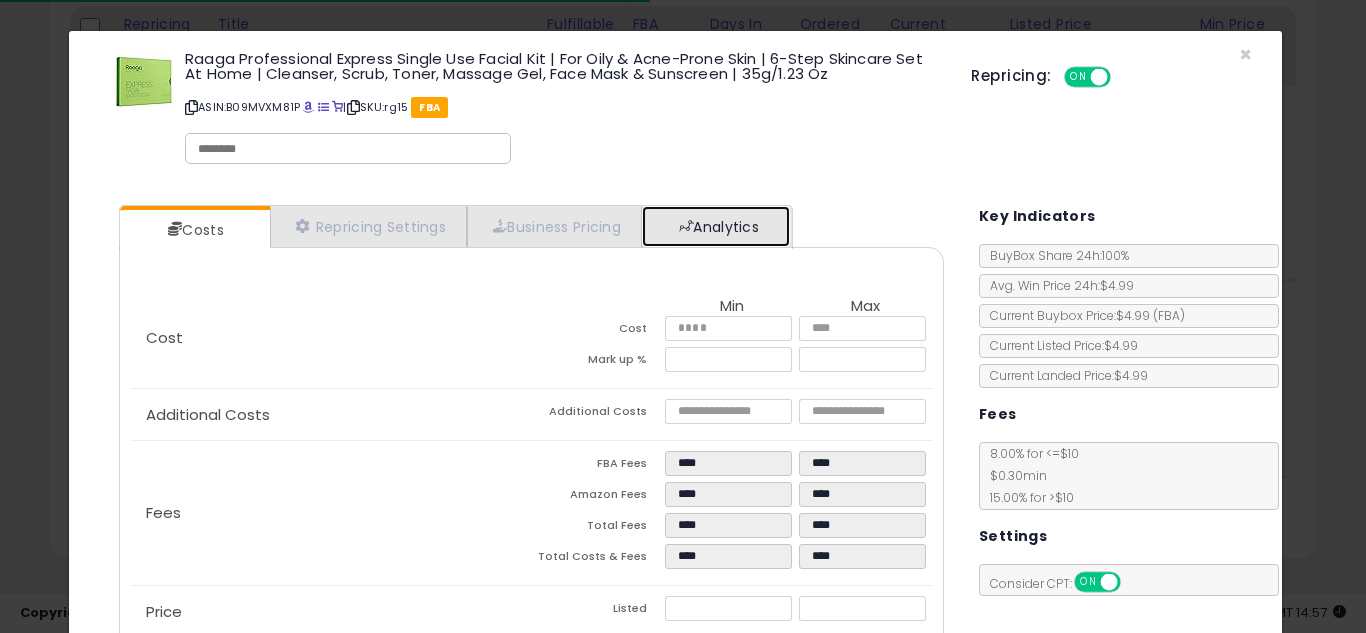 click on "Analytics" at bounding box center (716, 226) 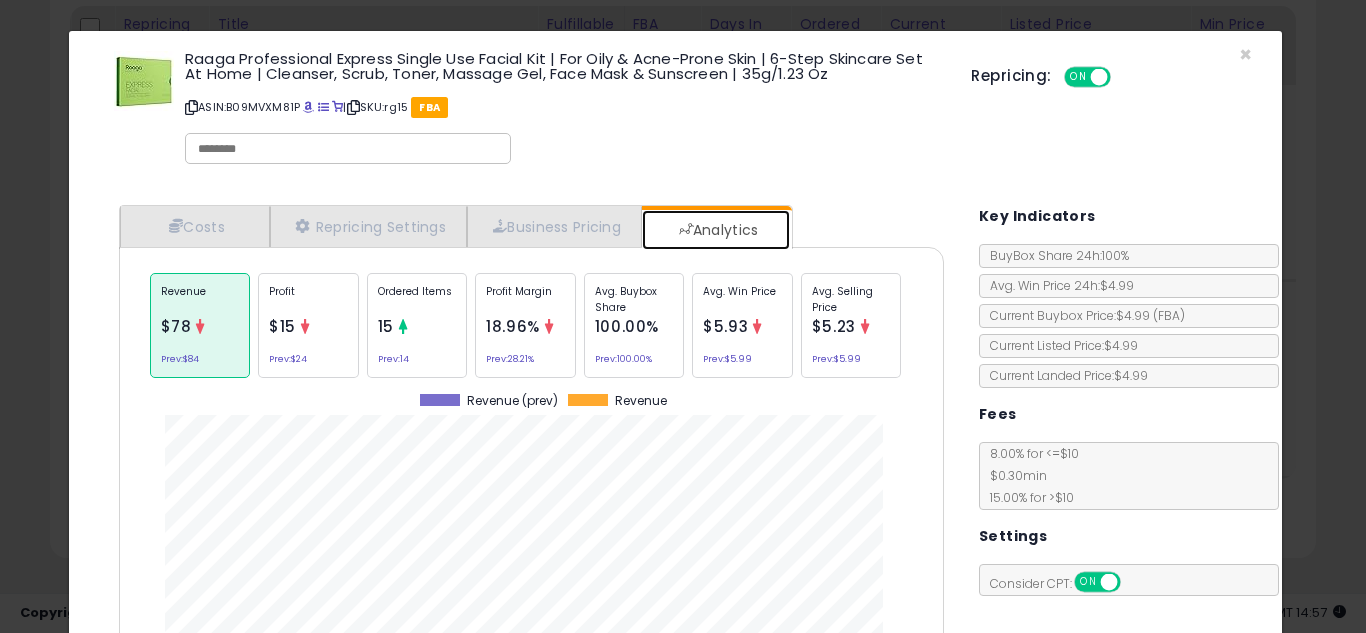 scroll, scrollTop: 999384, scrollLeft: 999145, axis: both 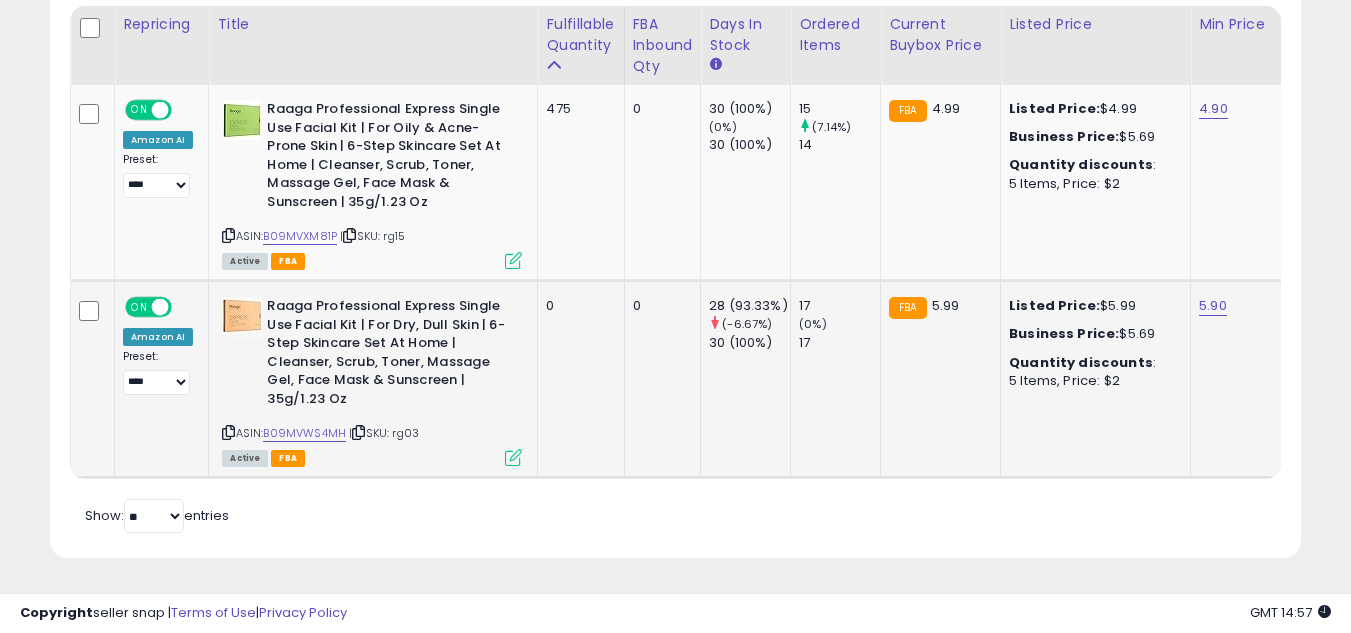 click at bounding box center (513, 457) 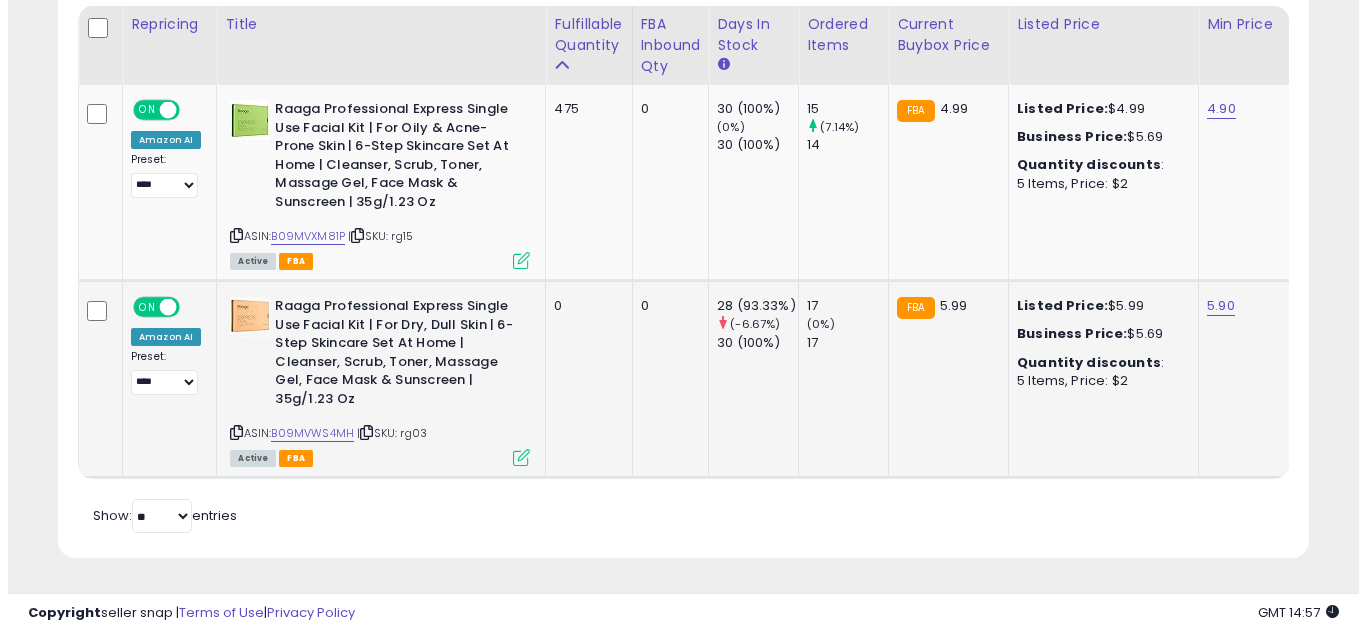 scroll, scrollTop: 999590, scrollLeft: 999267, axis: both 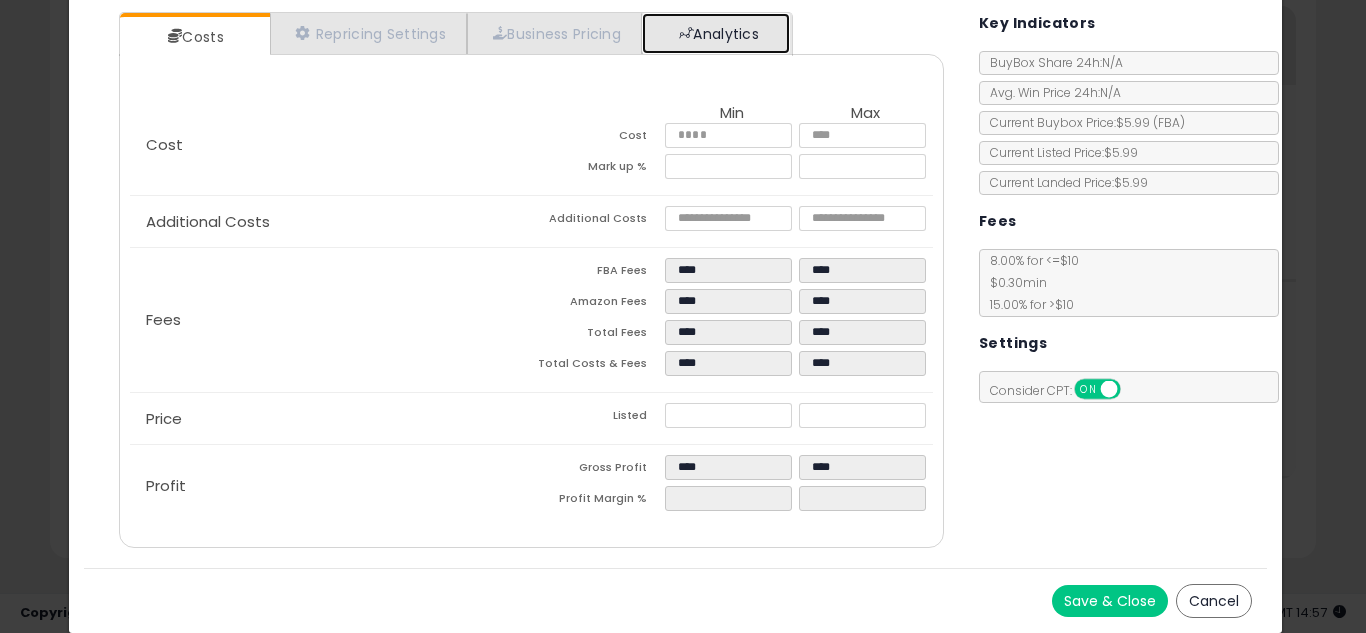 click on "Analytics" at bounding box center [716, 33] 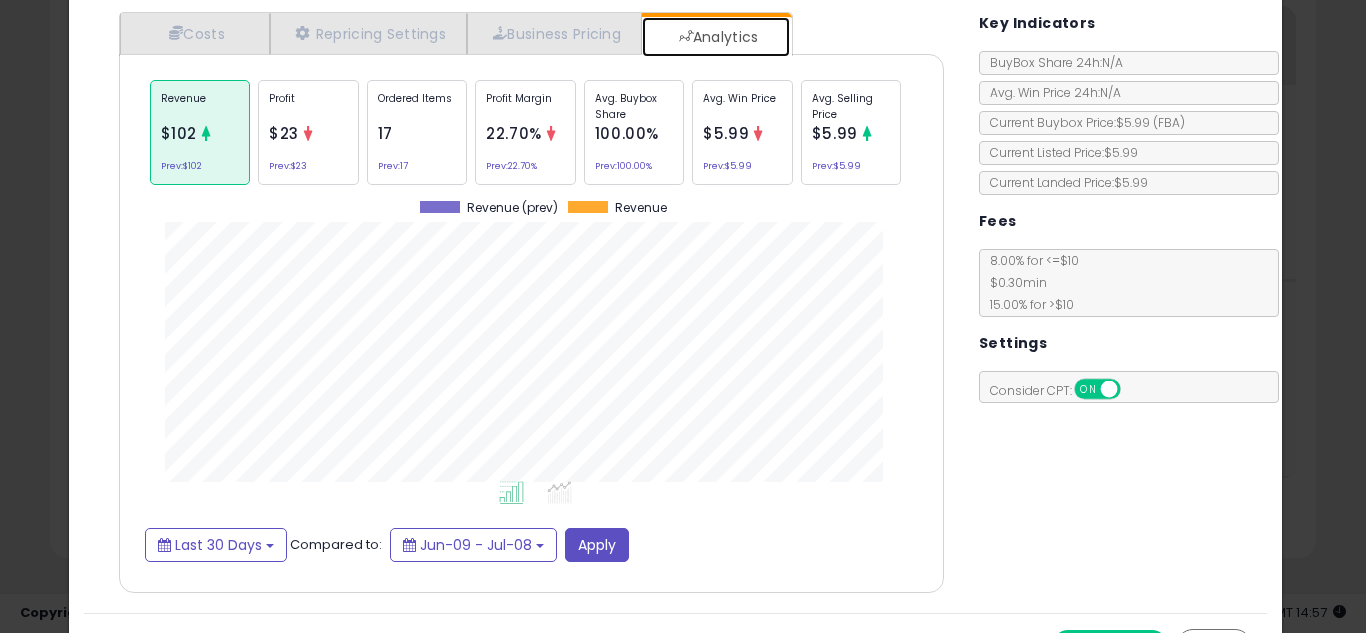scroll, scrollTop: 999384, scrollLeft: 999145, axis: both 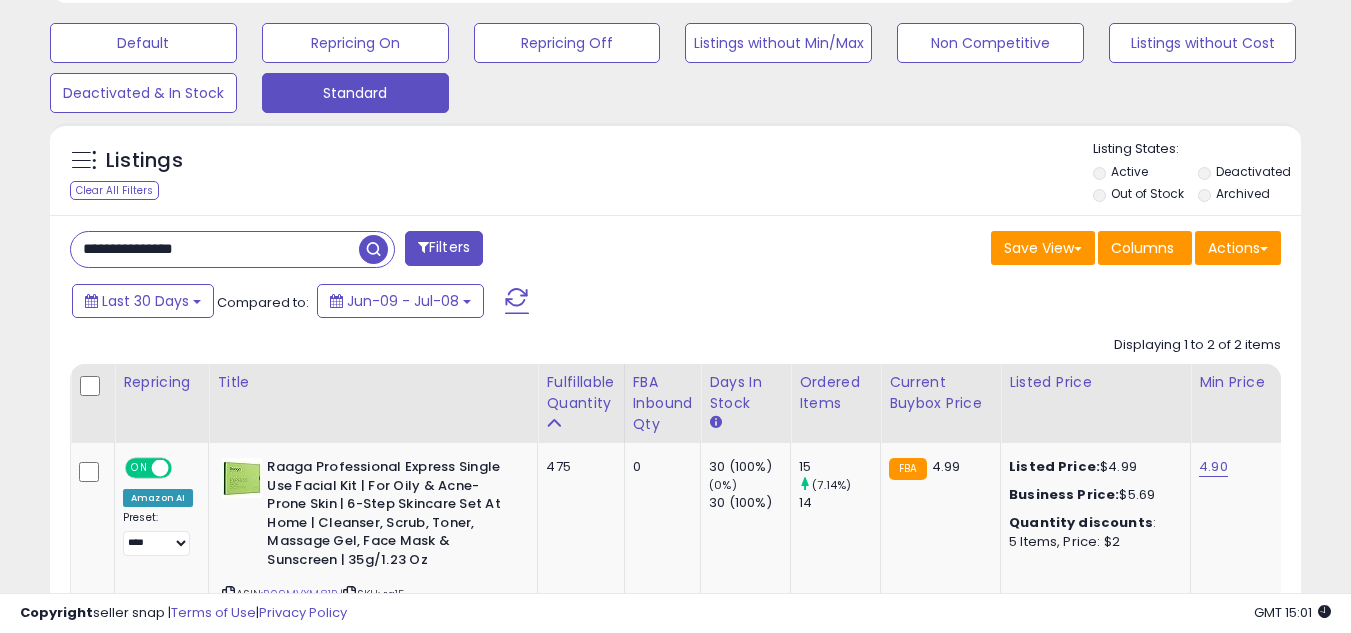 click on "**********" at bounding box center (215, 249) 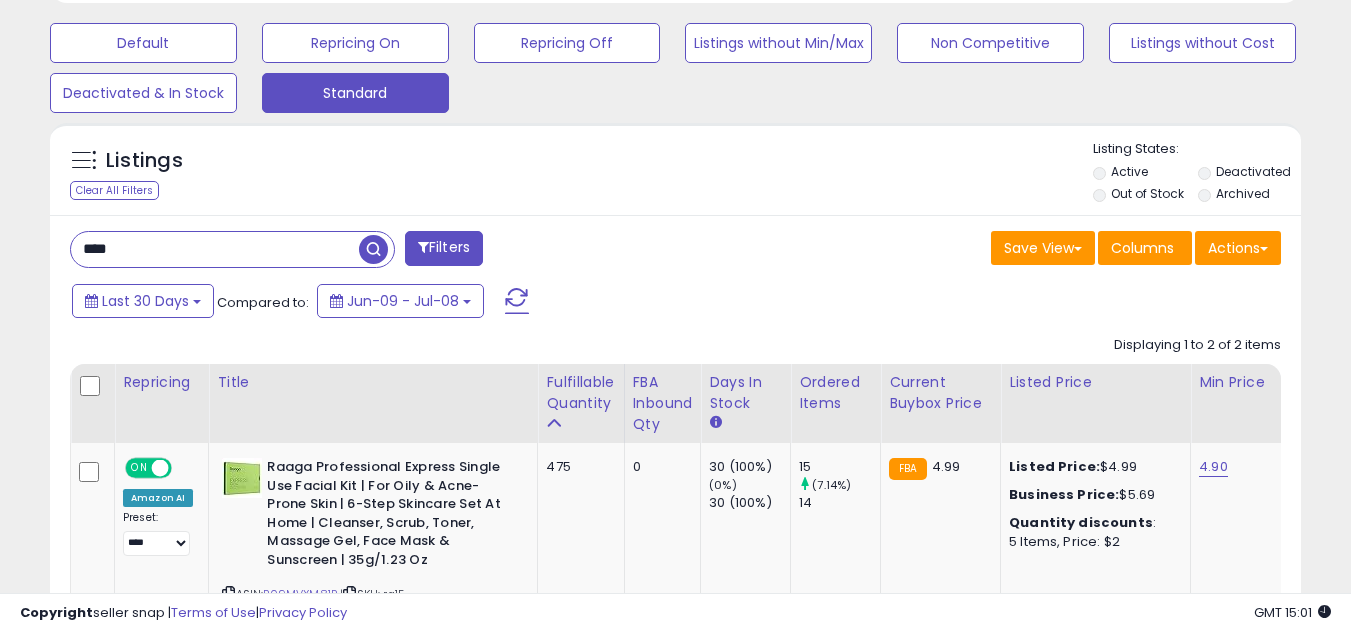 click on "****" at bounding box center [215, 249] 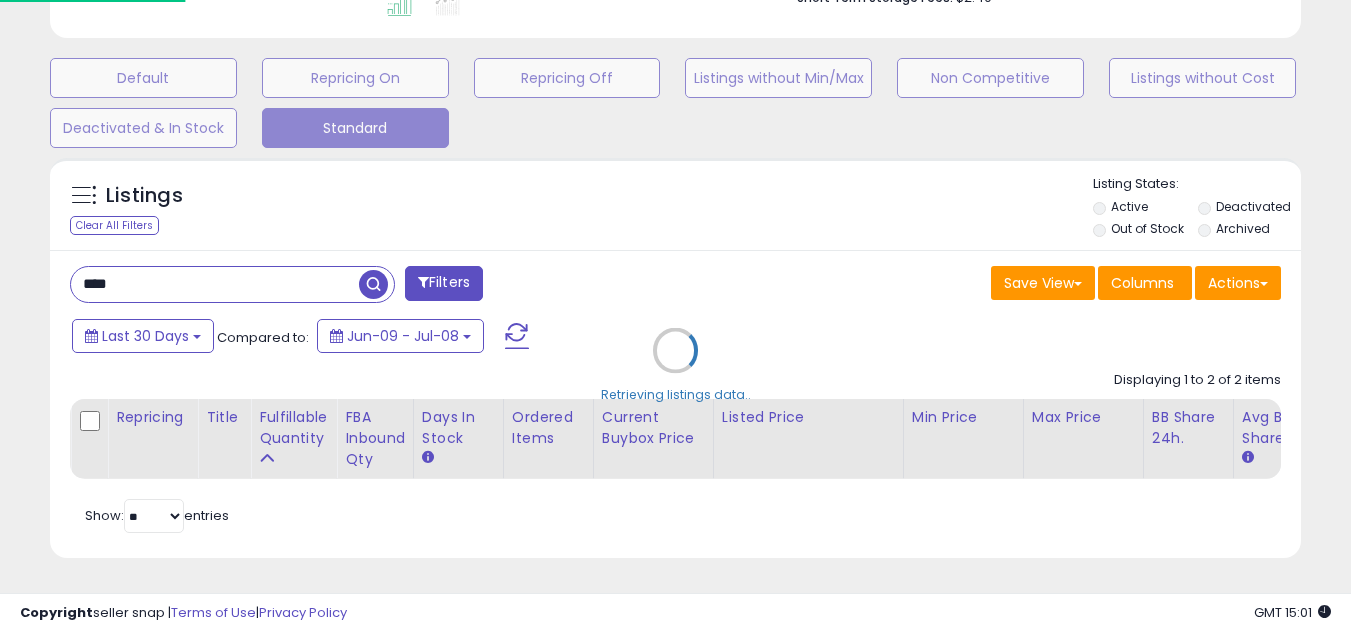 scroll, scrollTop: 999590, scrollLeft: 999267, axis: both 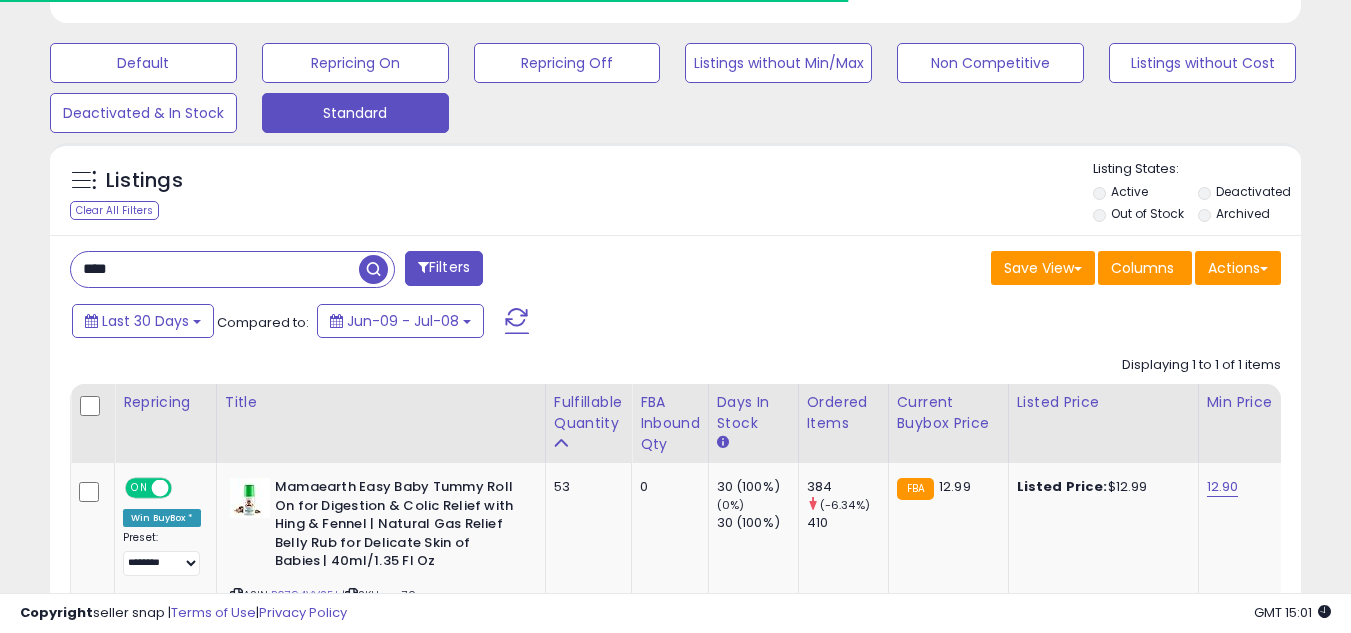 click on "****
Filters" at bounding box center [365, 271] 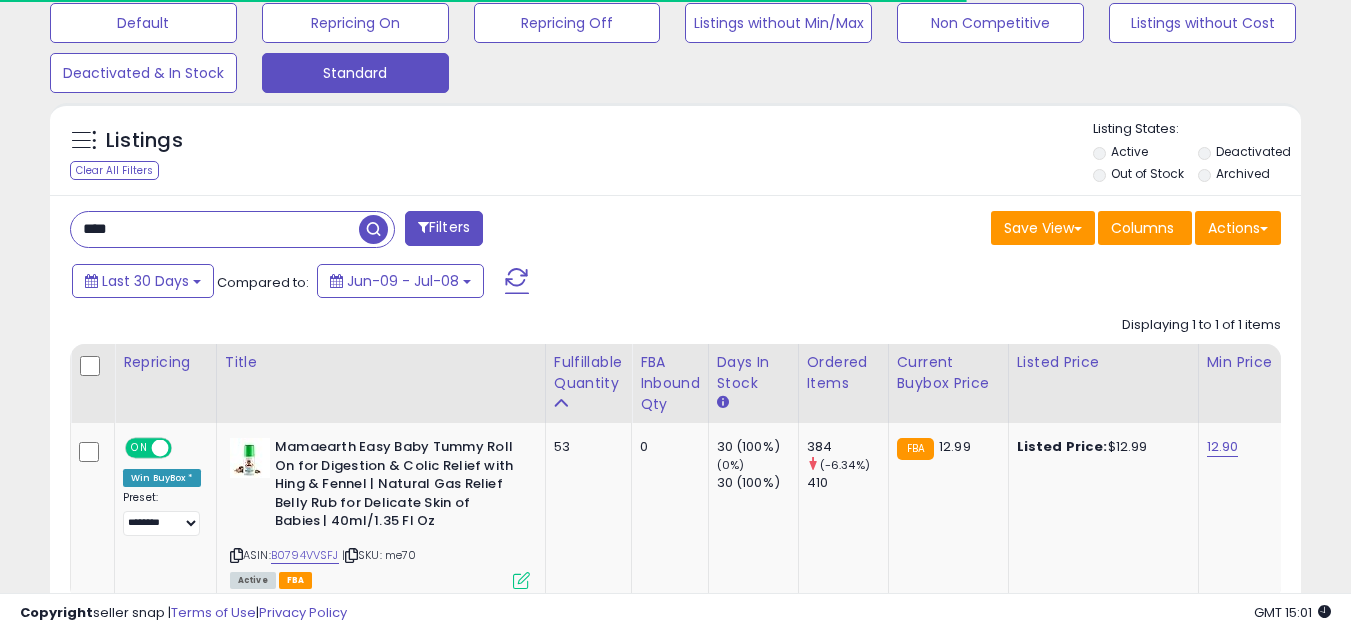 scroll, scrollTop: 765, scrollLeft: 0, axis: vertical 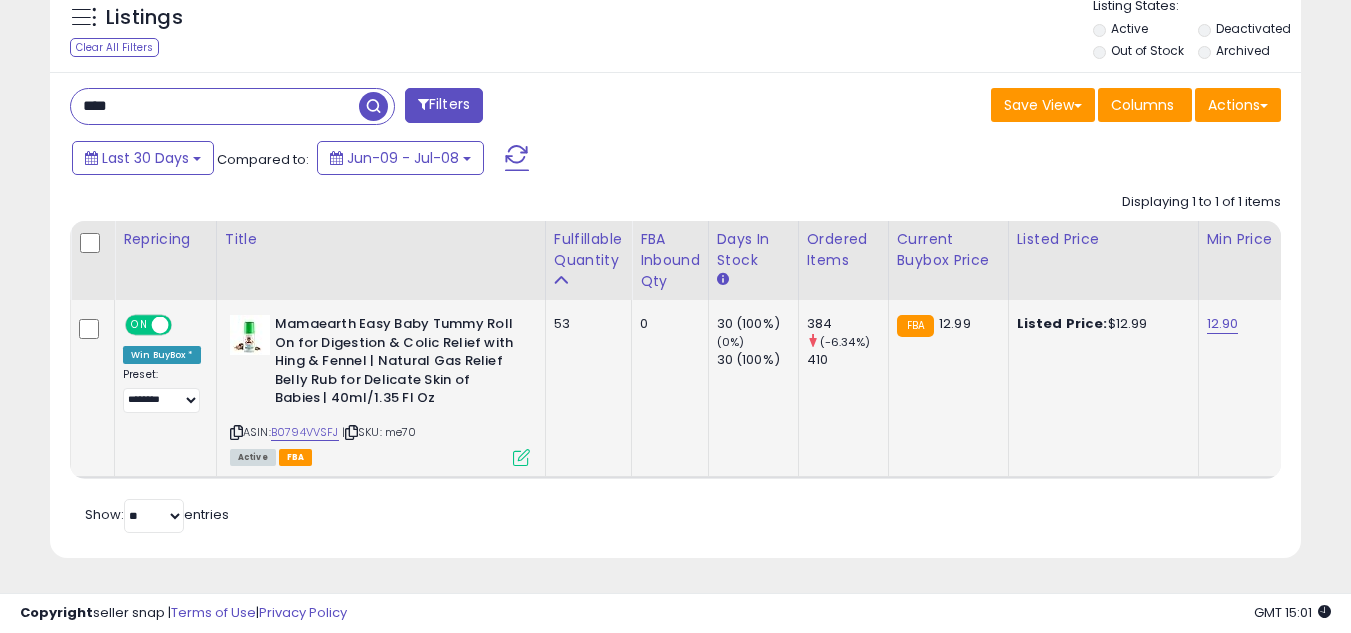 click at bounding box center [521, 457] 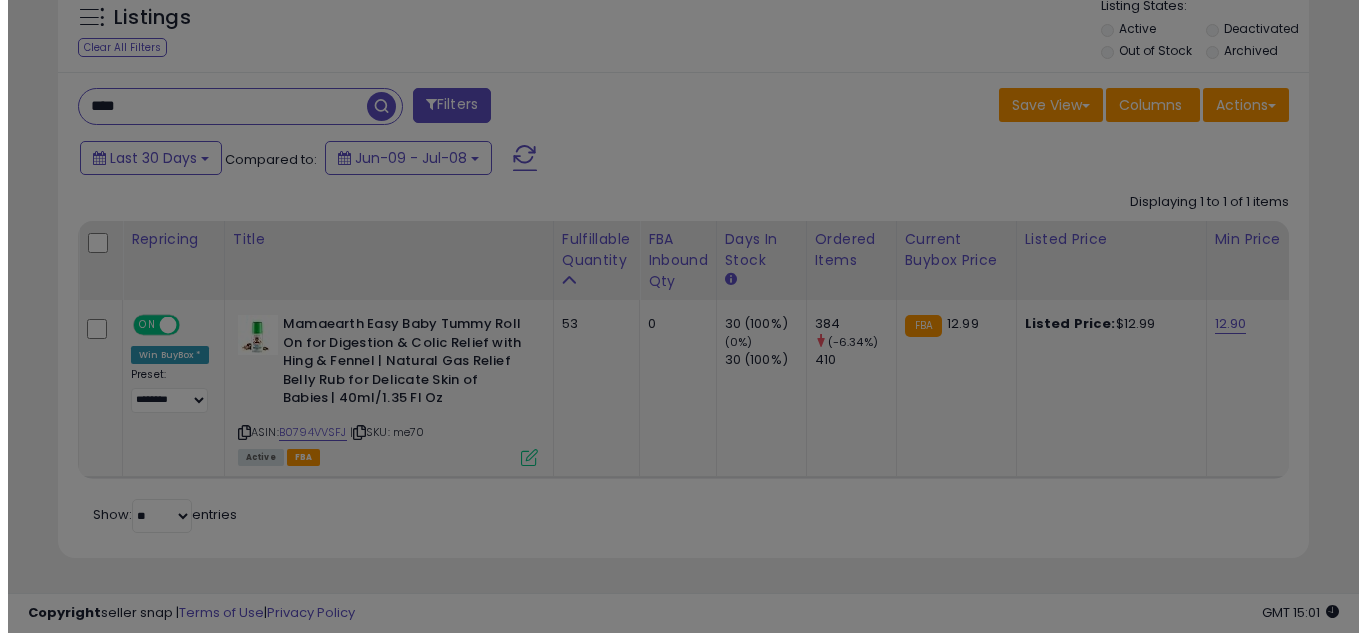 scroll, scrollTop: 999590, scrollLeft: 999267, axis: both 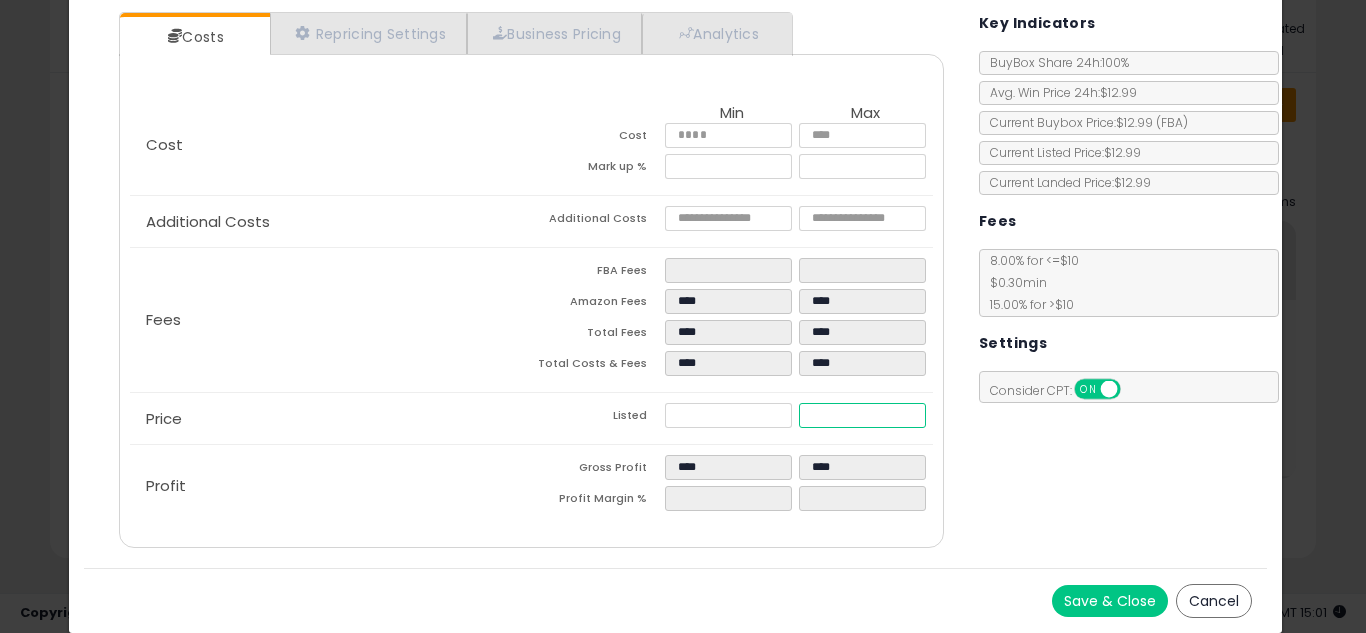 click on "*****" at bounding box center [862, 415] 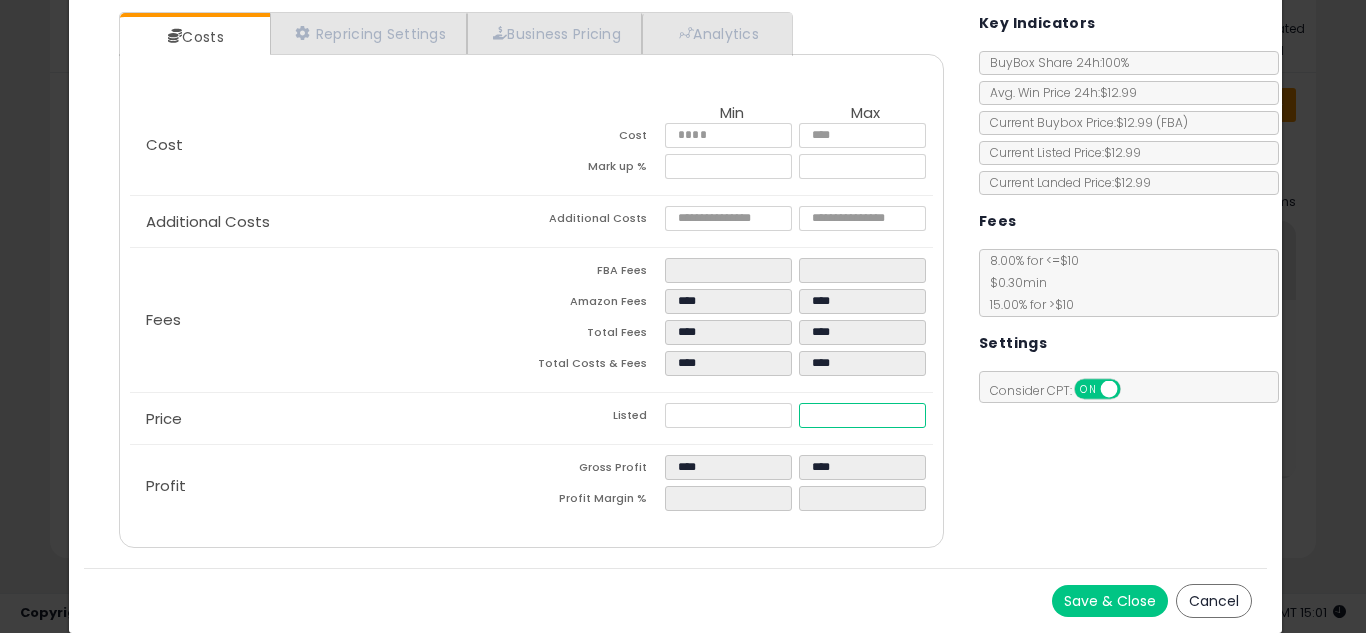 type on "****" 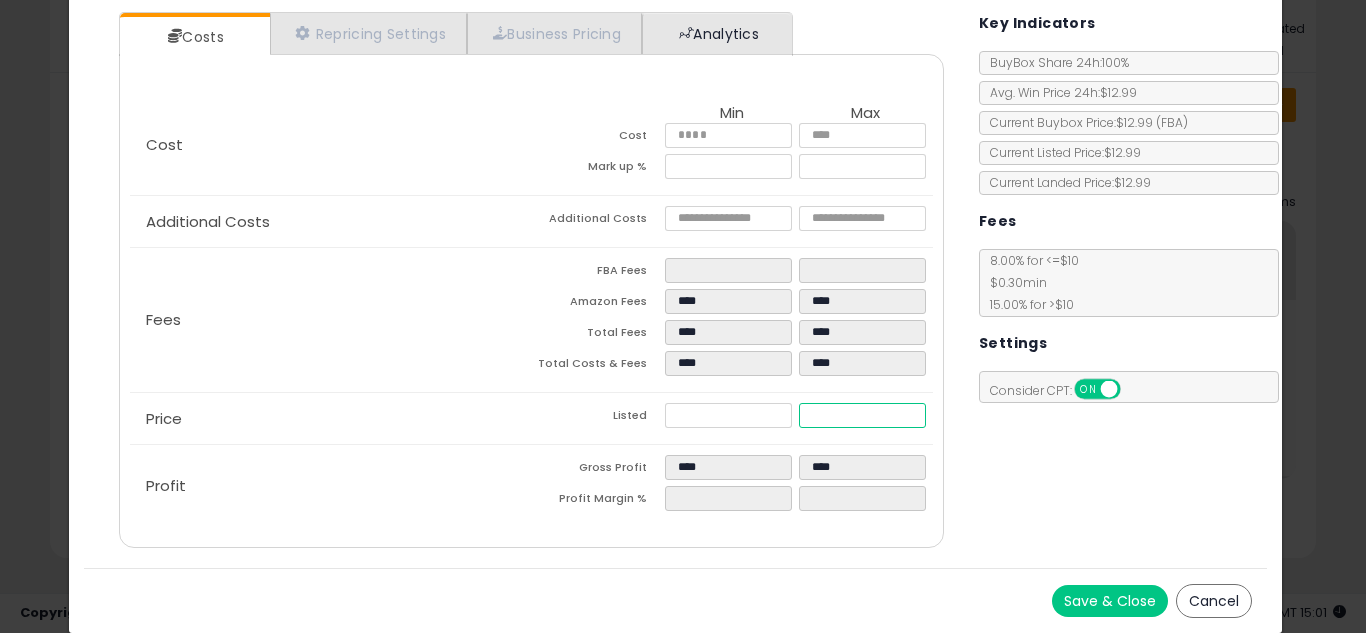 type on "*****" 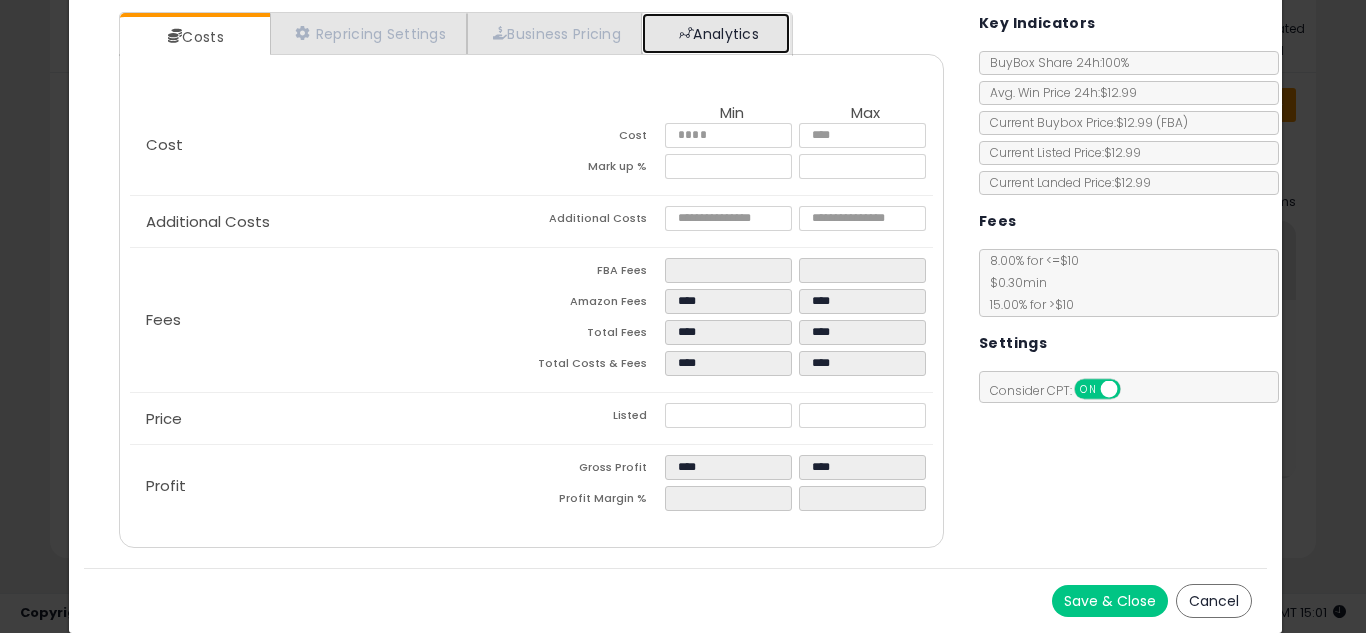 type on "******" 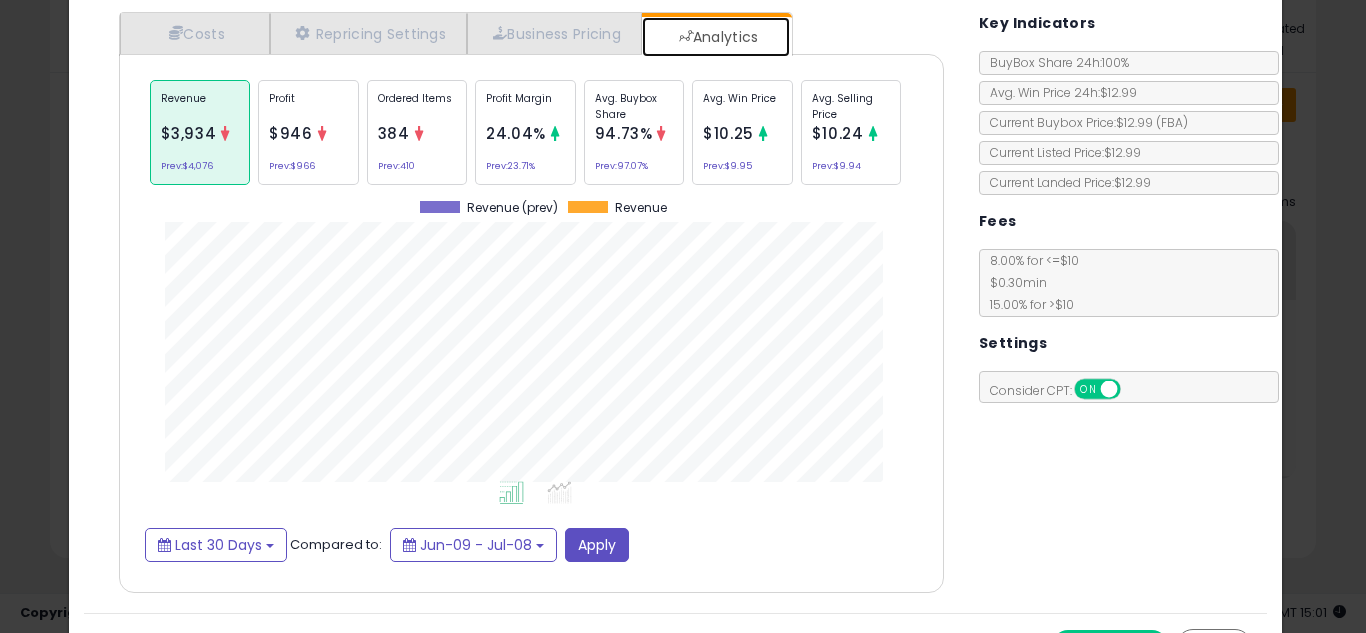 scroll, scrollTop: 999384, scrollLeft: 999145, axis: both 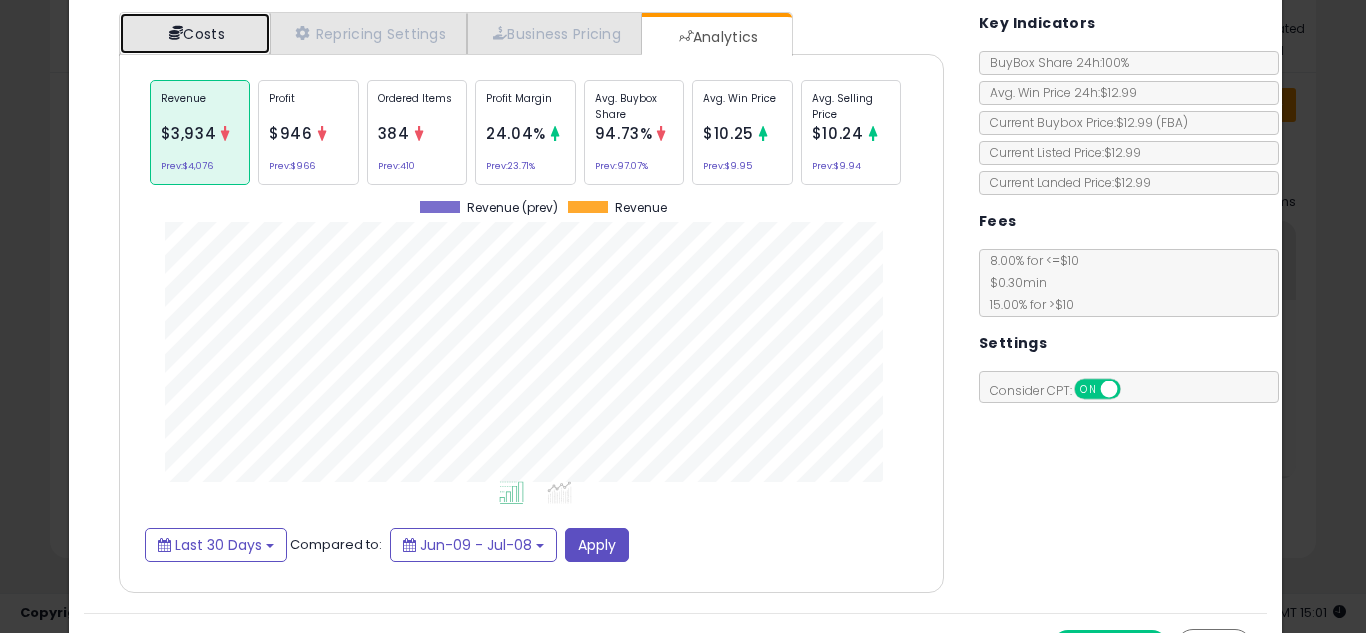 click on "Costs" at bounding box center [195, 33] 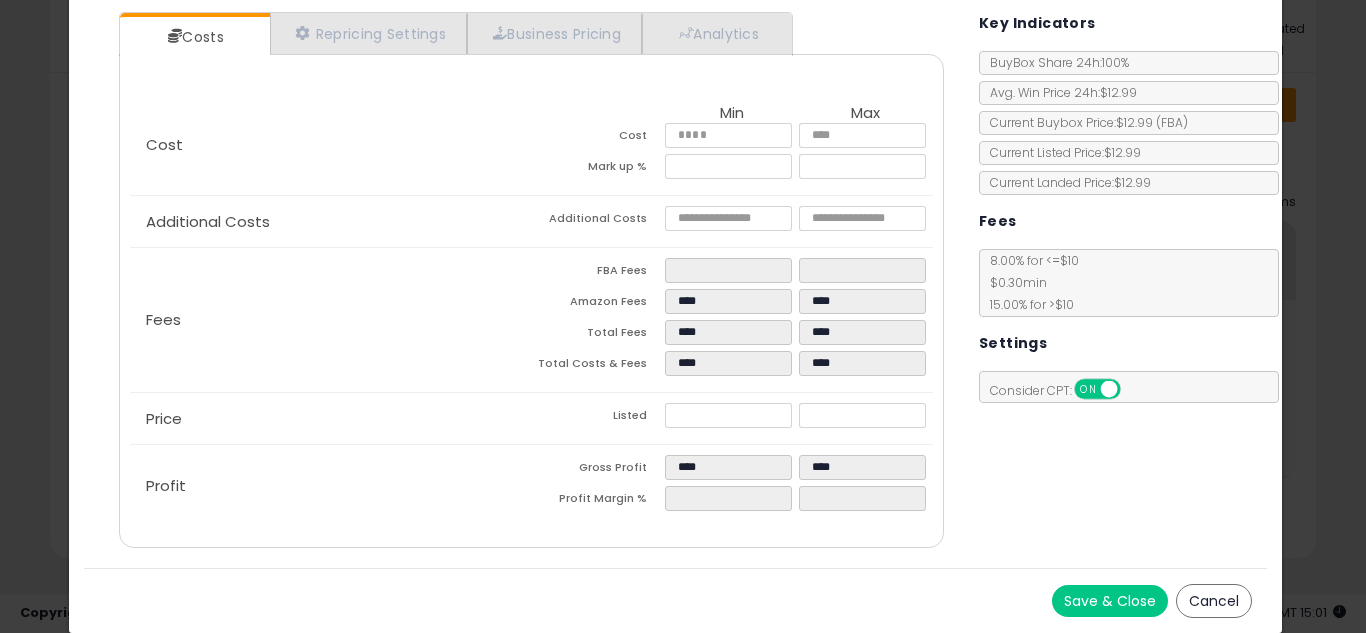 click on "Save & Close" at bounding box center [1110, 601] 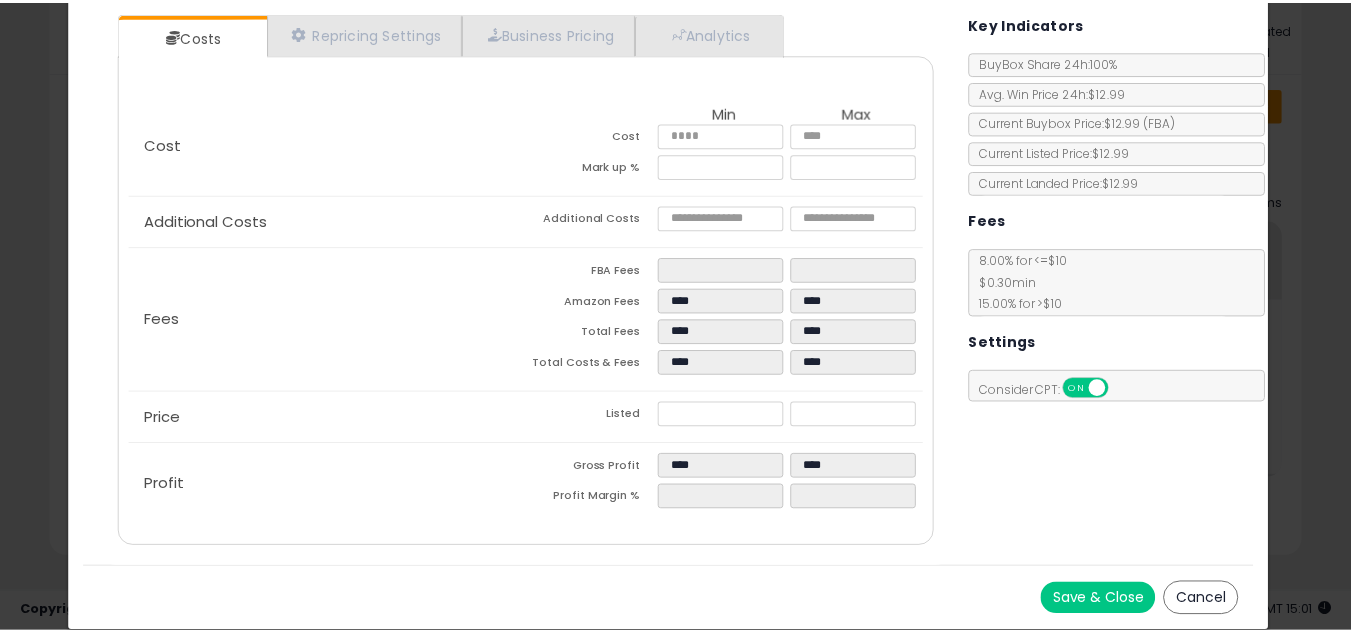 scroll, scrollTop: 0, scrollLeft: 0, axis: both 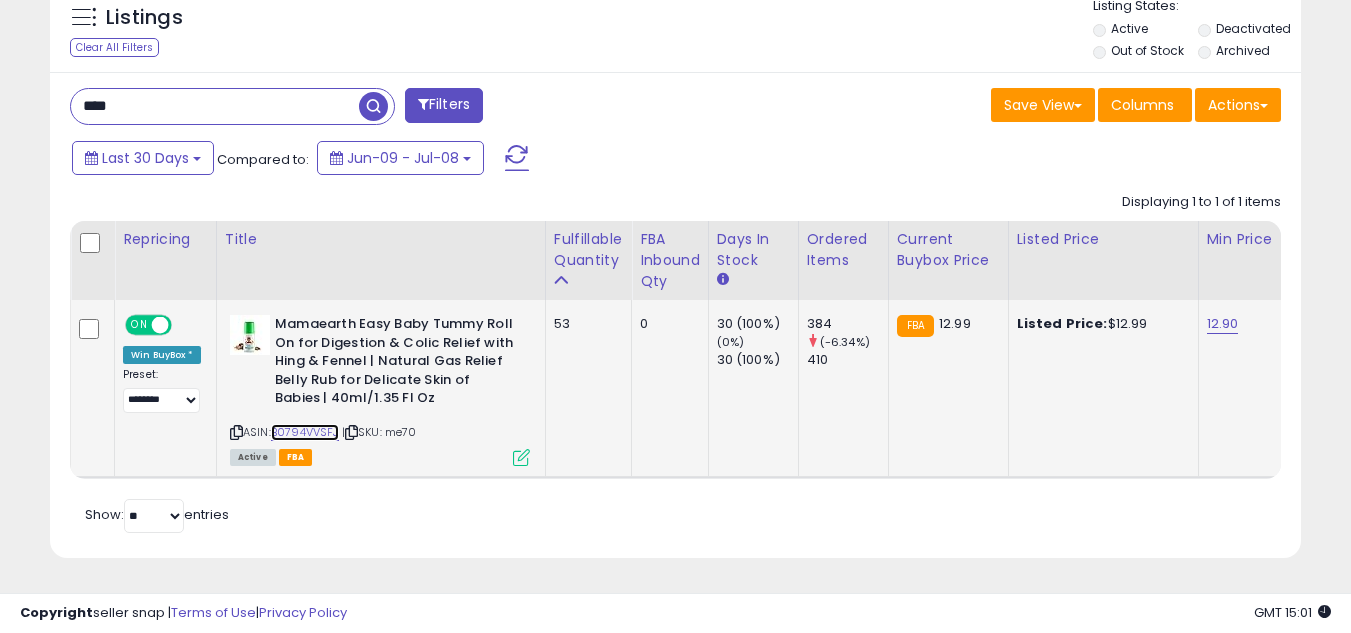 click on "B0794VVSFJ" at bounding box center [305, 432] 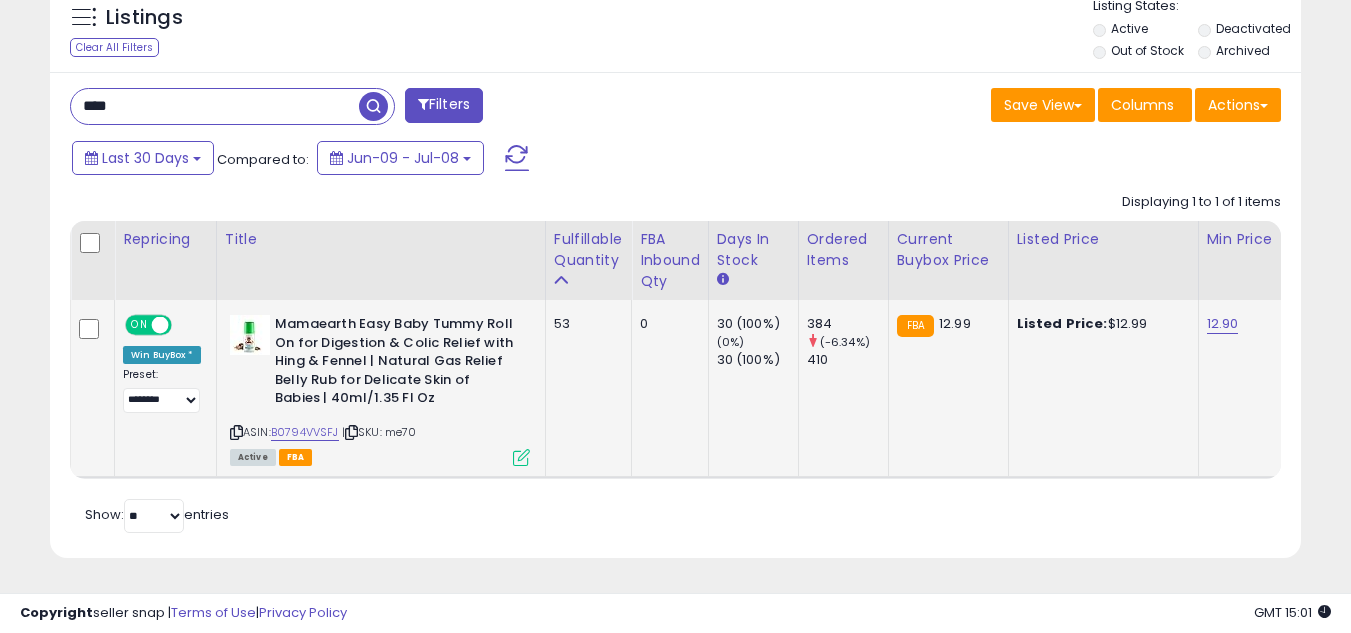 click at bounding box center (521, 457) 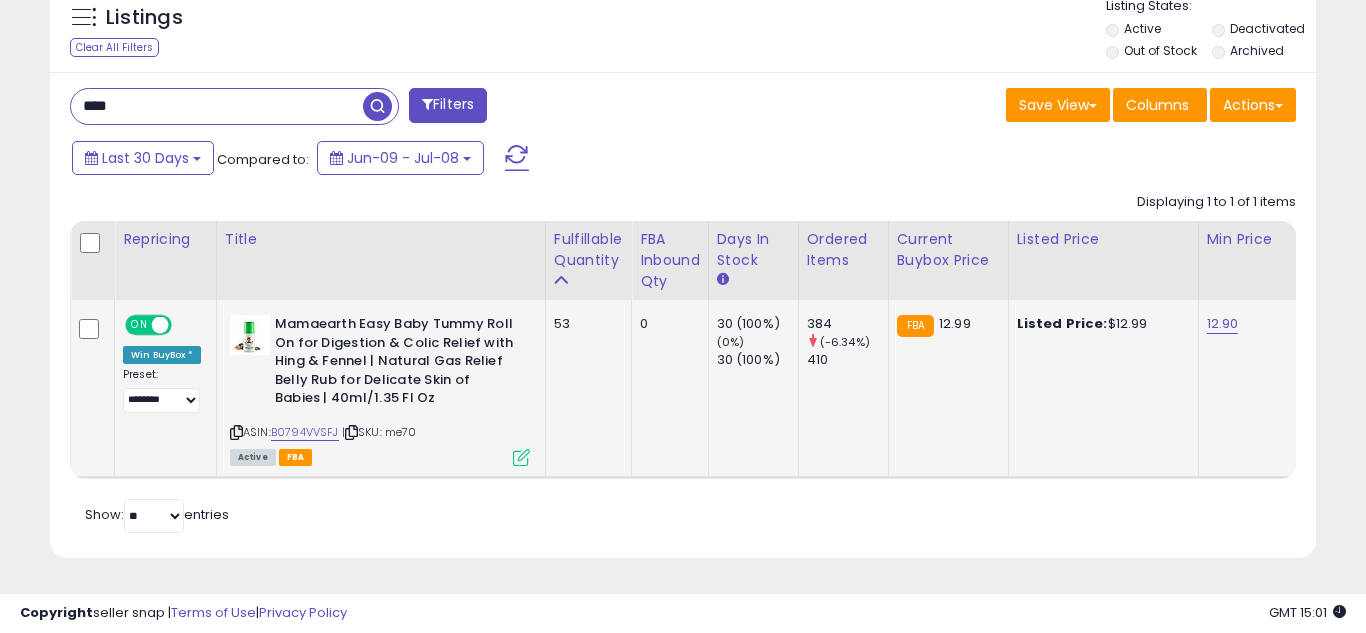 scroll, scrollTop: 999590, scrollLeft: 999267, axis: both 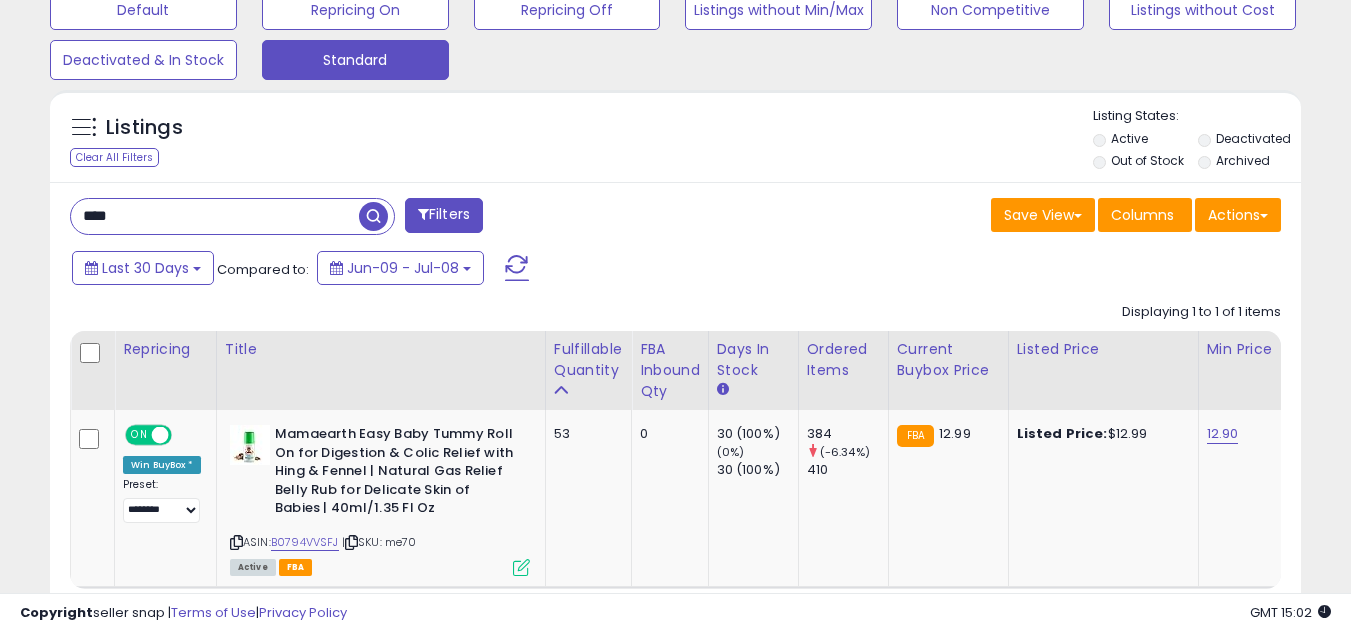 click on "****" at bounding box center (215, 216) 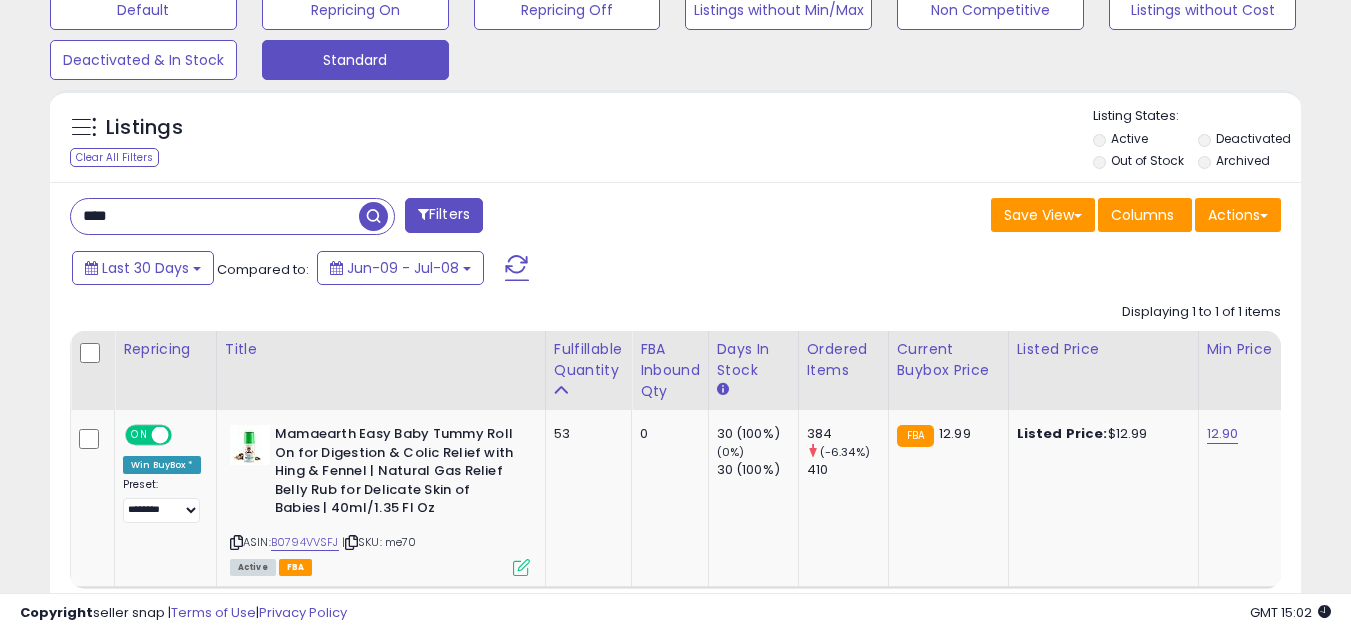 click on "****" at bounding box center [215, 216] 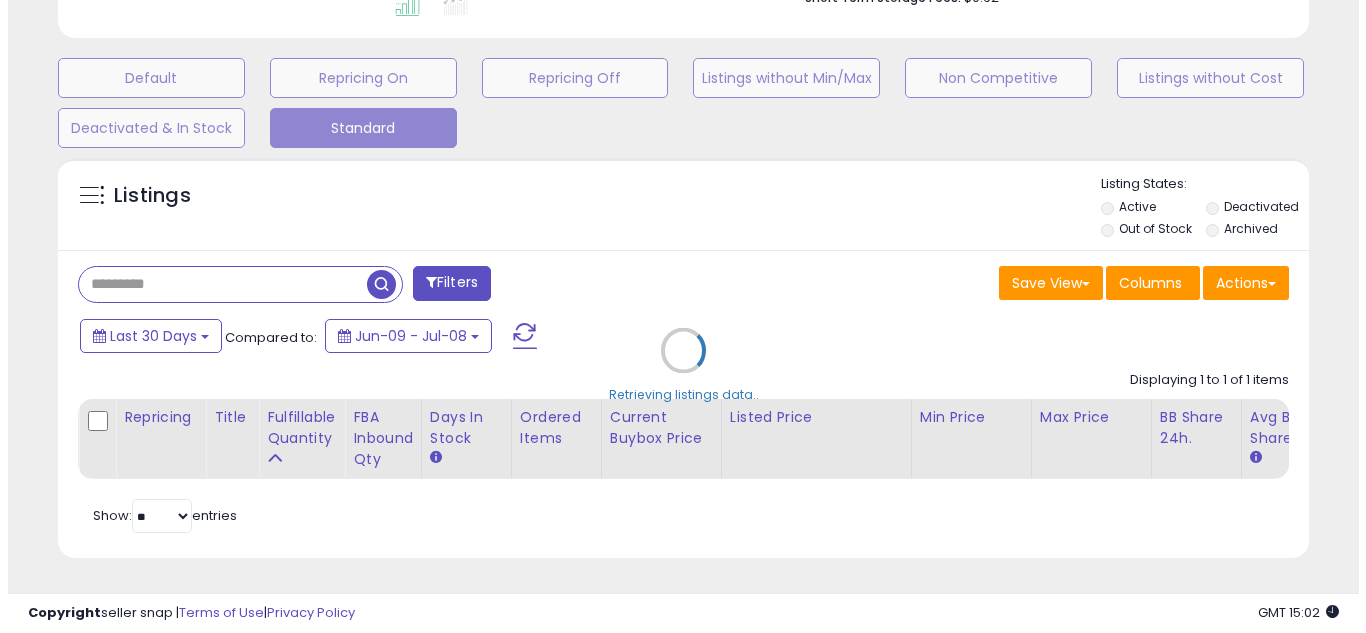 scroll, scrollTop: 587, scrollLeft: 0, axis: vertical 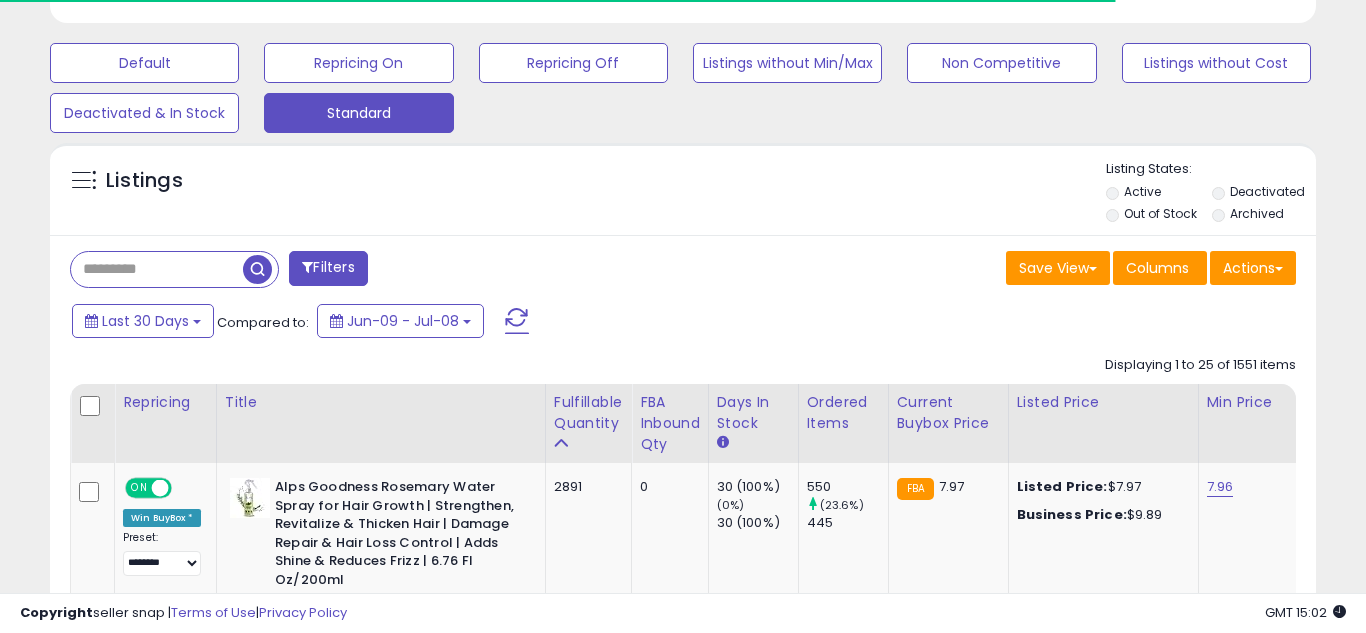 click on "Filters
Save View
Save As New View
Update Current View
Columns" at bounding box center [683, 2456] 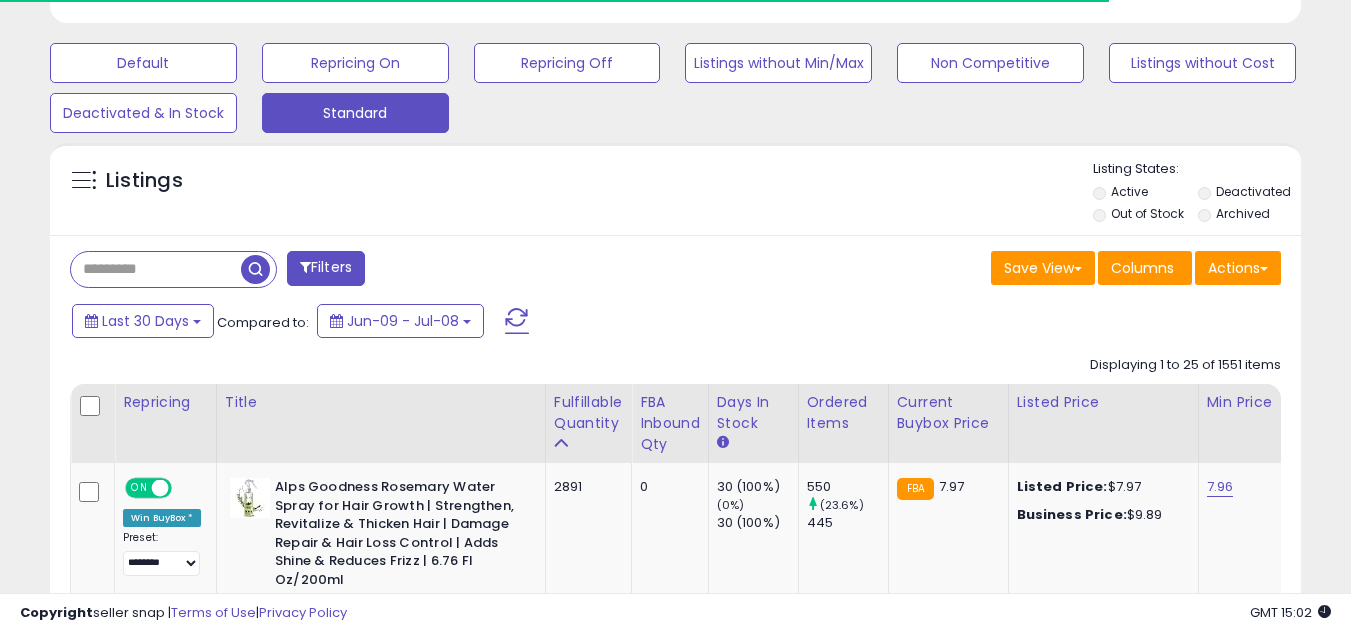 scroll, scrollTop: 410, scrollLeft: 724, axis: both 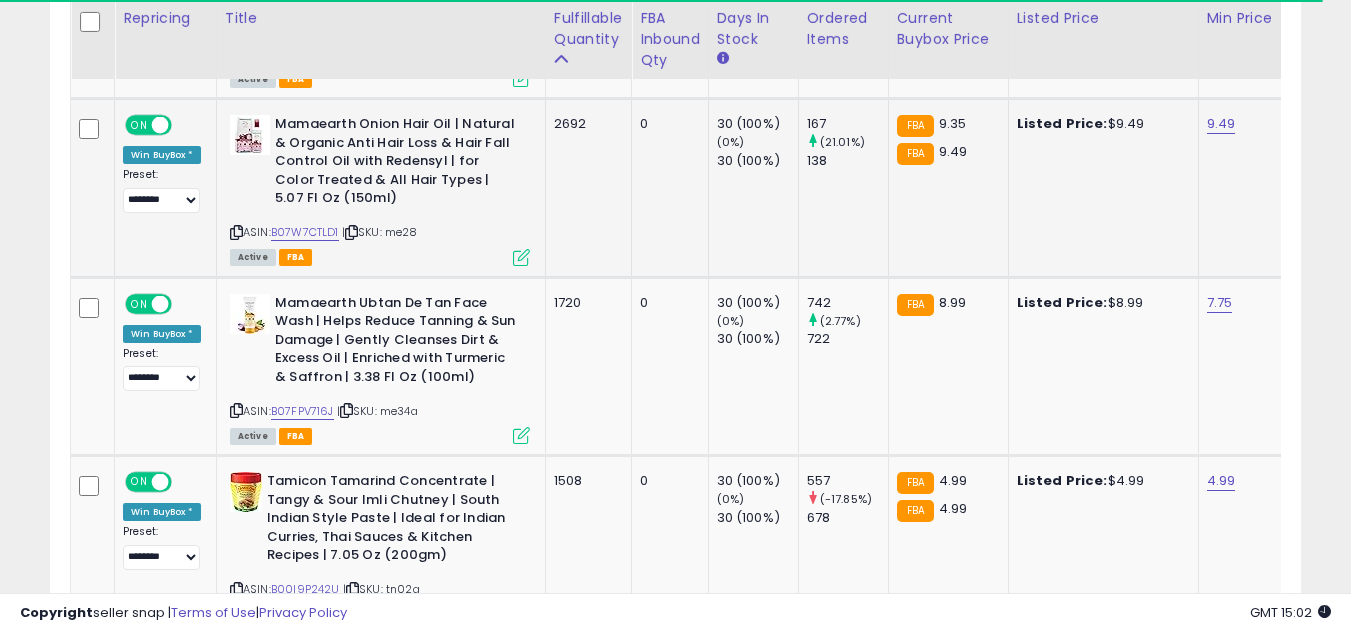 click at bounding box center [521, 257] 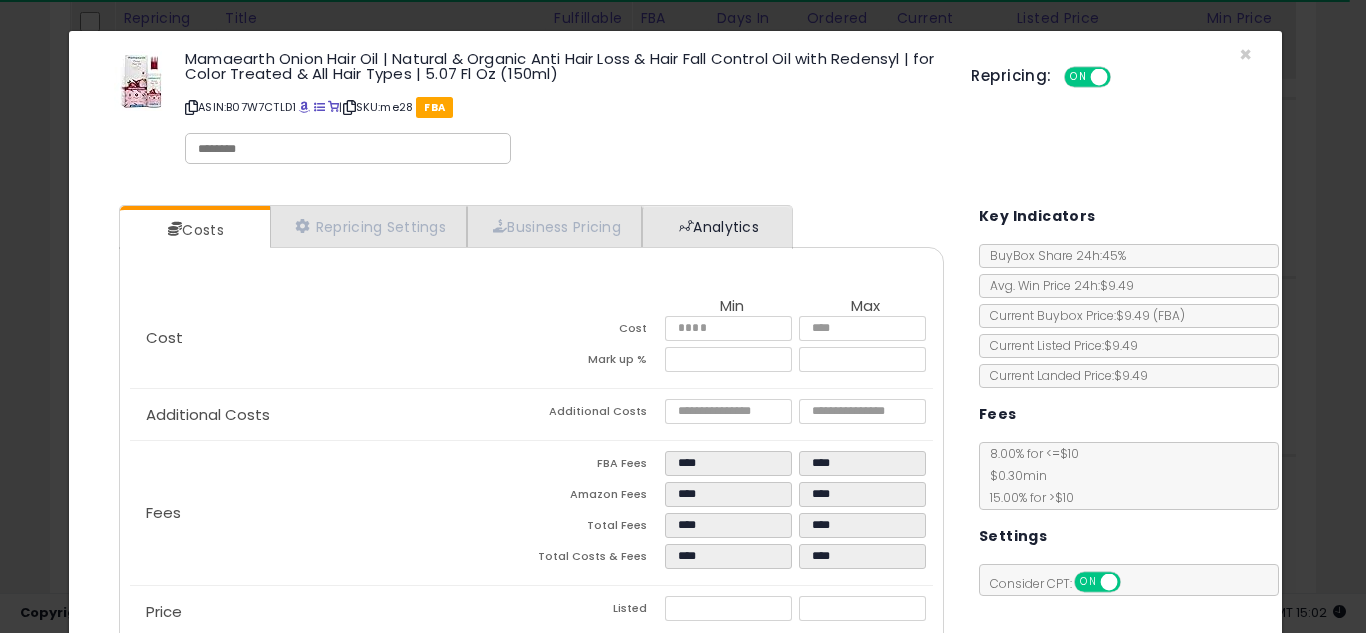 drag, startPoint x: 736, startPoint y: 248, endPoint x: 746, endPoint y: 236, distance: 15.6205 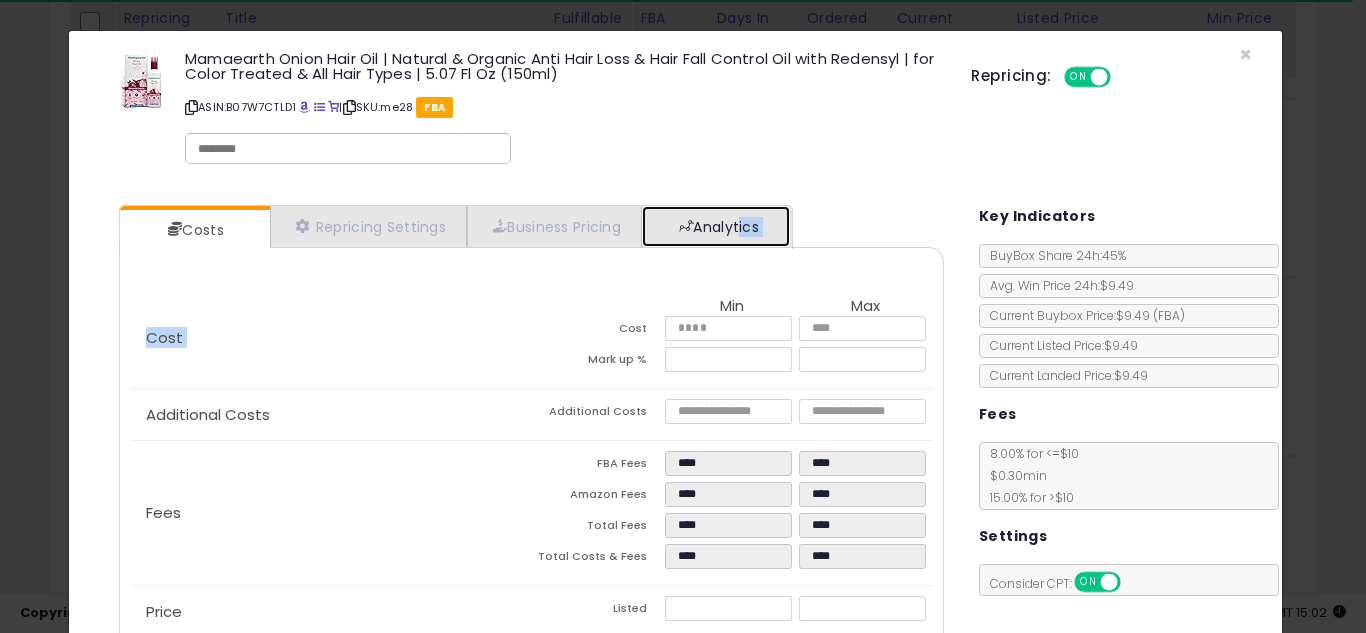 click on "Analytics" at bounding box center (716, 226) 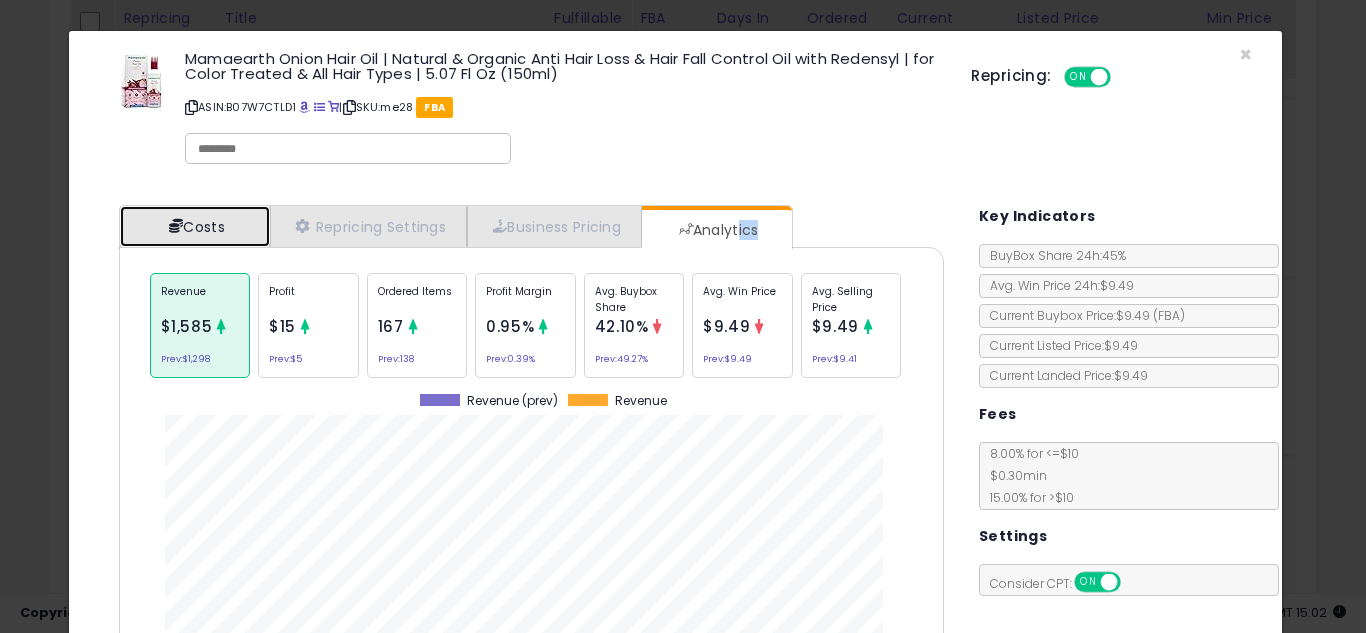 click on "Costs" at bounding box center [195, 226] 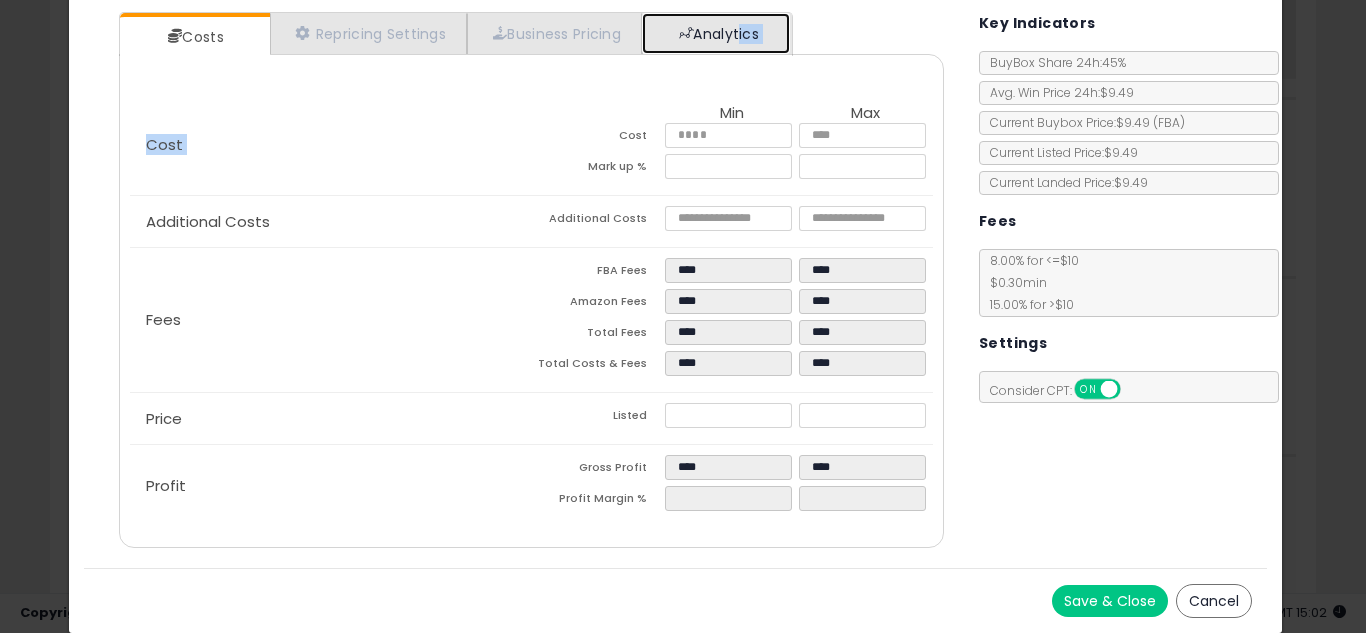 click on "Analytics" at bounding box center [716, 33] 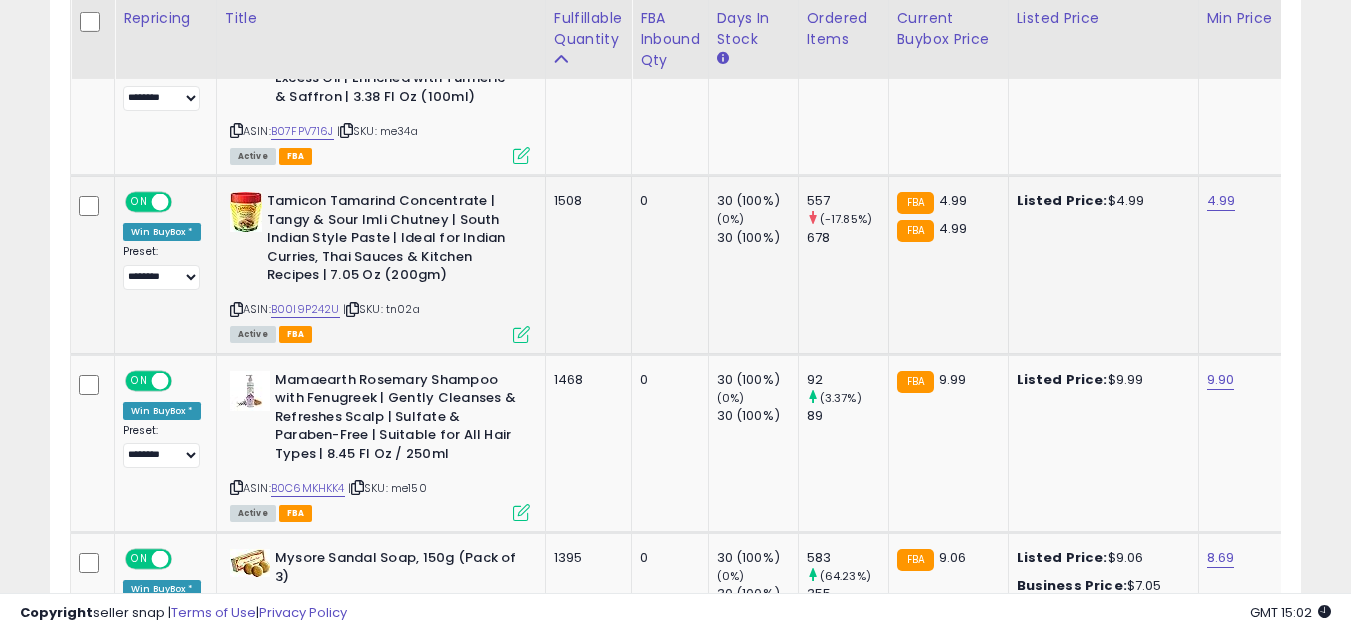 click at bounding box center [521, 334] 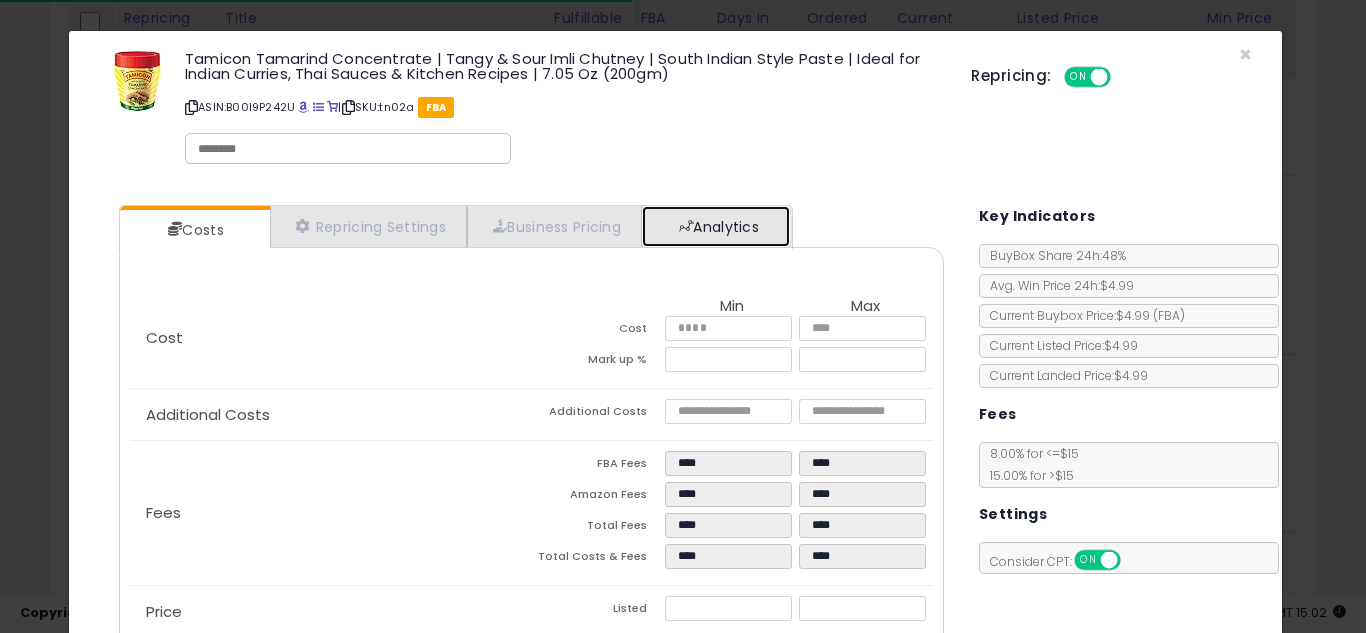 click on "Analytics" at bounding box center [716, 226] 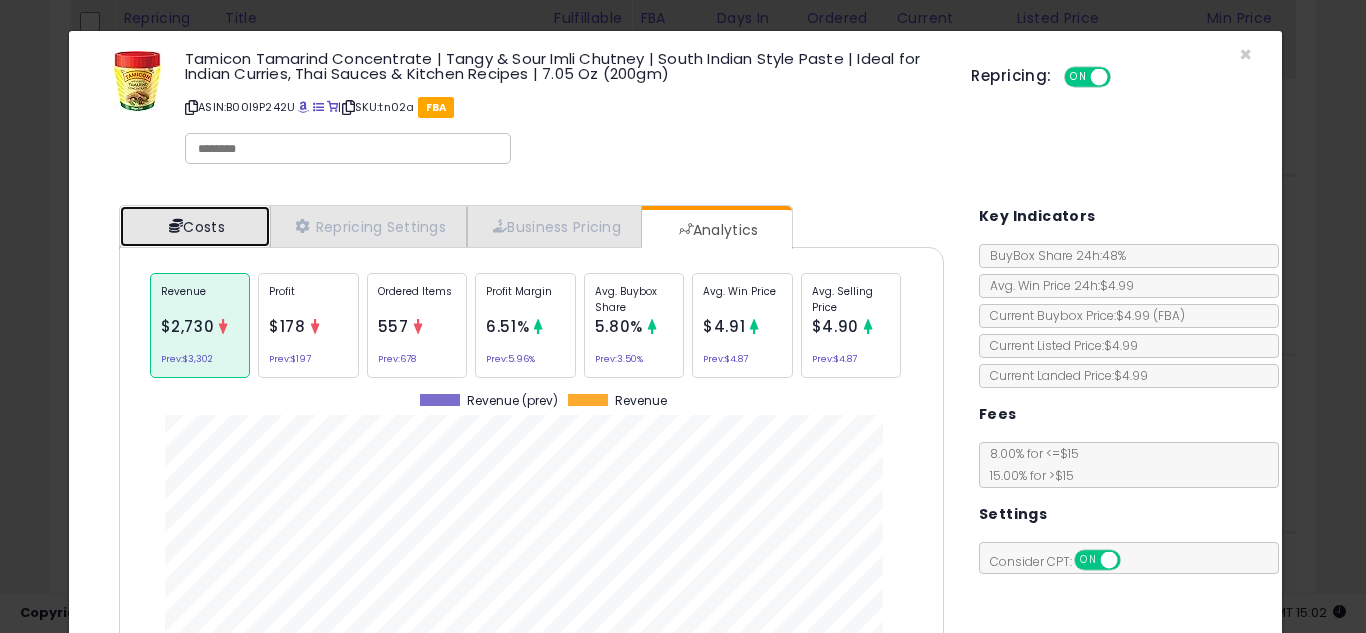 click on "Costs" at bounding box center [195, 226] 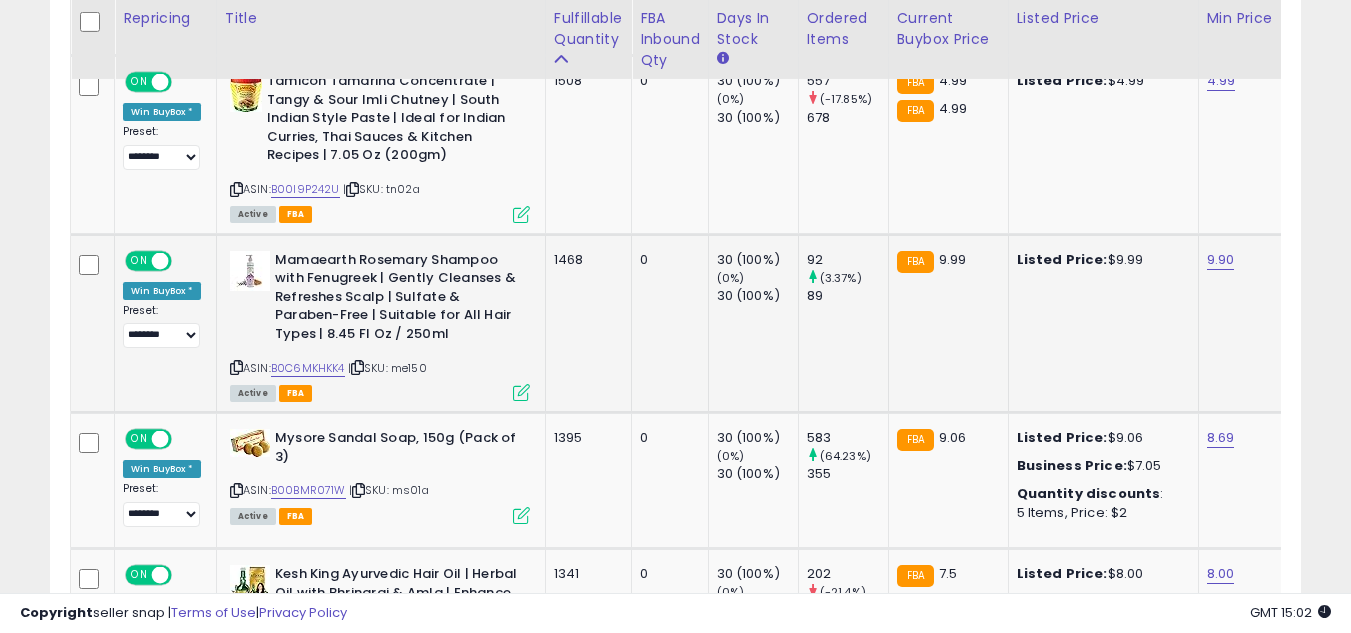 click at bounding box center [521, 392] 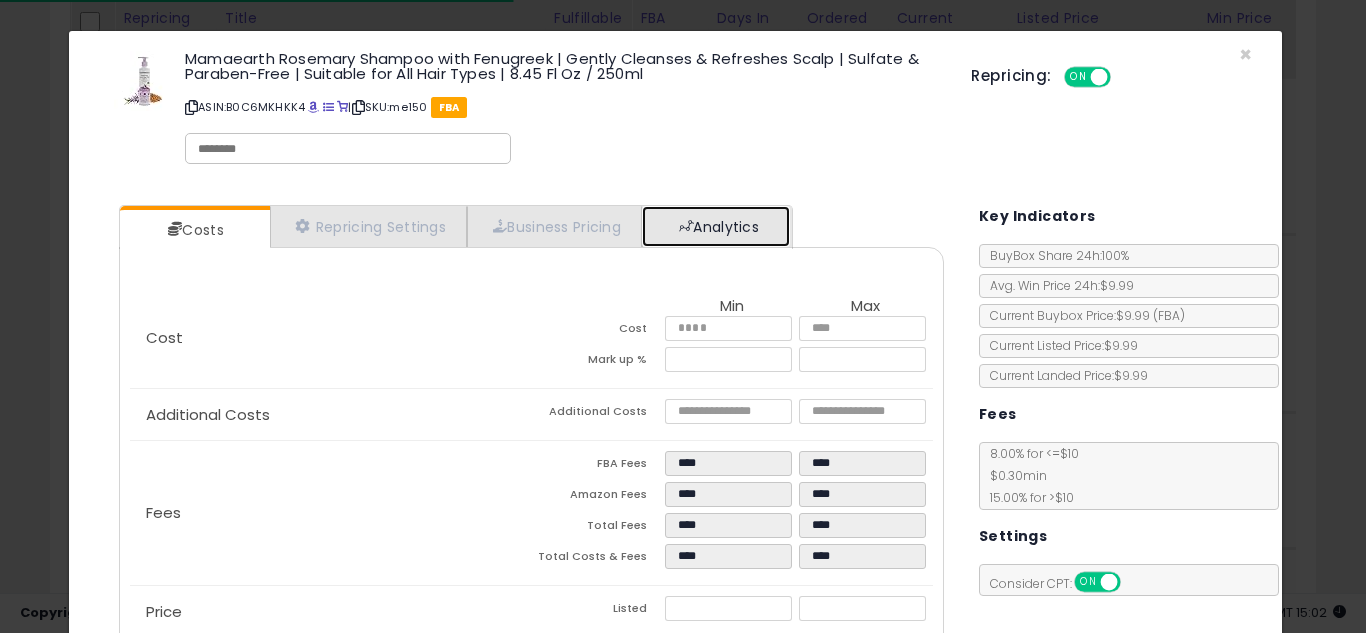 click on "Analytics" at bounding box center [716, 226] 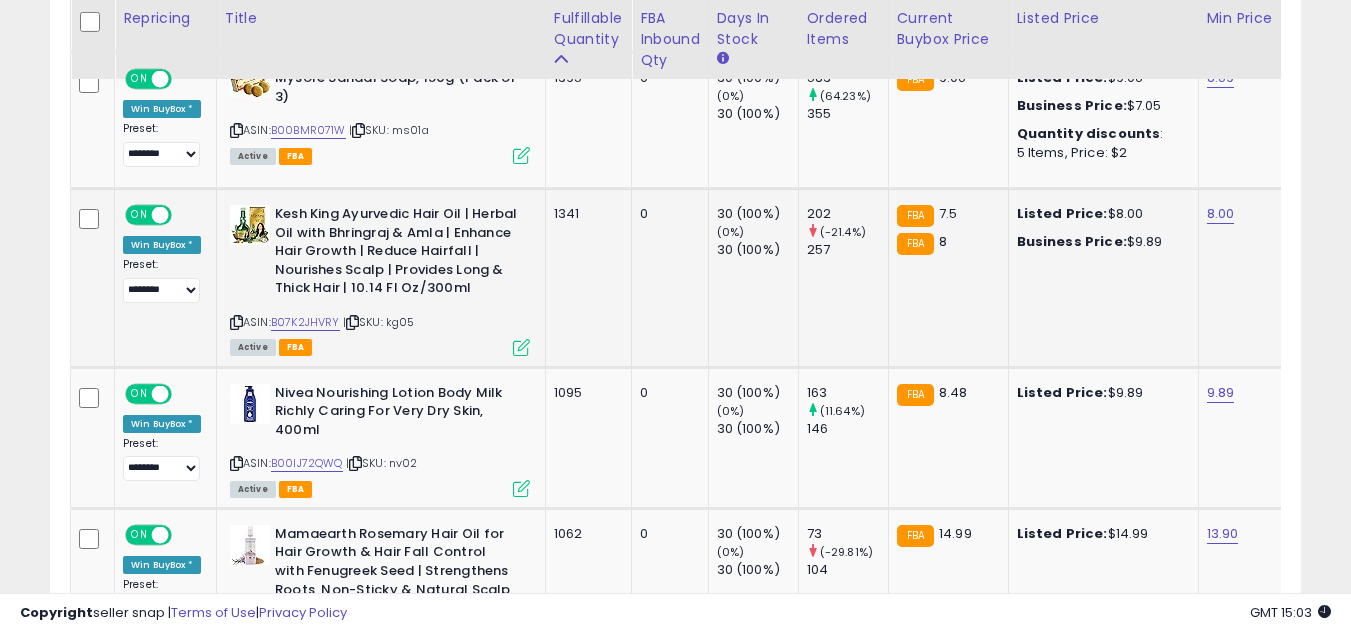 click at bounding box center (521, 347) 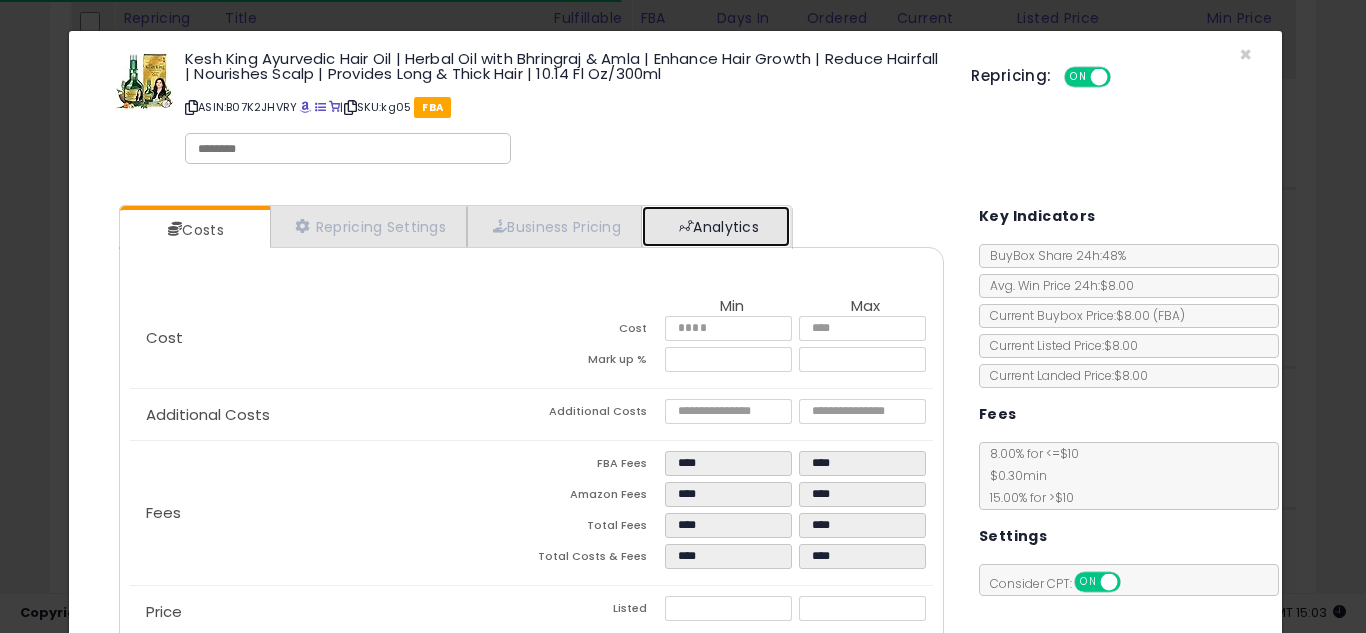 click on "Analytics" at bounding box center (716, 226) 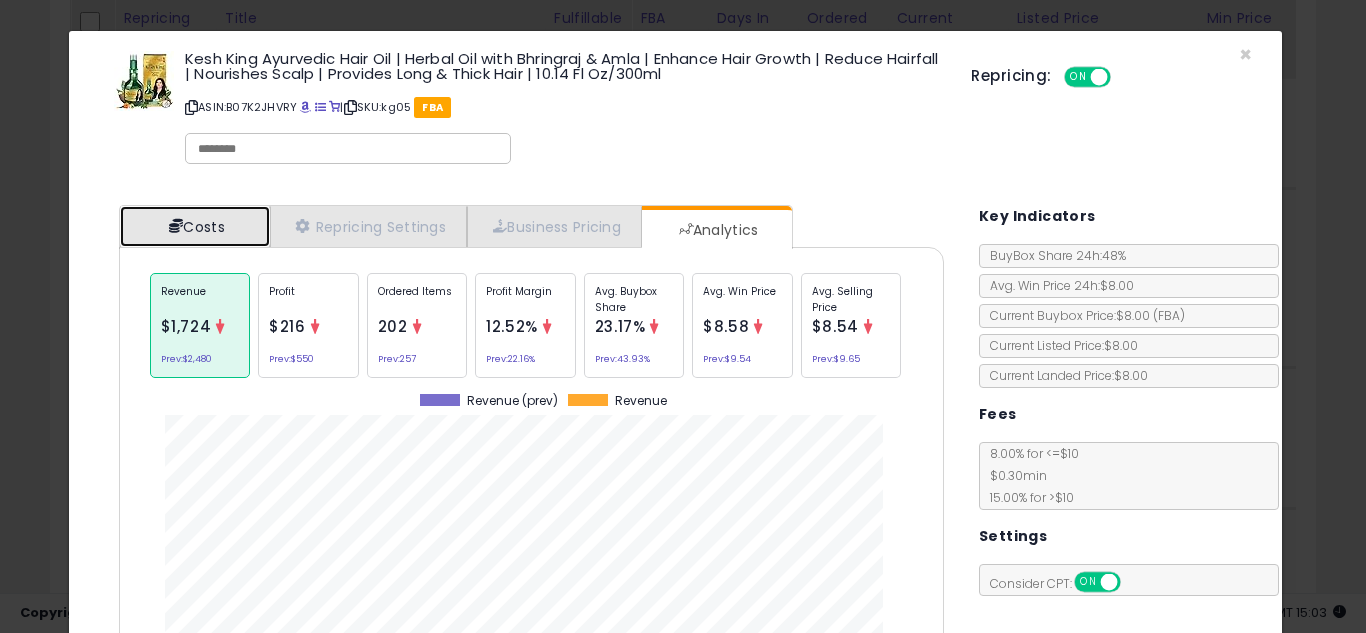 click on "Costs" at bounding box center (195, 226) 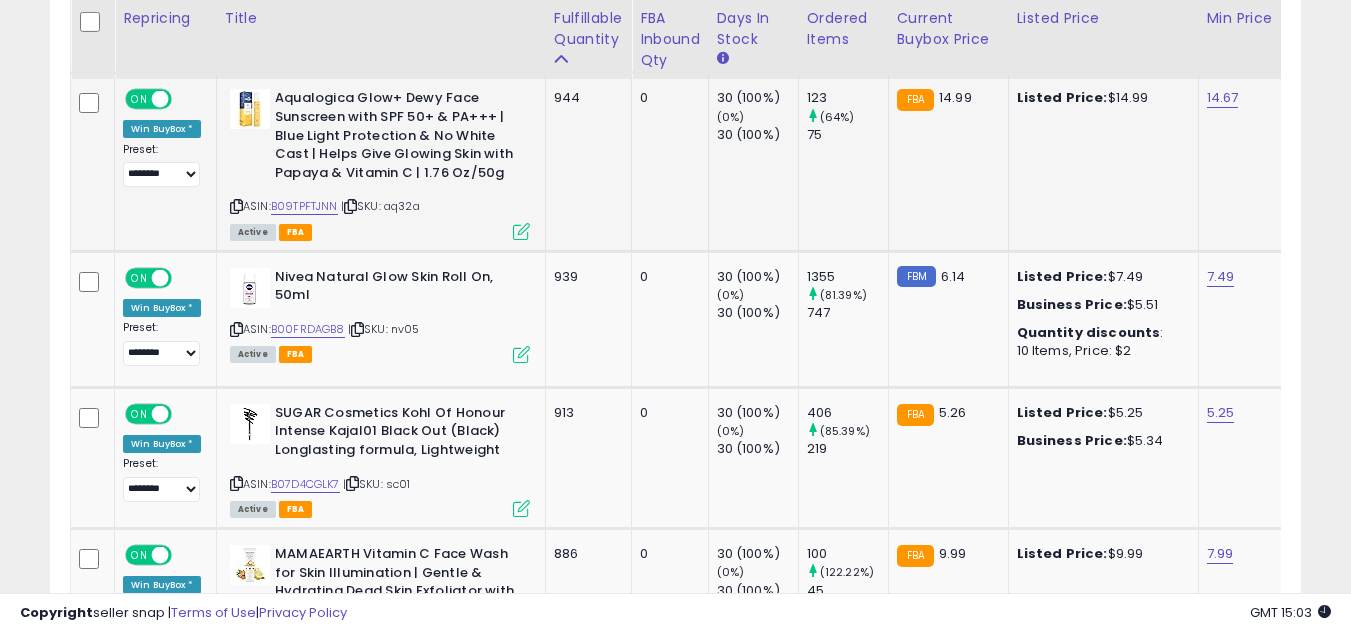 click on "Aqualogica Glow+ Dewy Face Sunscreen with SPF 50+ & PA+++ | Blue Light Protection & No White Cast | Helps Give Glowing Skin with Papaya & Vitamin C | 1.76 Oz/50g  ASIN:  B09TPFTJNN    |   SKU: aq32a Active FBA" 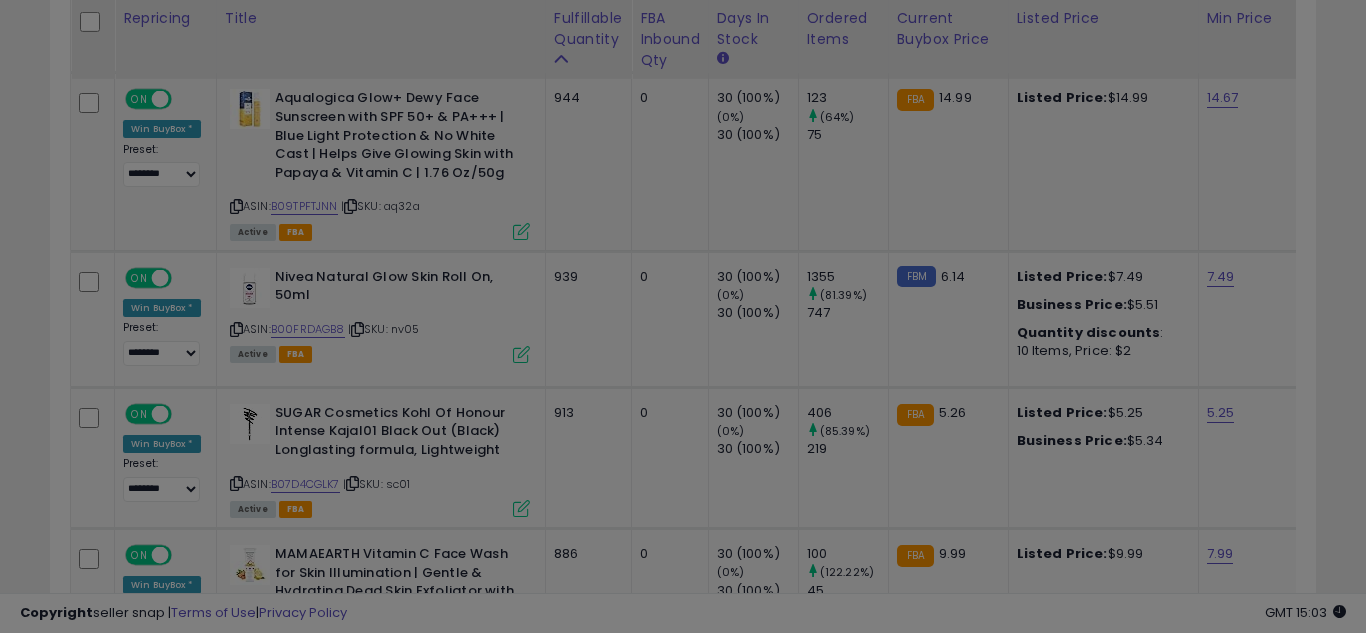 scroll, scrollTop: 999590, scrollLeft: 999267, axis: both 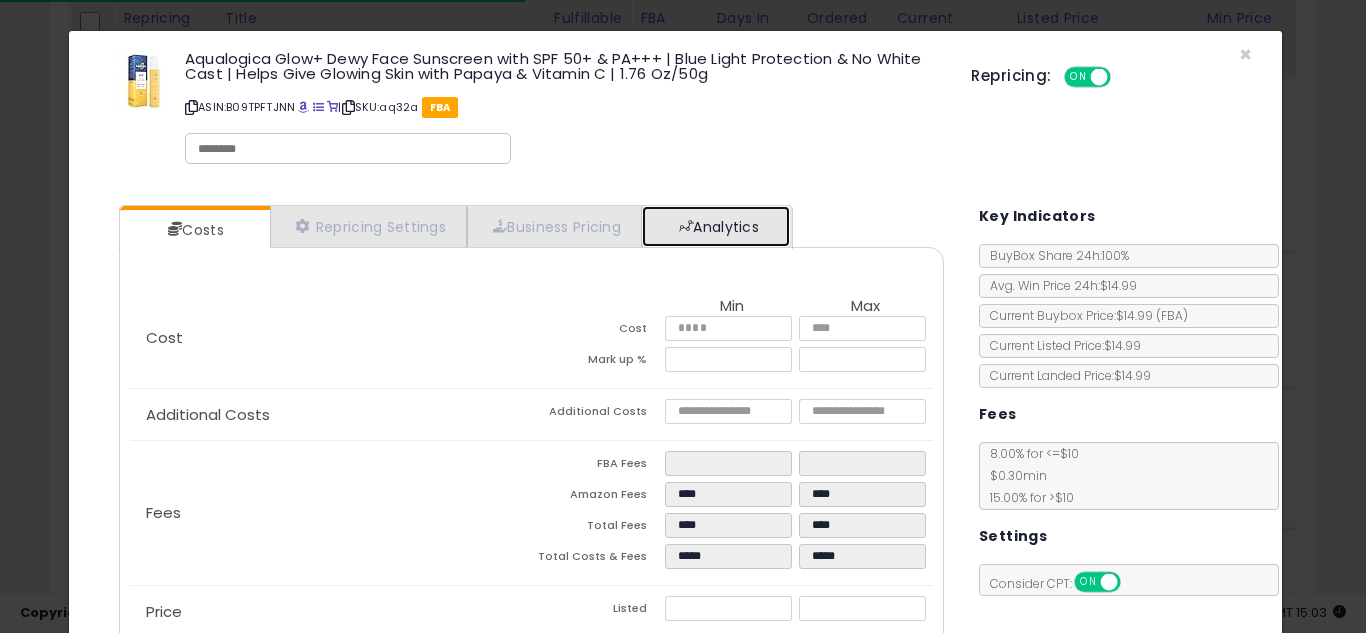 click on "Analytics" at bounding box center [716, 226] 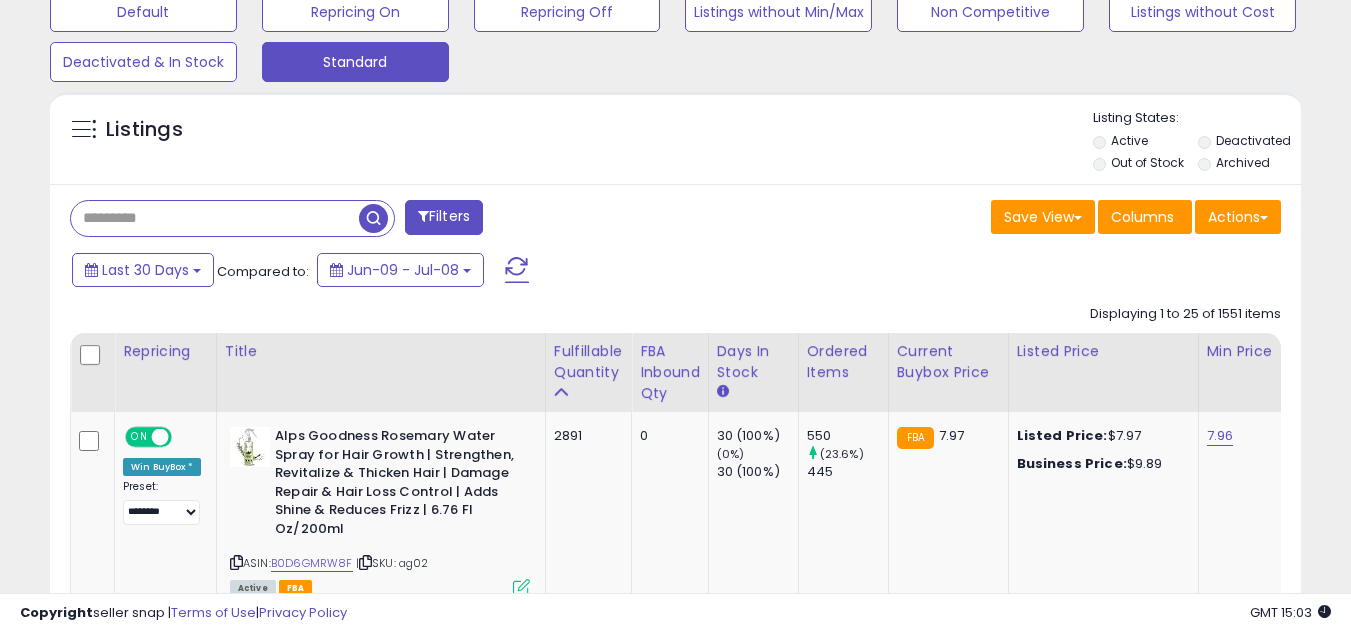 click at bounding box center (215, 218) 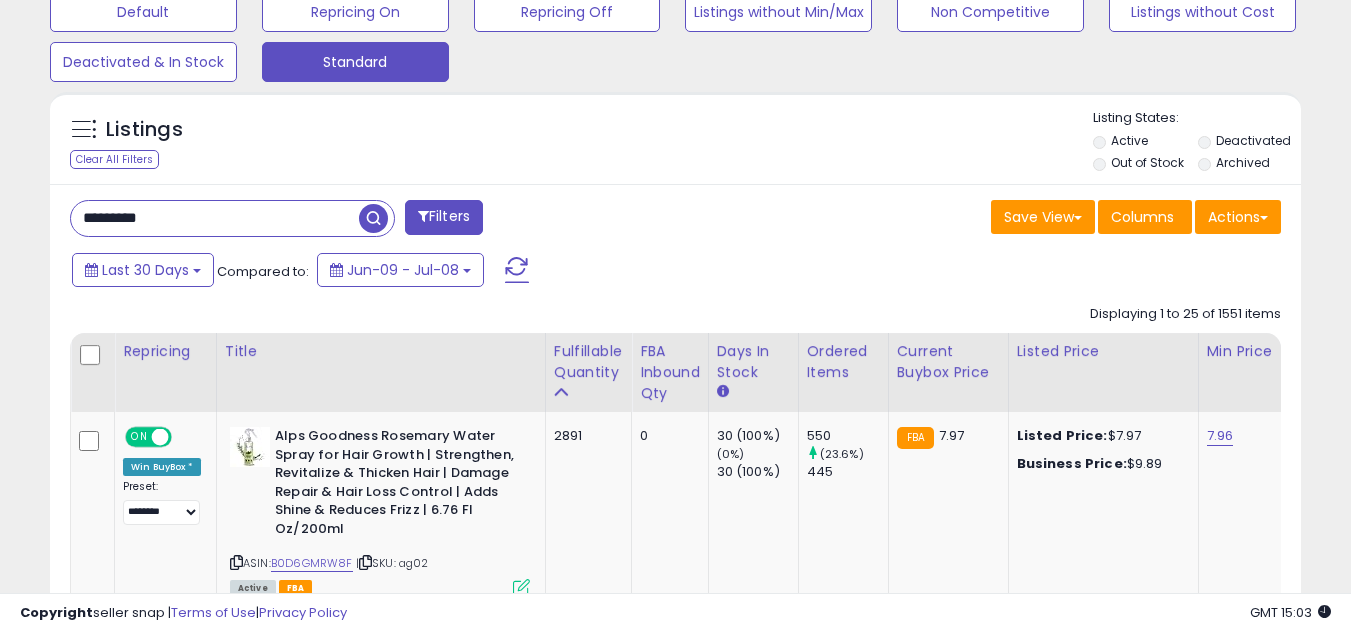 type on "*********" 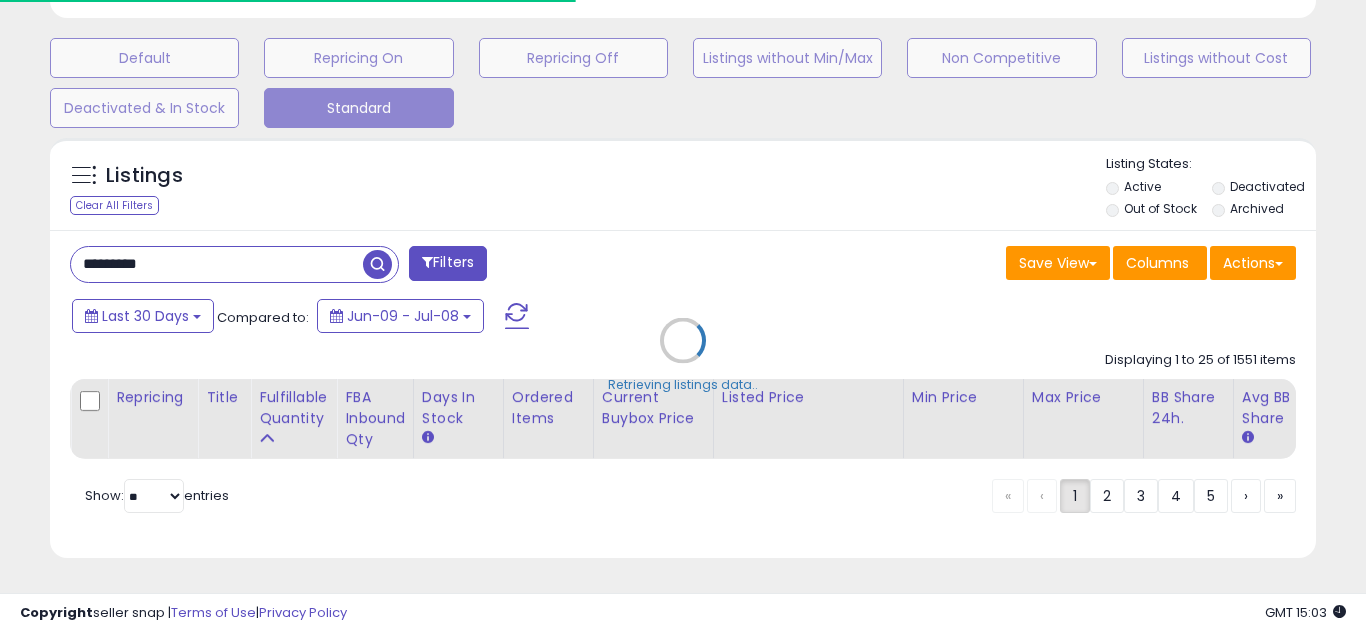 click on "*********
Filters
Save View
Save As New View
Update Current View" at bounding box center (683, 394) 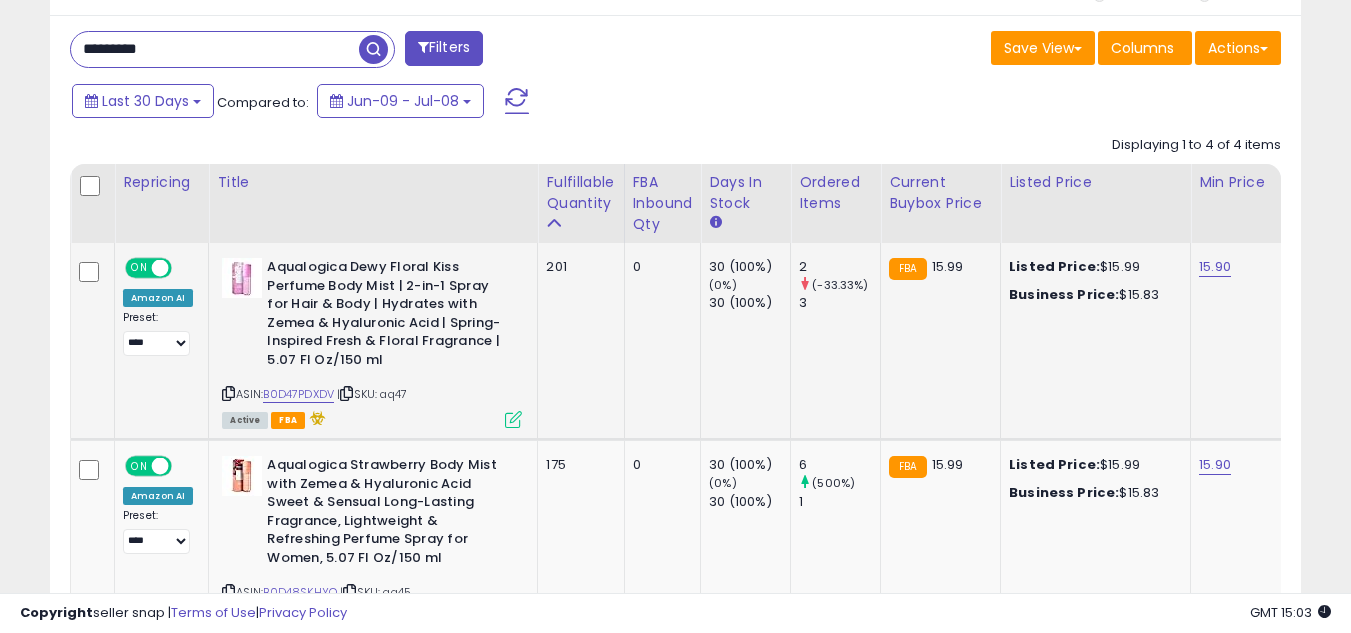 click at bounding box center (513, 419) 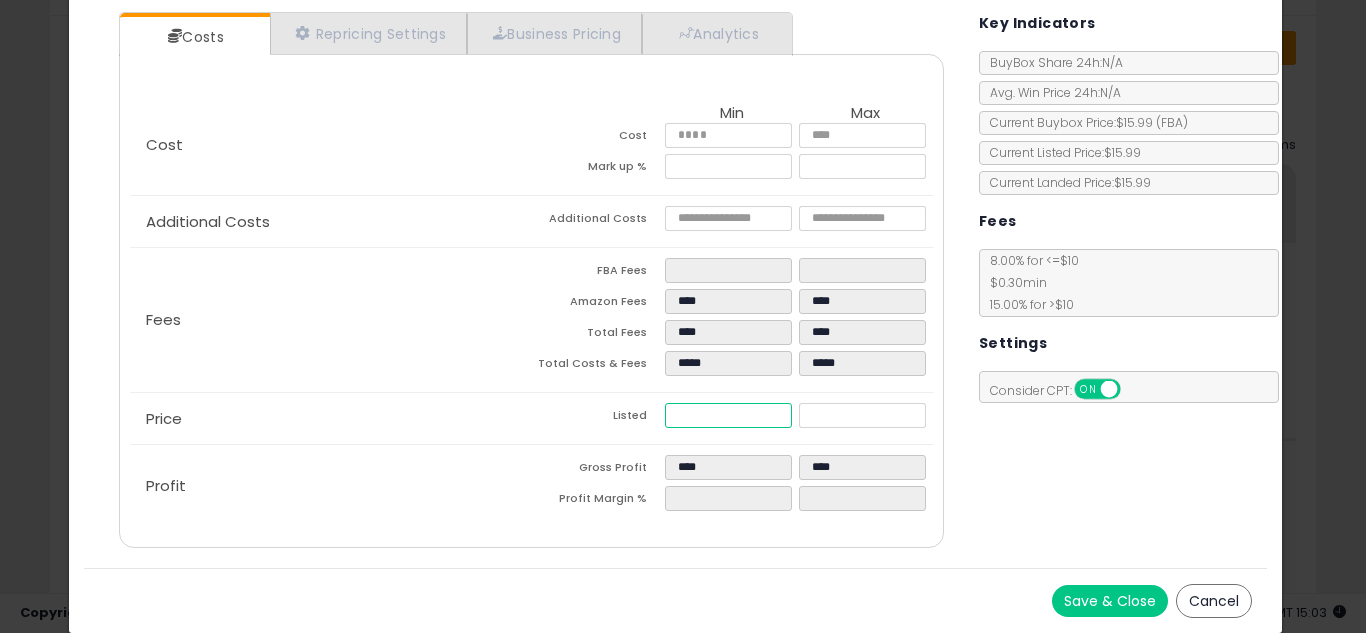 click on "*****" at bounding box center [728, 415] 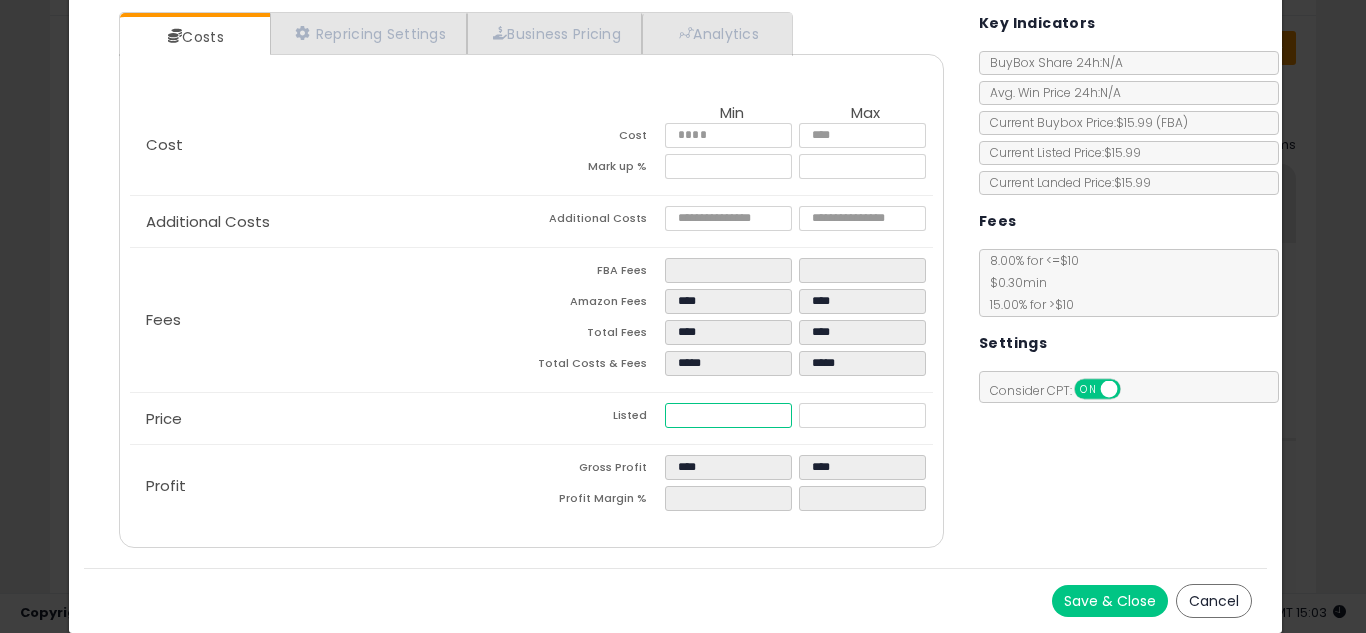 type on "****" 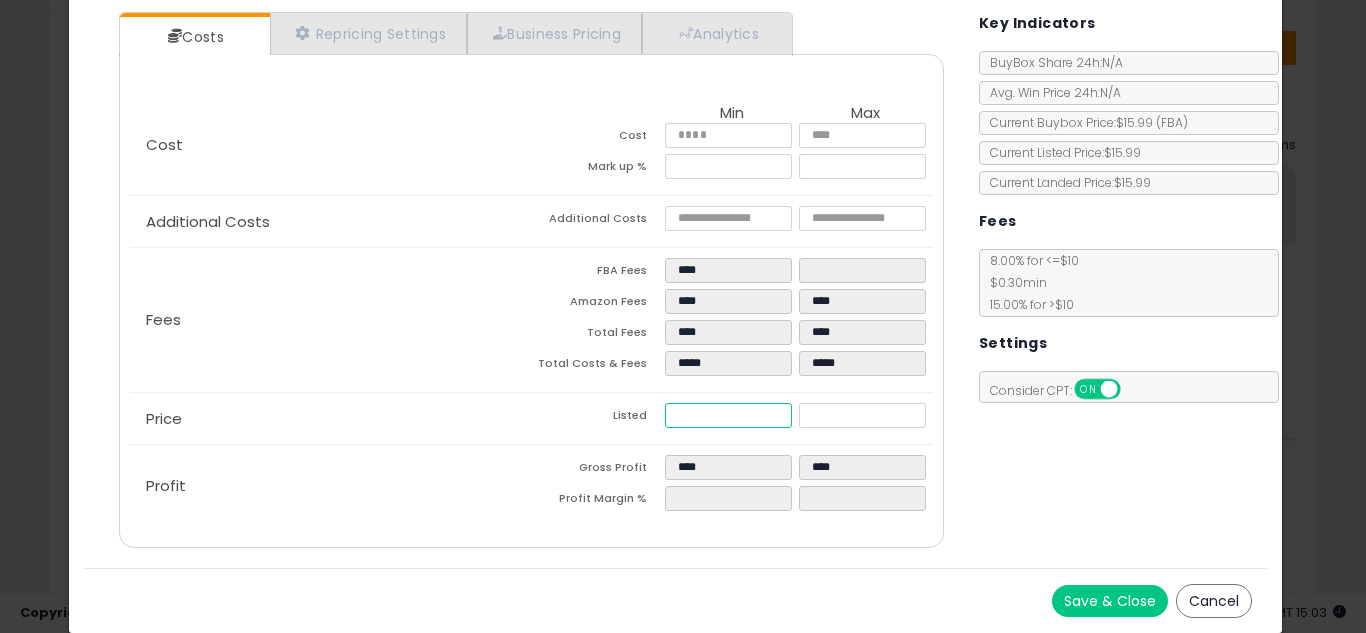type on "****" 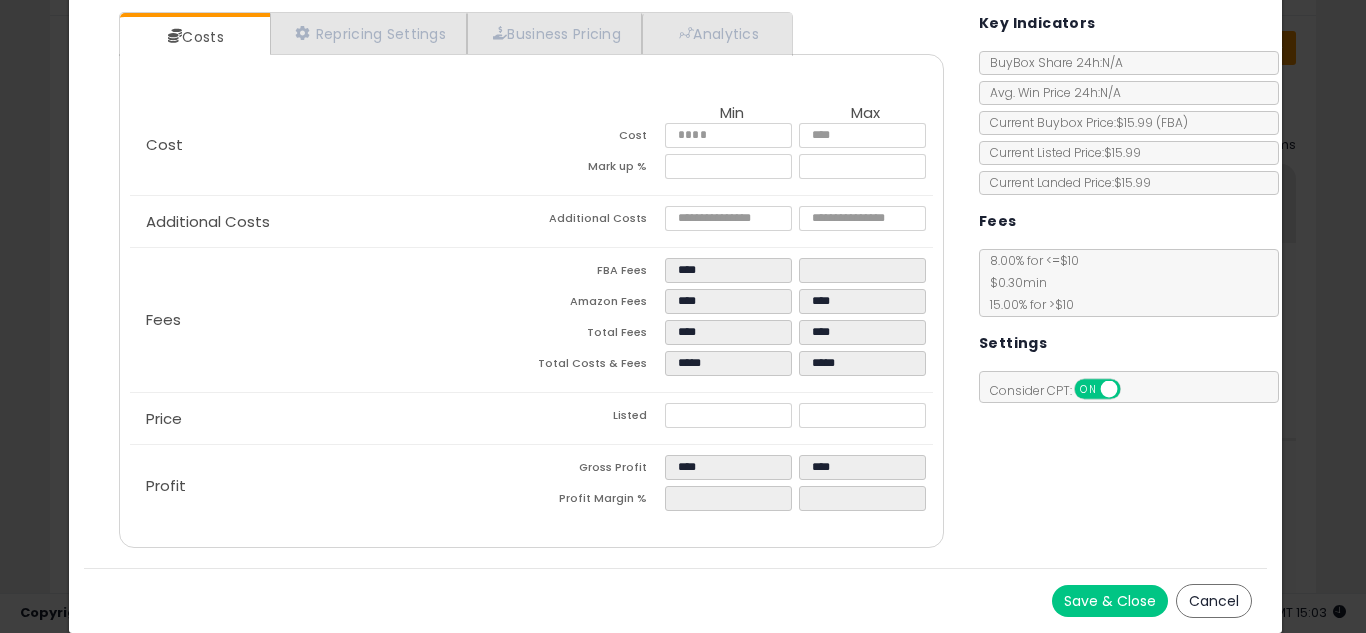 type on "******" 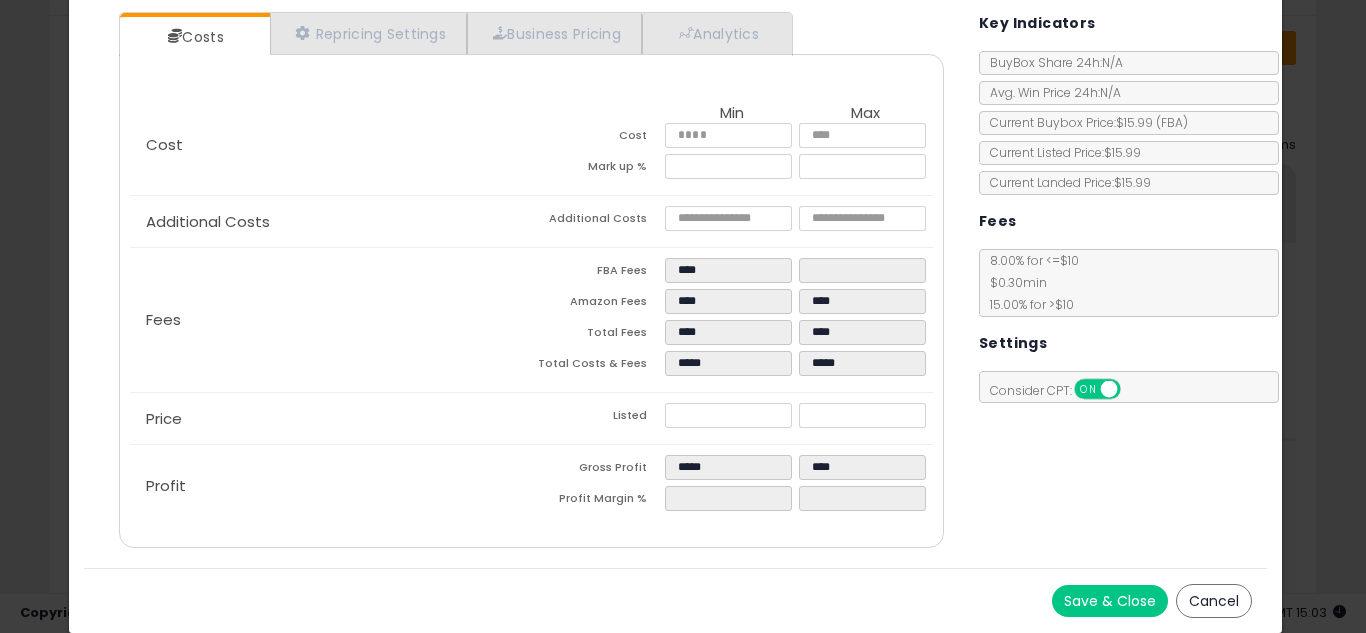 click on "Listed" at bounding box center [598, 418] 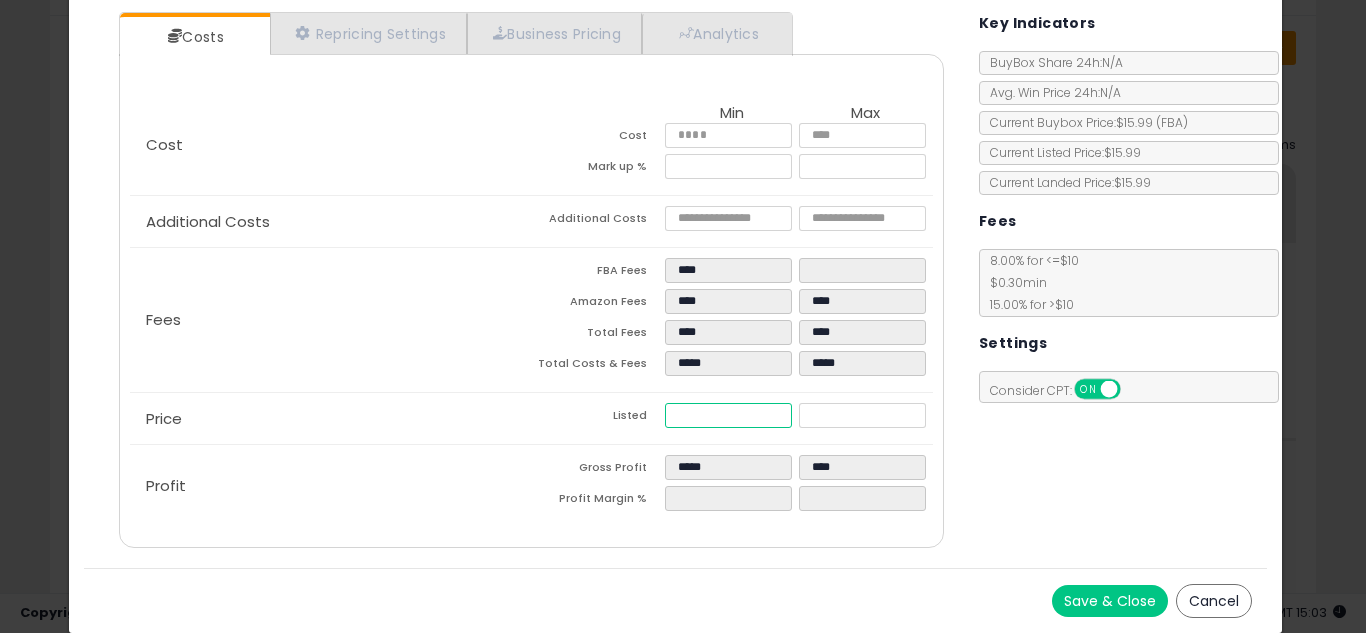 click on "****" at bounding box center [728, 415] 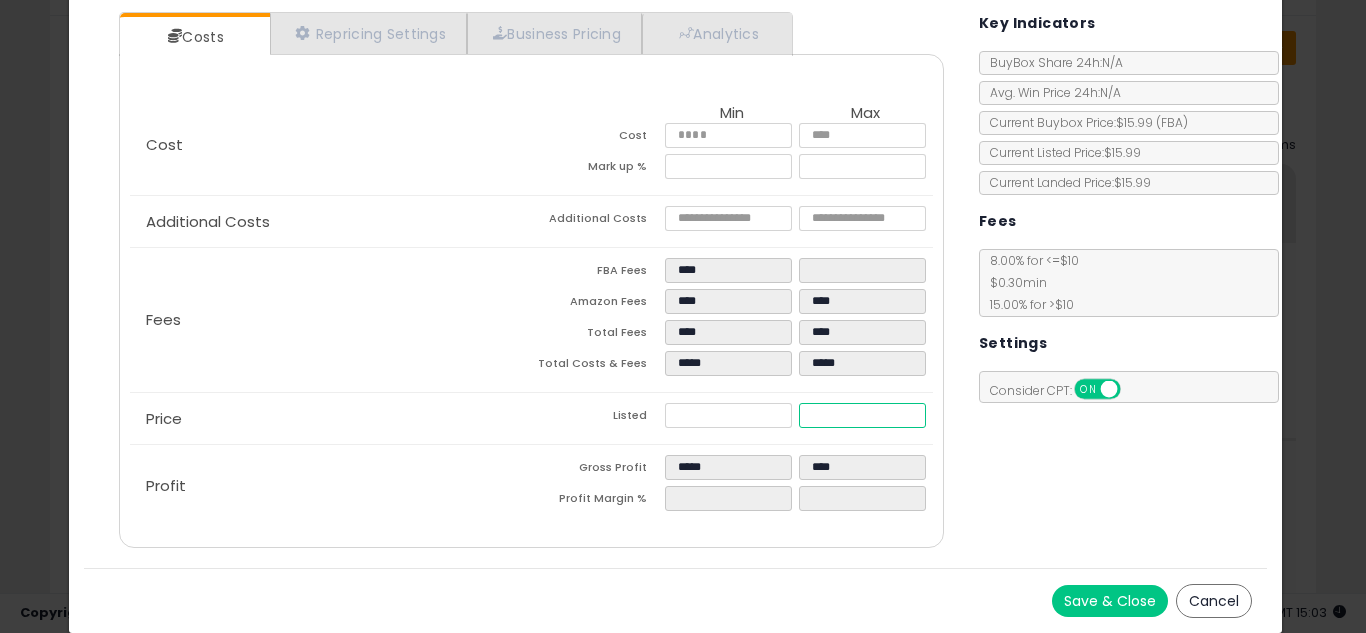 type on "****" 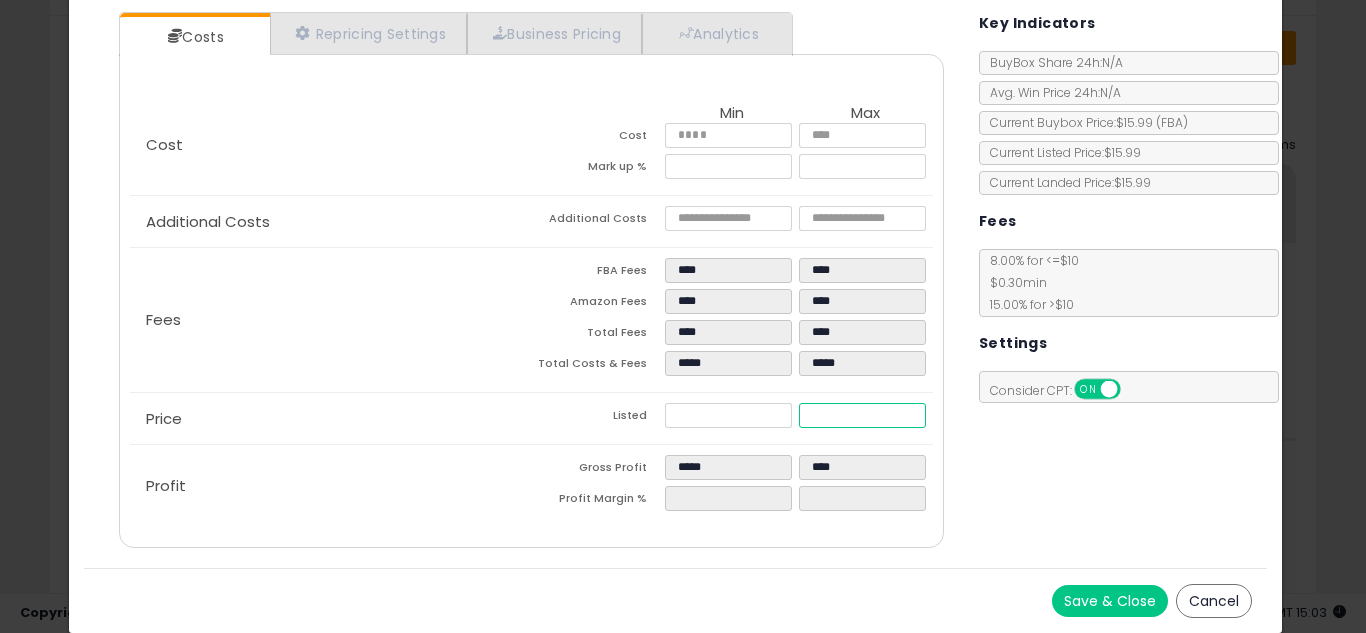 type on "****" 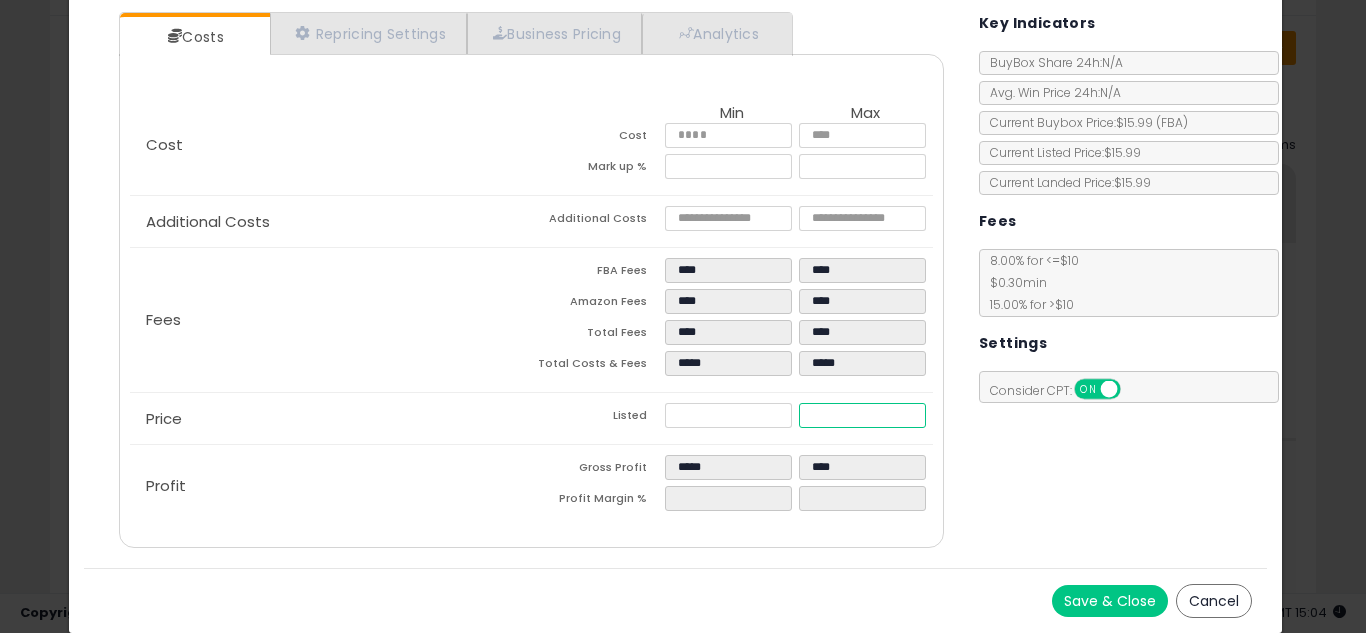type on "****" 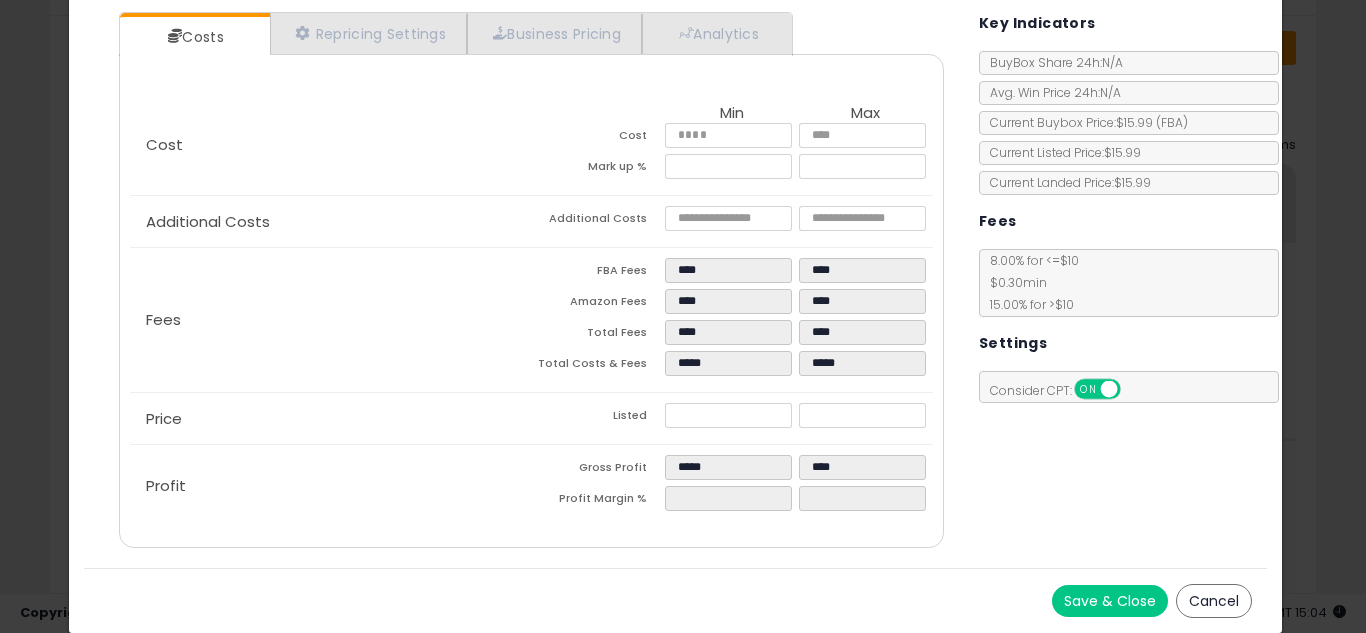 type on "******" 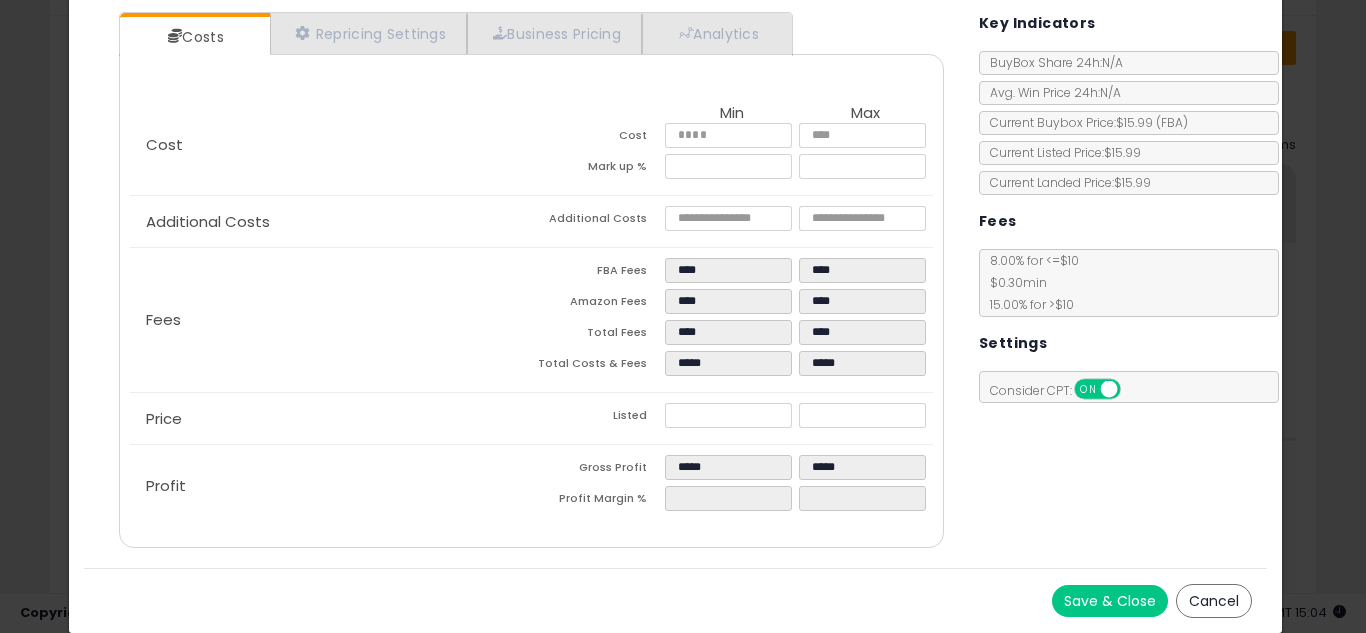 click on "Costs
Repricing Settings
Business Pricing
Analytics
Cost" at bounding box center (676, 282) 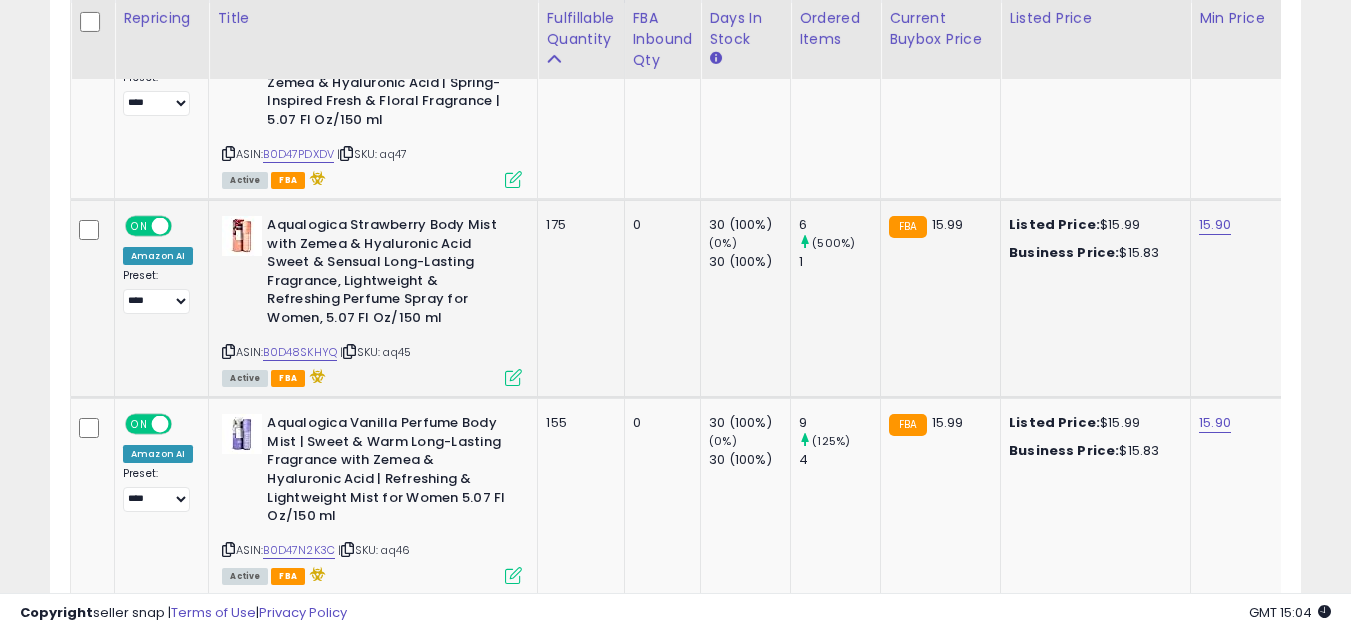 click at bounding box center (513, 377) 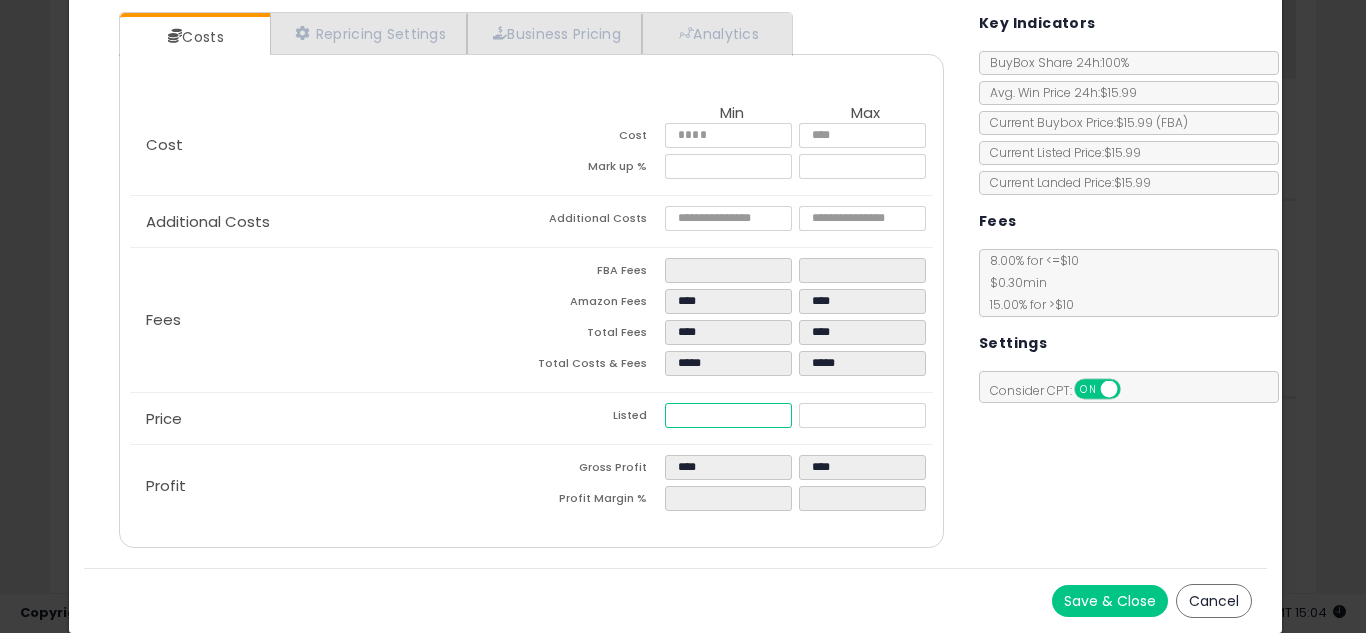 click on "*****" at bounding box center [728, 415] 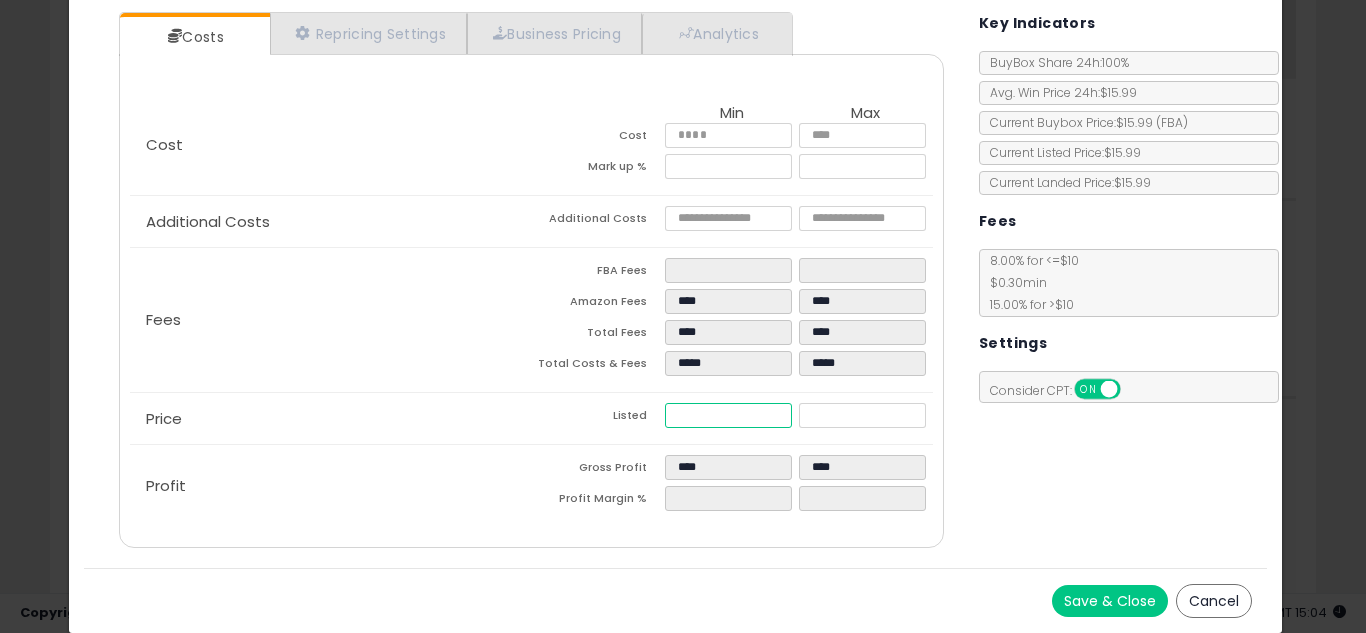 type on "****" 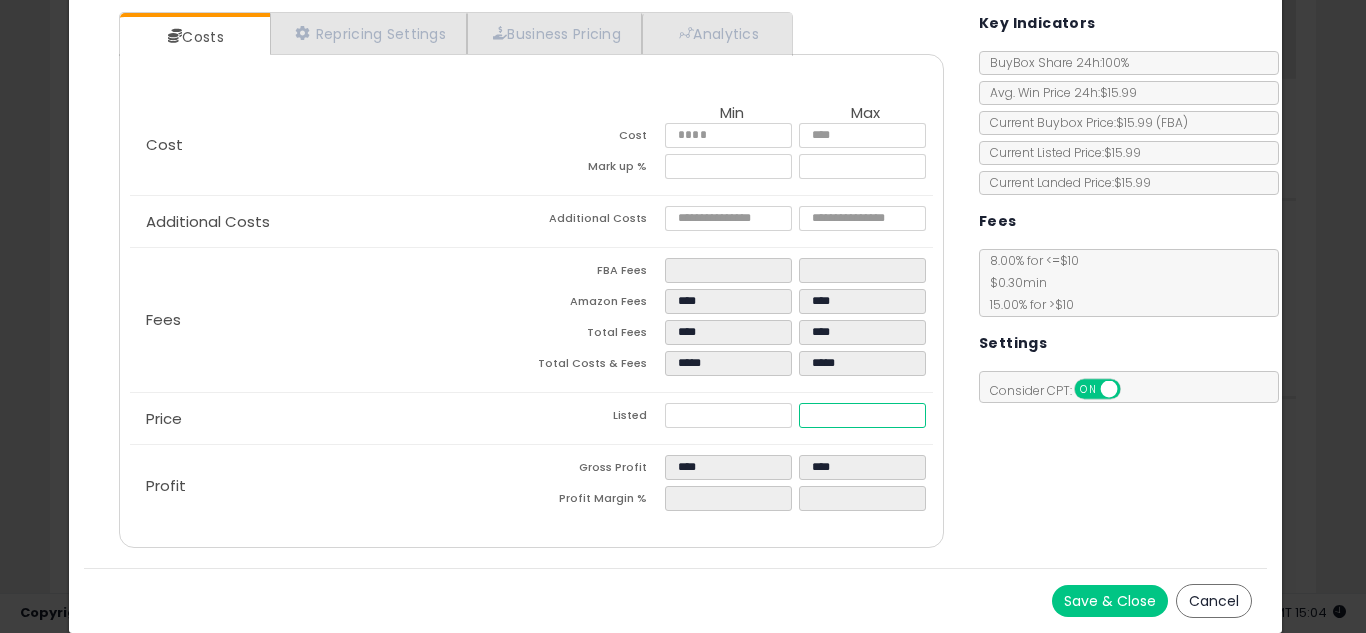 type on "*****" 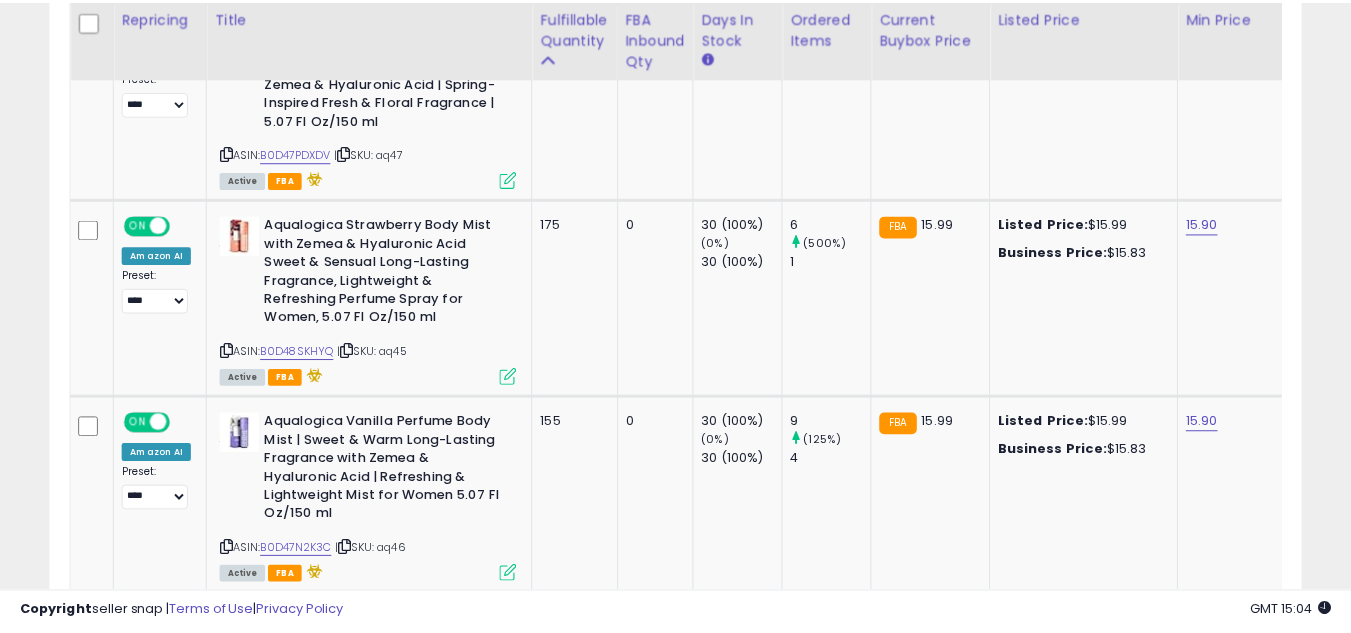scroll, scrollTop: 410, scrollLeft: 724, axis: both 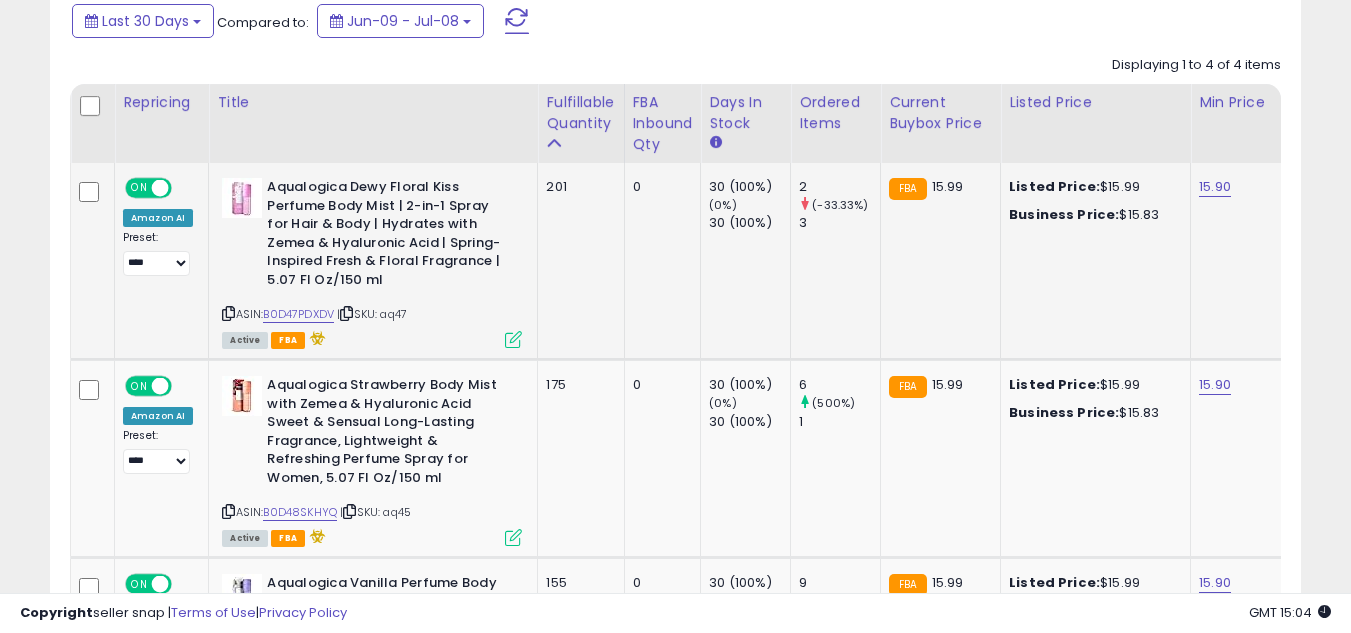 click at bounding box center (513, 339) 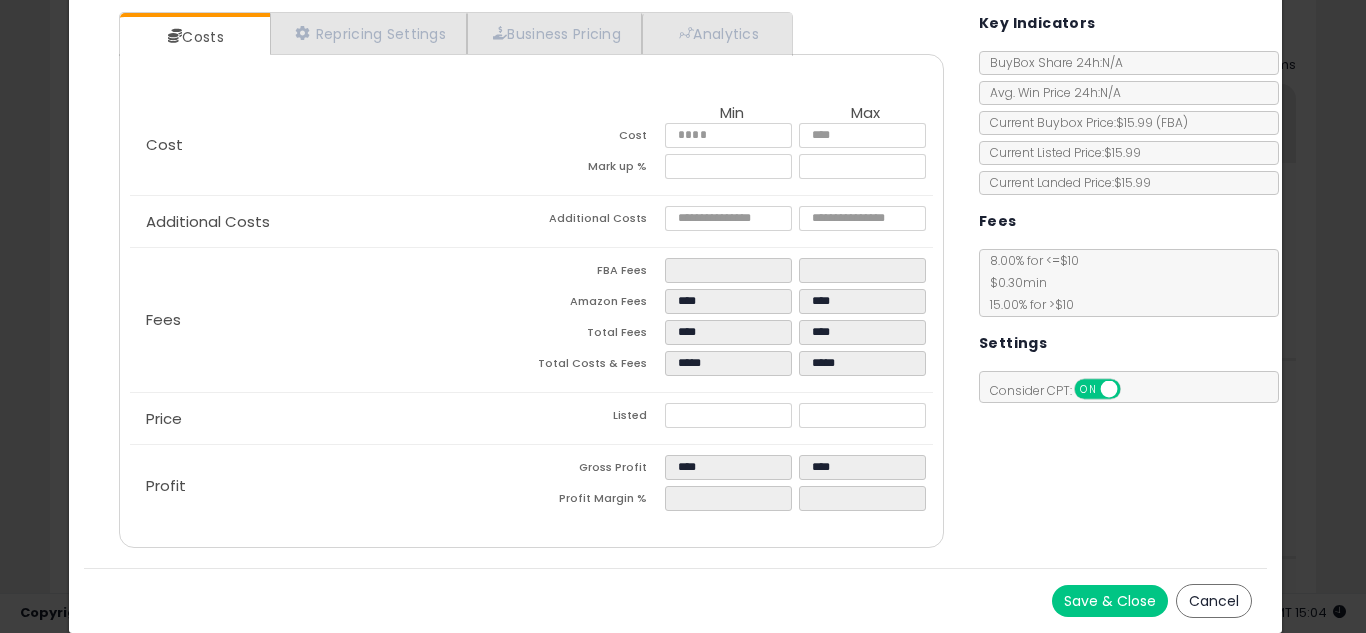 drag, startPoint x: 1345, startPoint y: 107, endPoint x: 1361, endPoint y: 105, distance: 16.124516 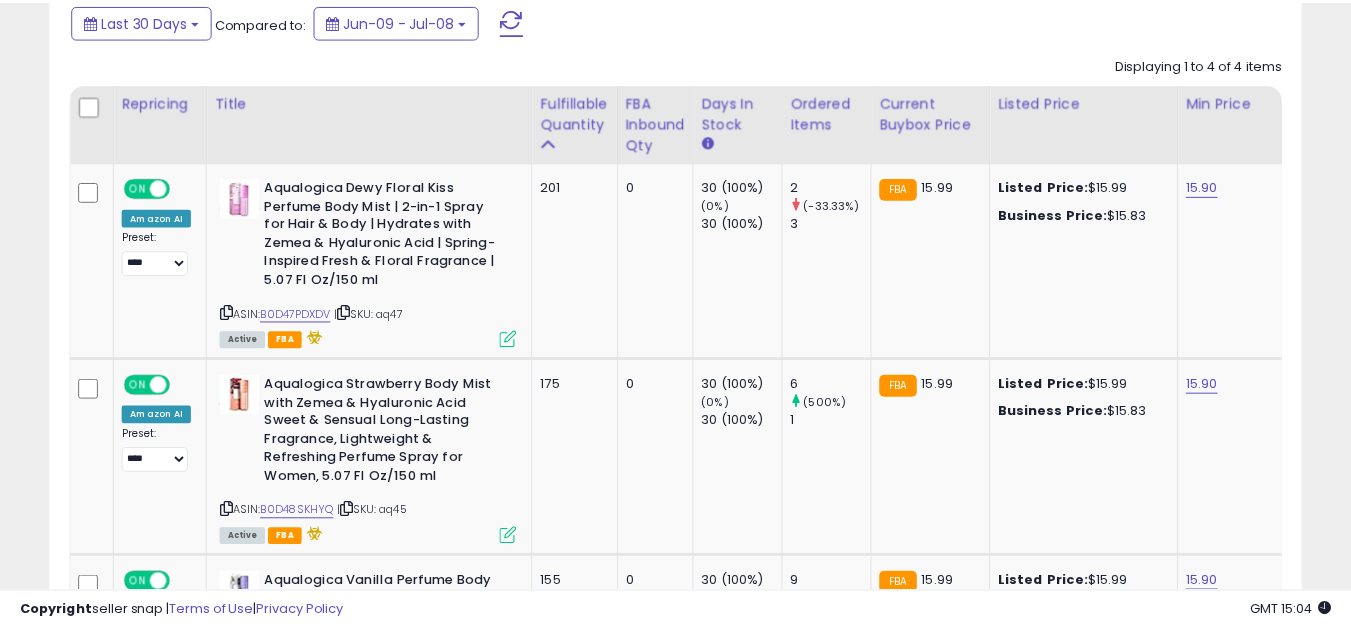 scroll, scrollTop: 0, scrollLeft: 0, axis: both 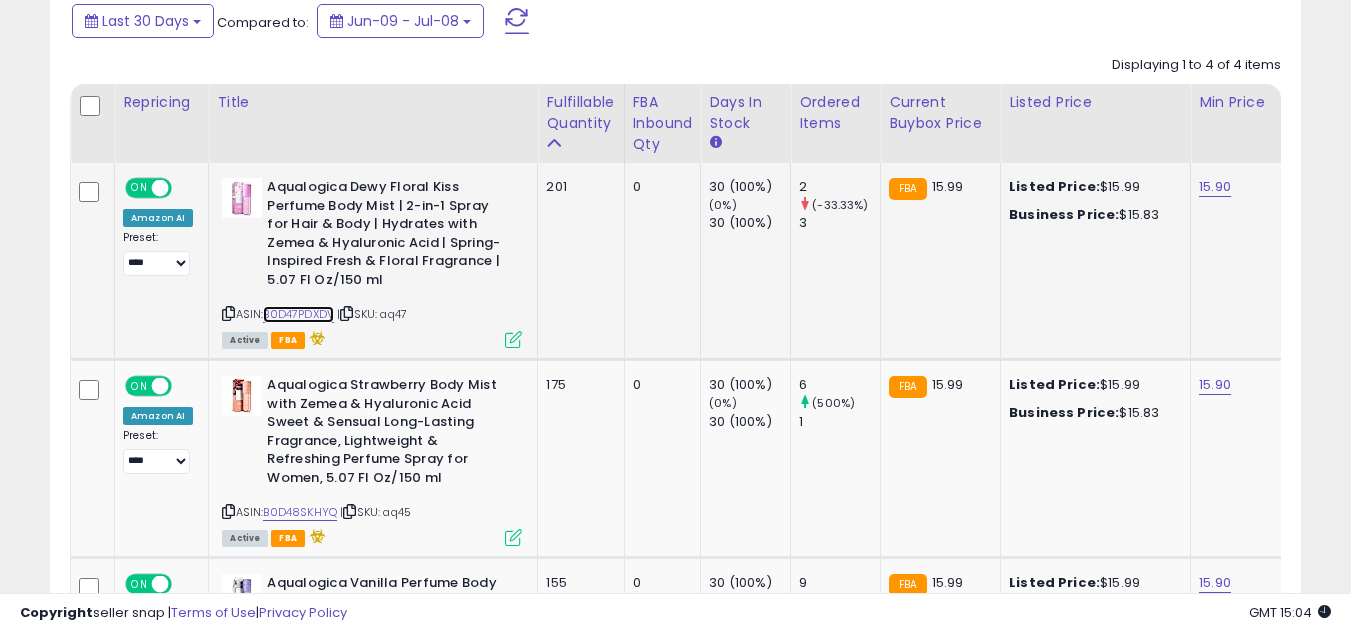 click on "B0D47PDXDV" at bounding box center [298, 314] 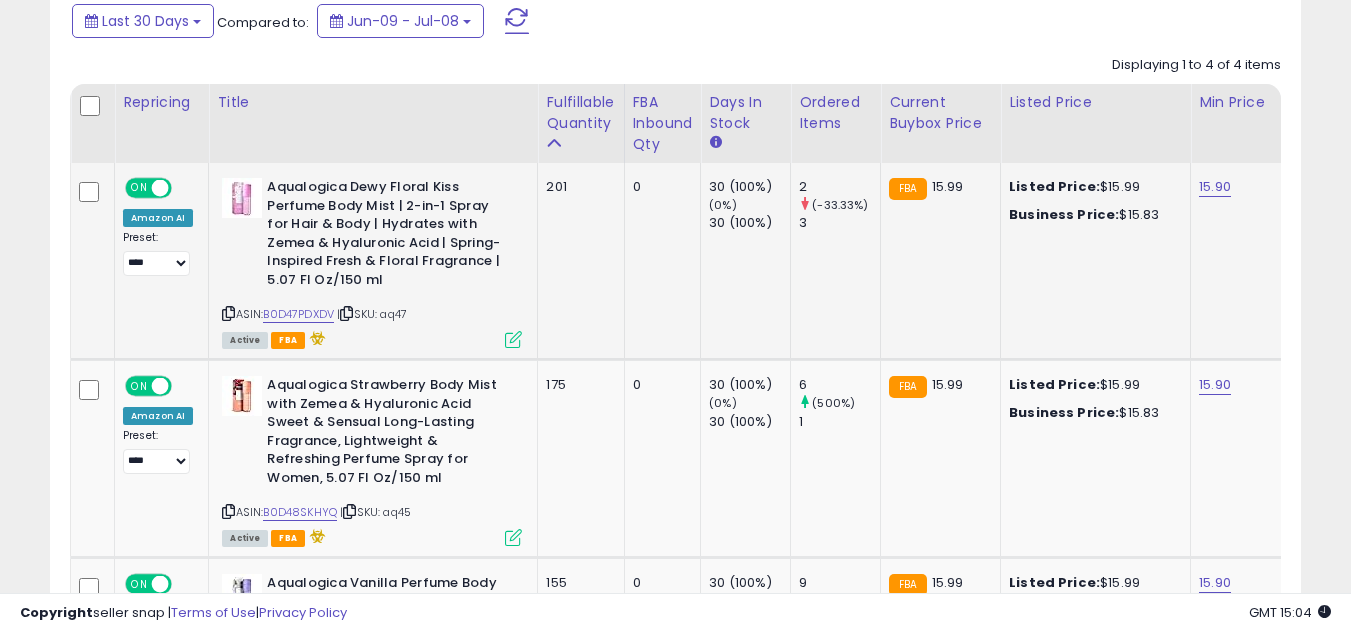 click at bounding box center (513, 339) 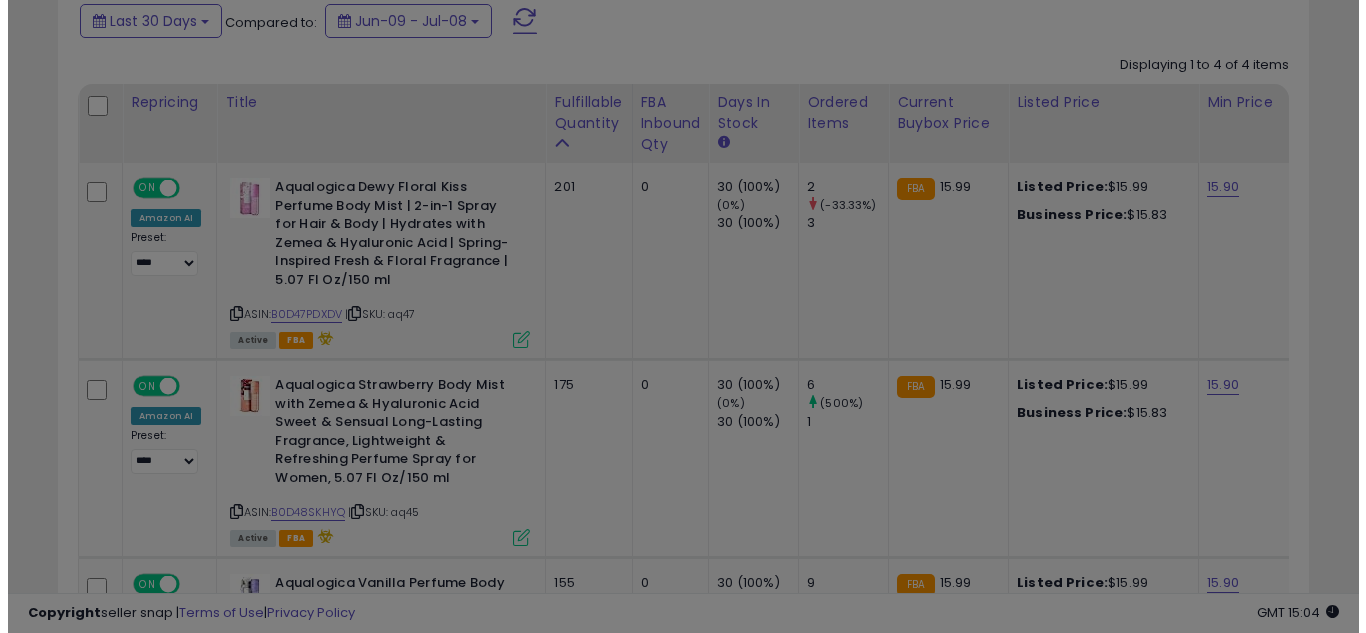 scroll, scrollTop: 999590, scrollLeft: 999267, axis: both 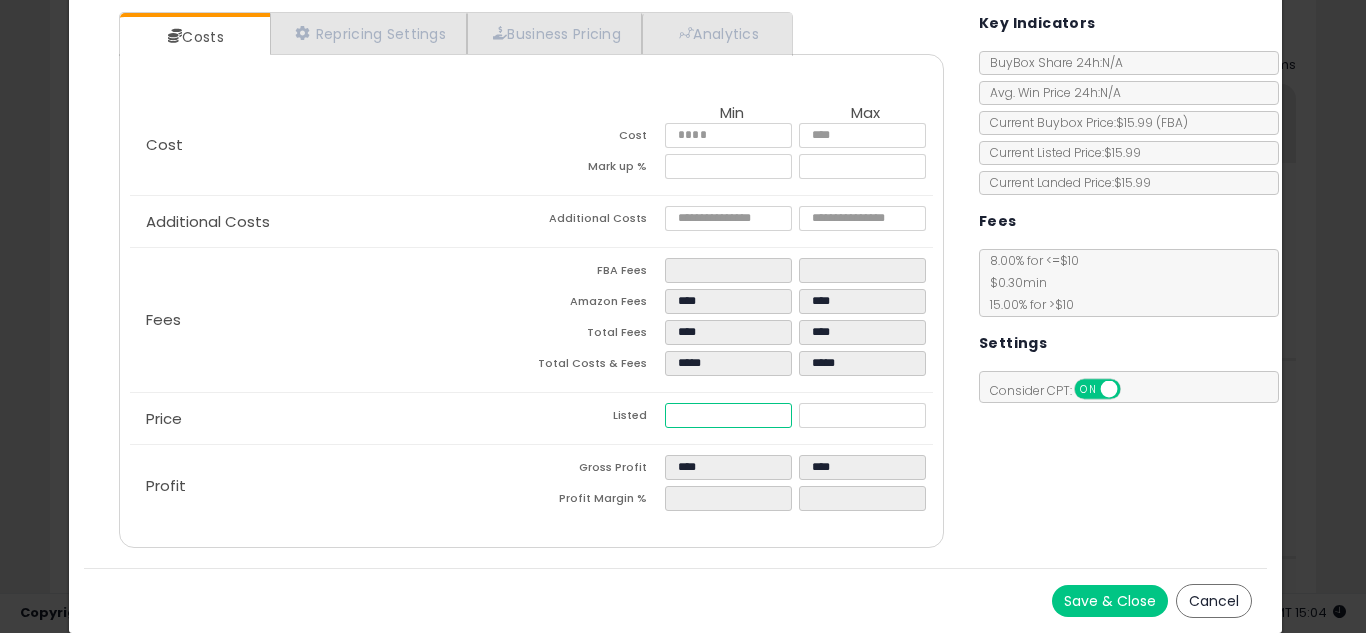 click on "*****" at bounding box center (728, 415) 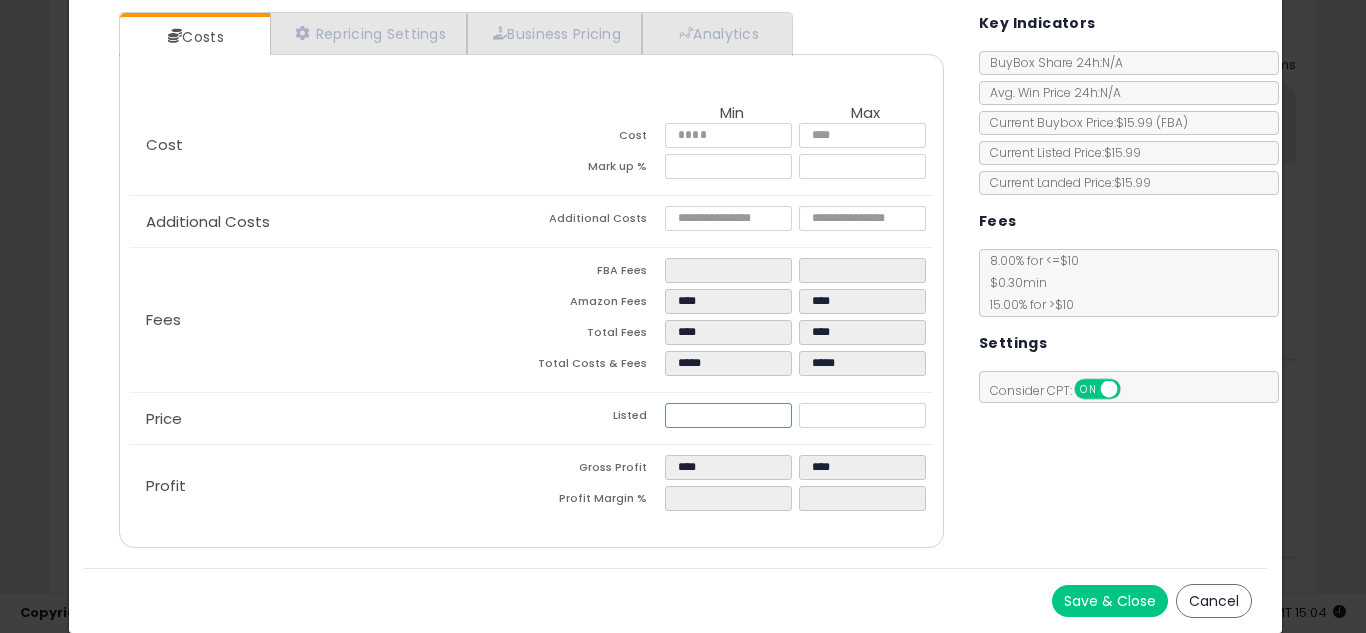type on "****" 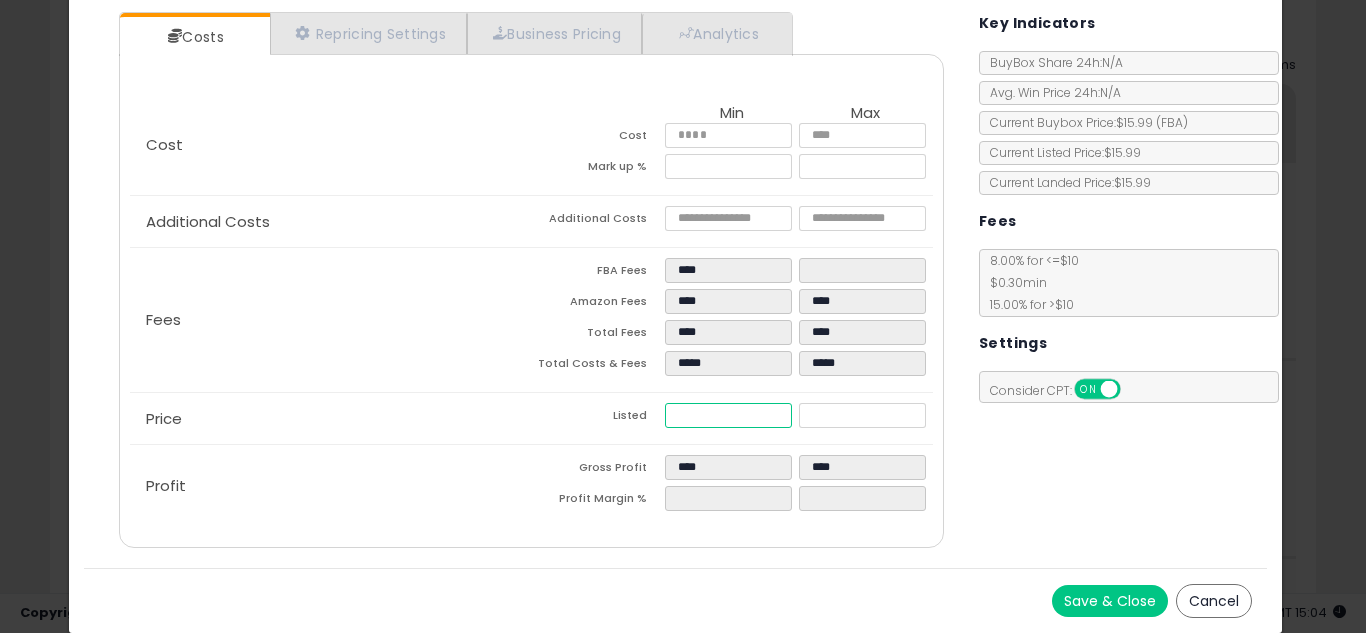 type on "****" 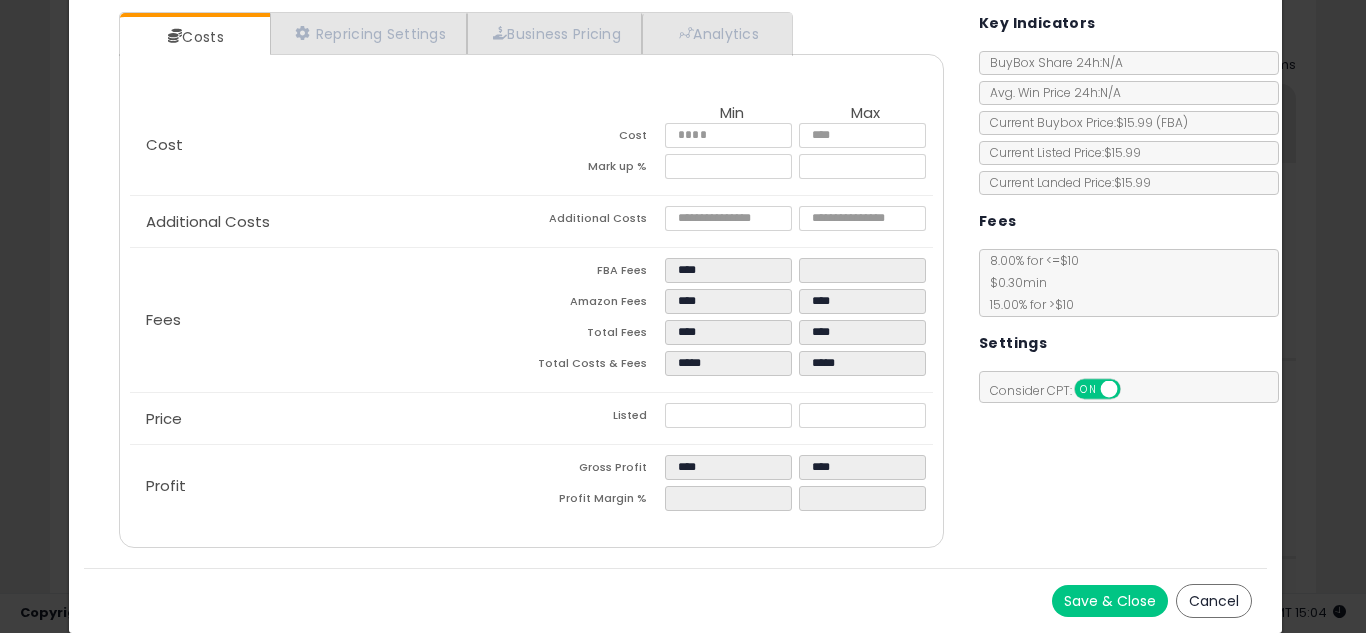 type on "******" 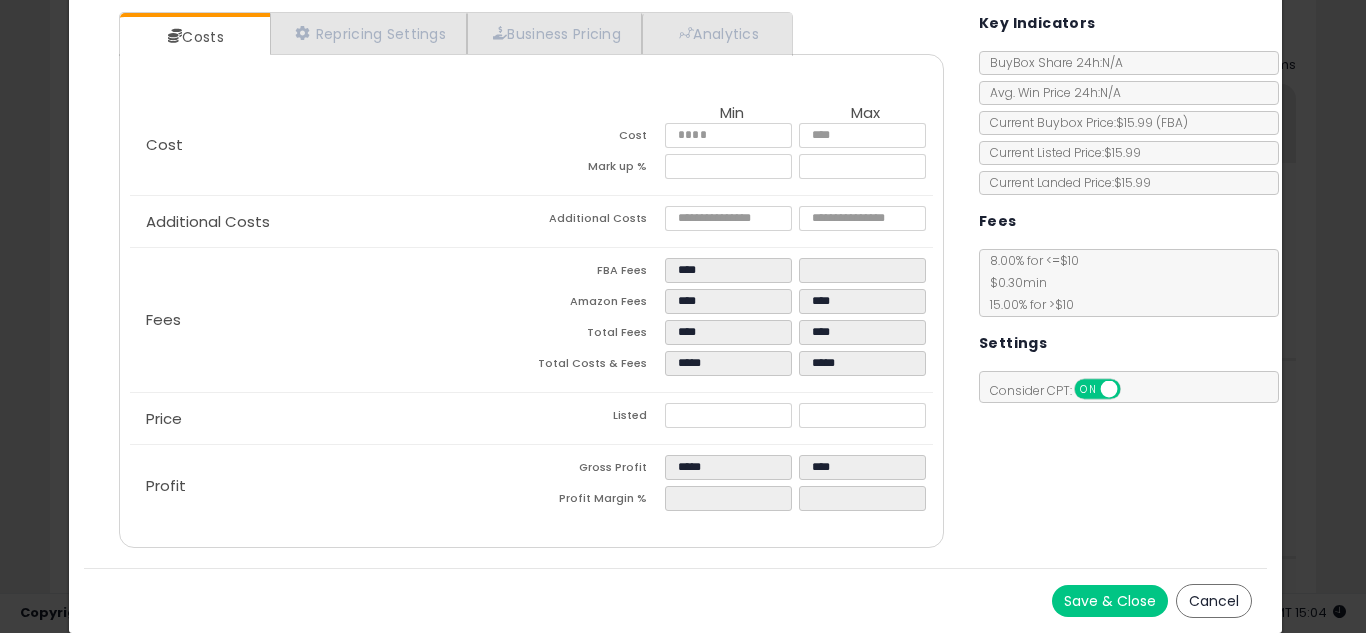 click on "Fees
FBA Fees
****
****
Amazon Fees
****
****
Total Fees
****
****
Total Costs & Fees
*****
*****" 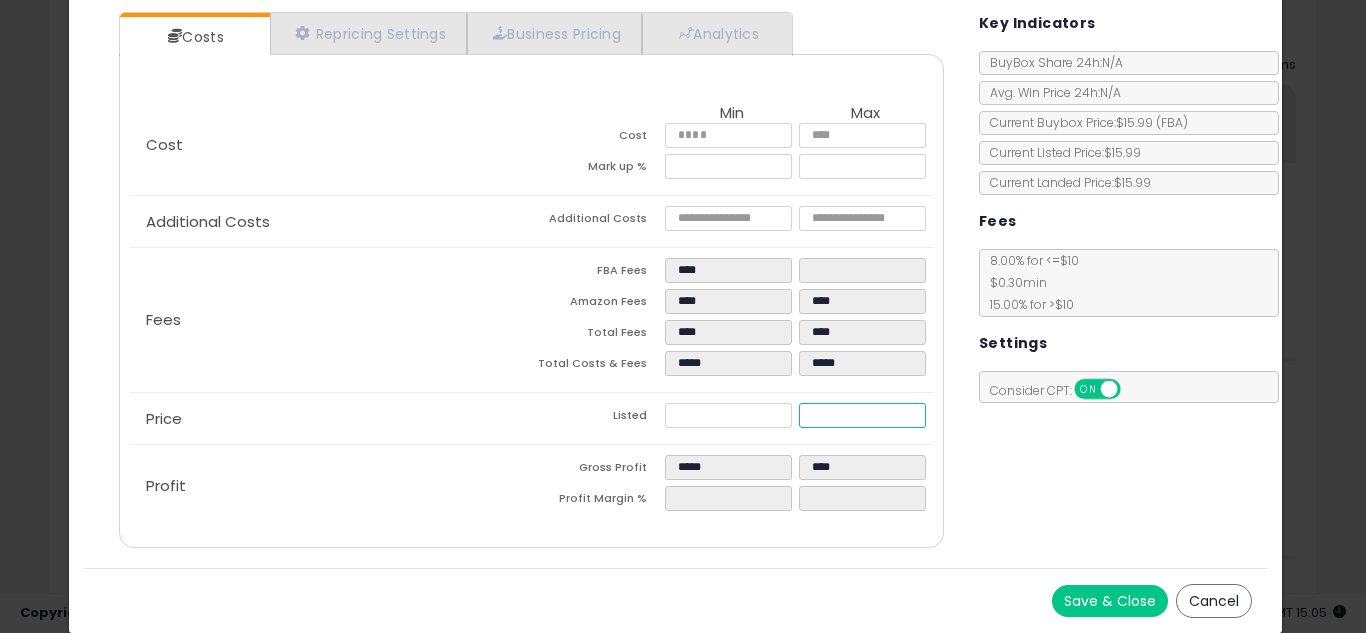 click on "****" at bounding box center [728, 415] 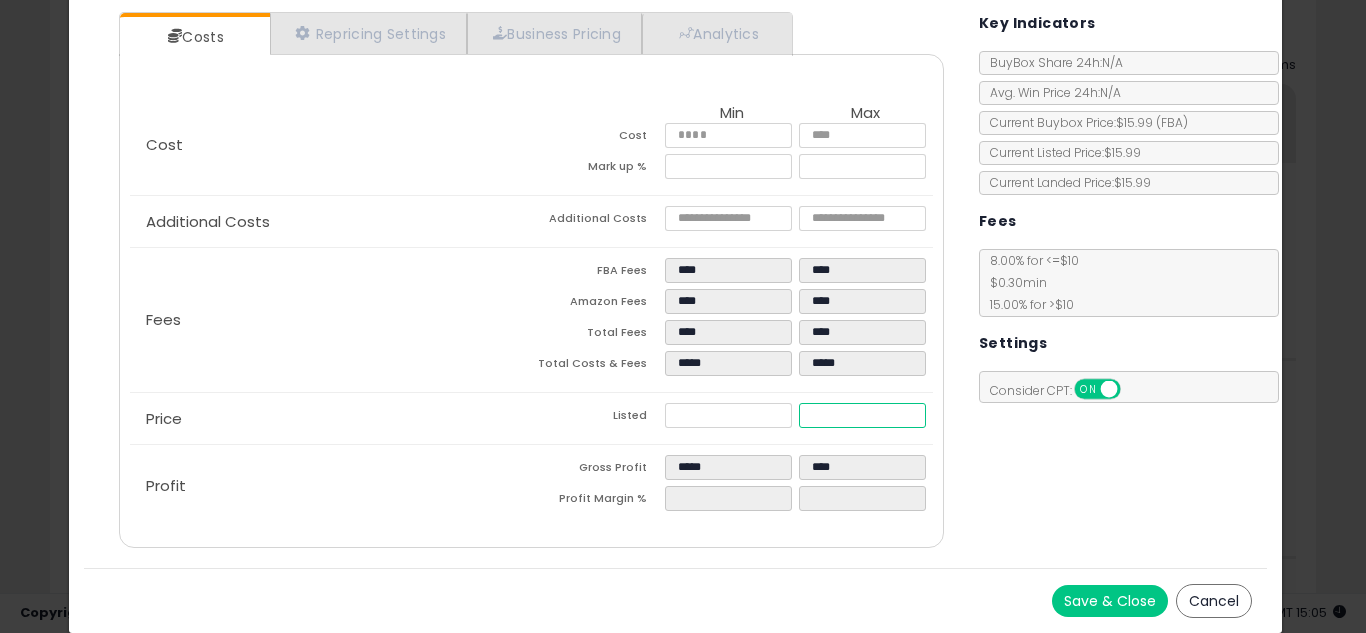 type on "****" 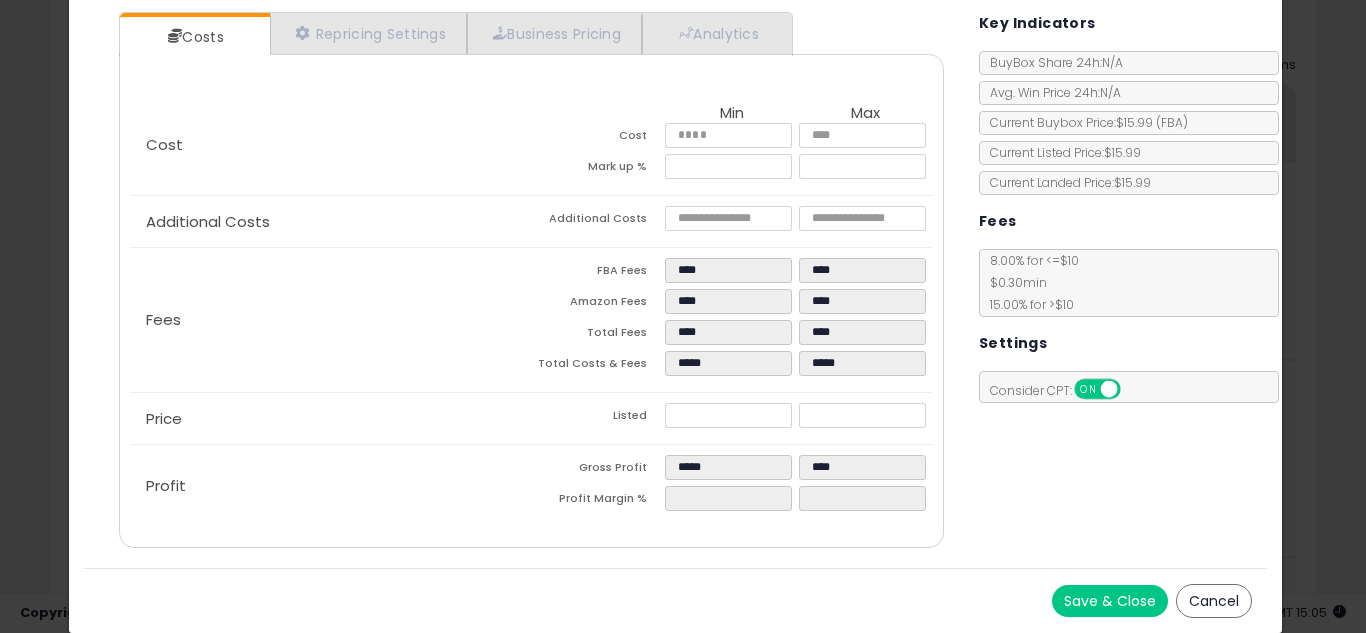 type on "******" 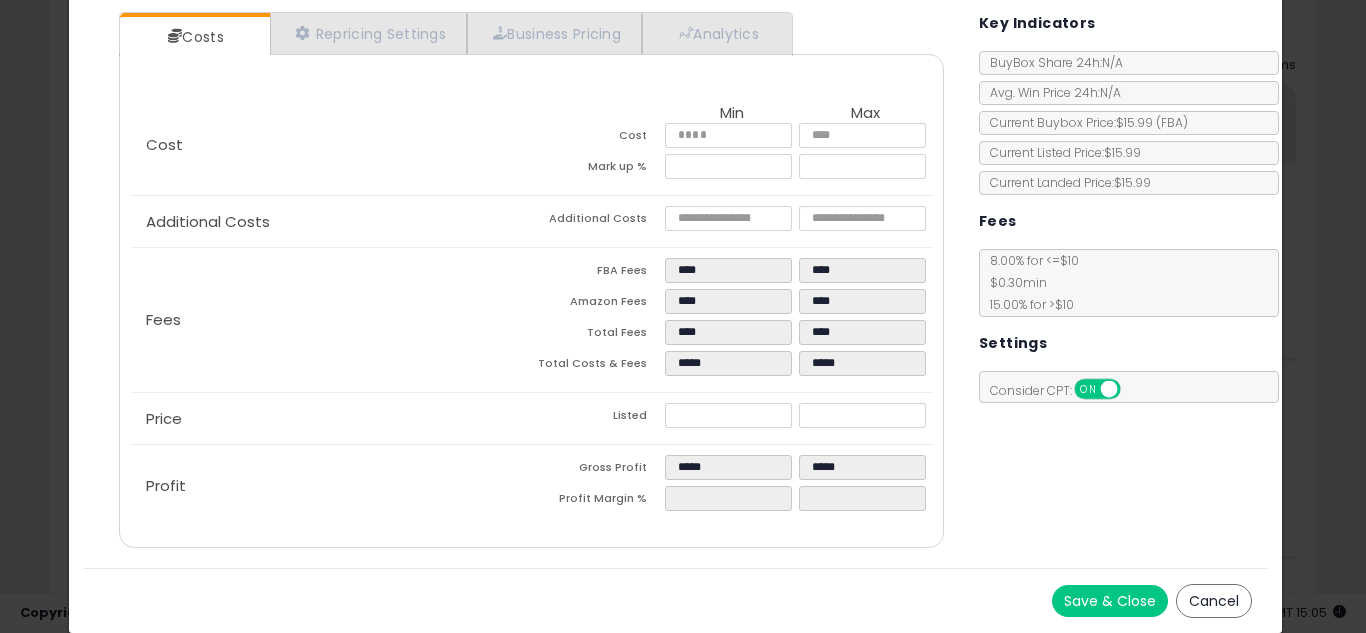 click on "Costs
Repricing Settings
Business Pricing
Analytics
Cost" at bounding box center (676, 282) 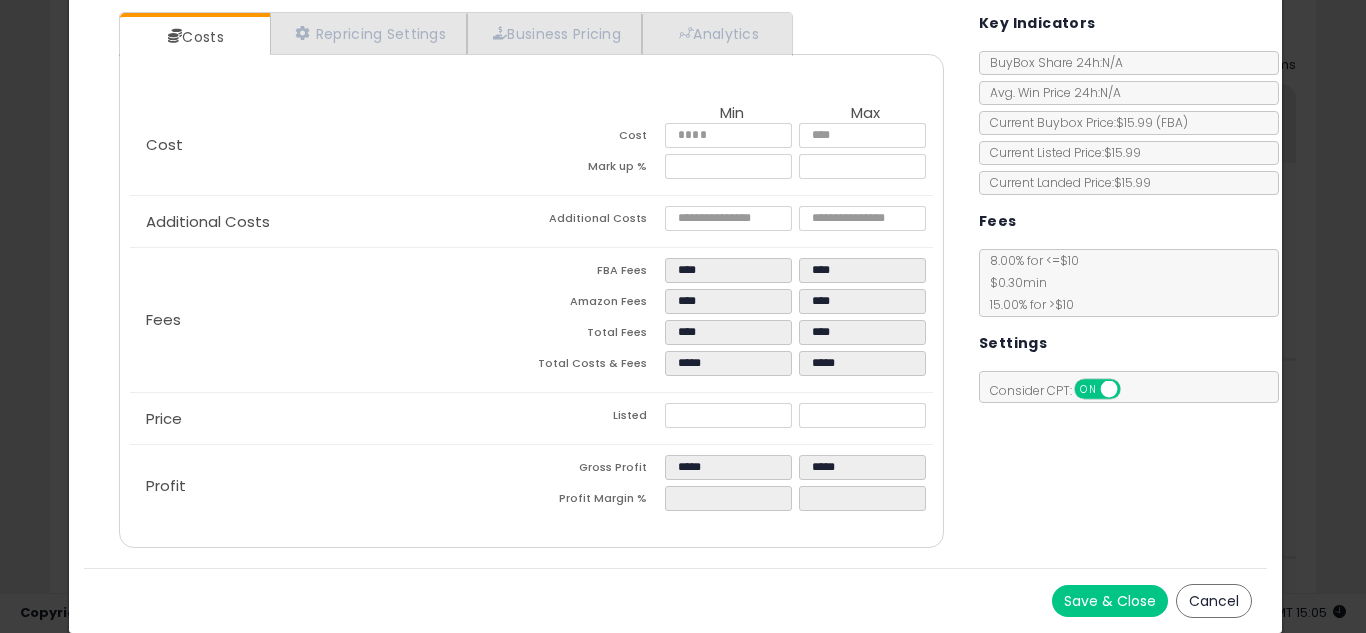 click on "Save & Close" at bounding box center [1110, 601] 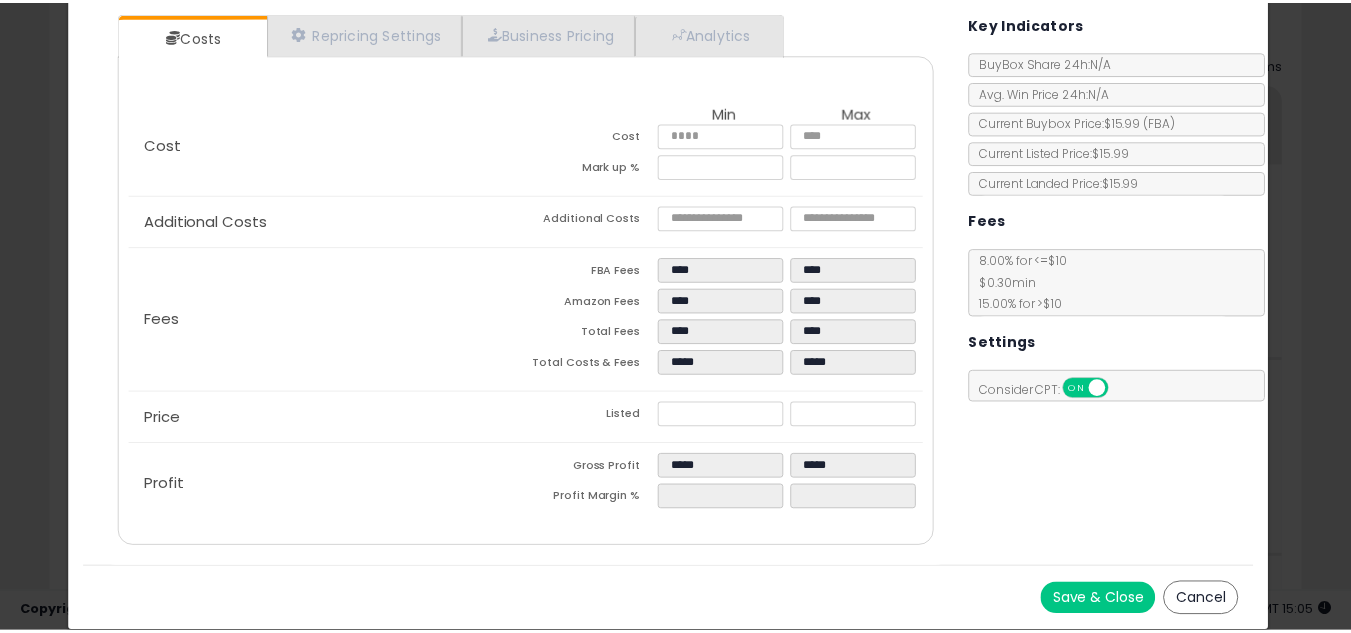 scroll, scrollTop: 0, scrollLeft: 0, axis: both 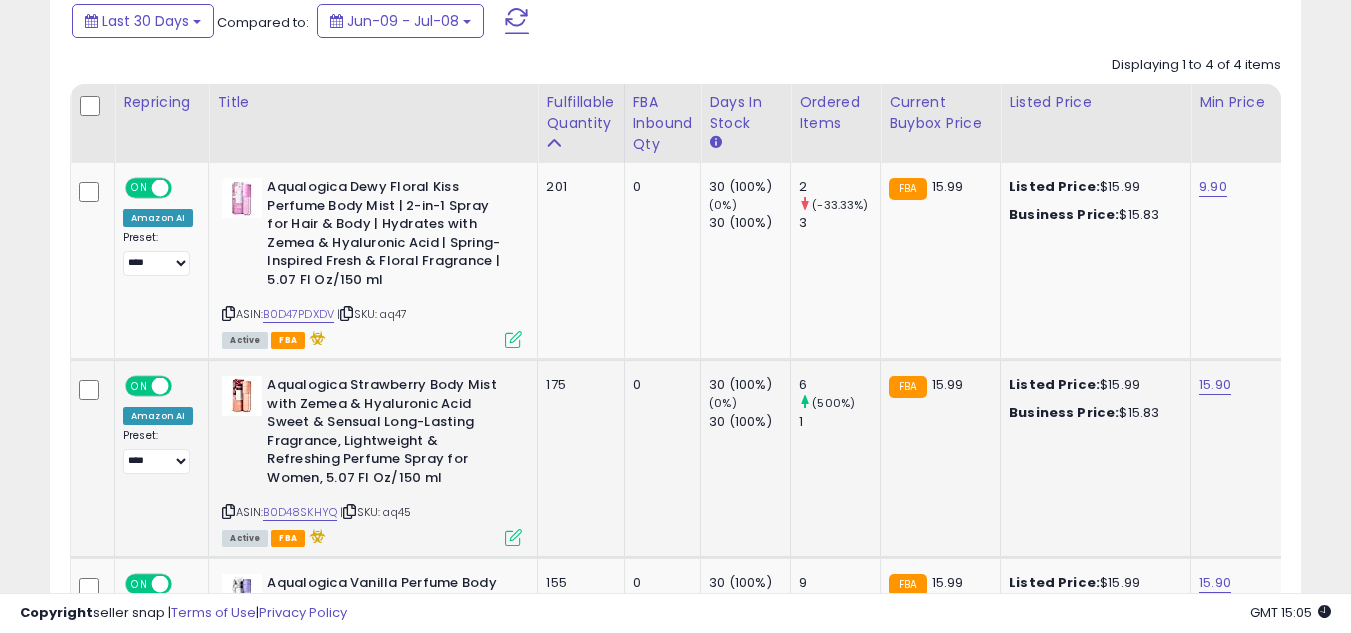 click at bounding box center [513, 537] 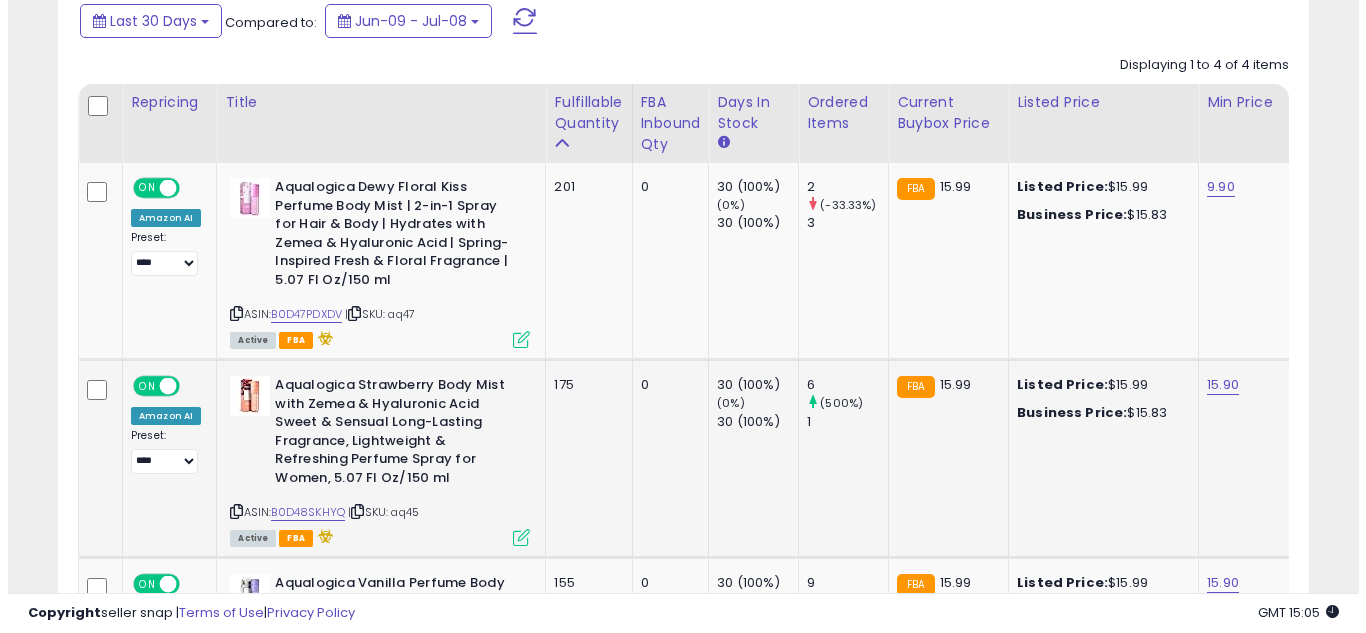 scroll, scrollTop: 999590, scrollLeft: 999267, axis: both 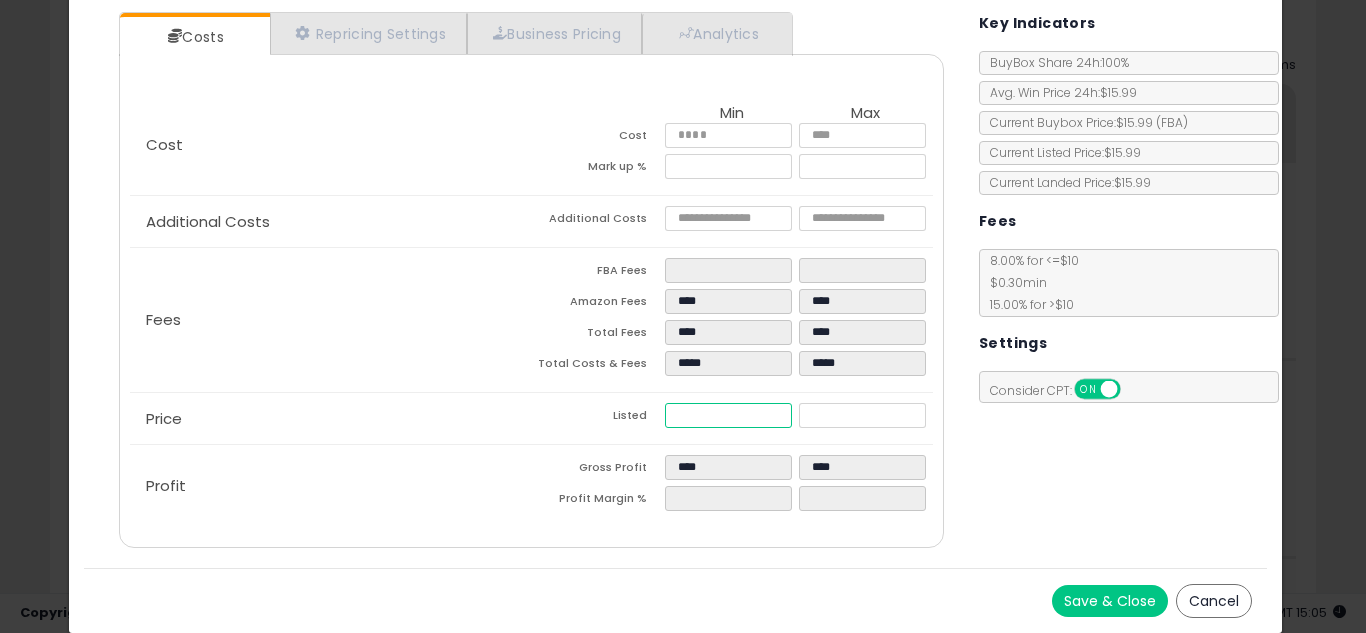 click on "*****" at bounding box center (728, 415) 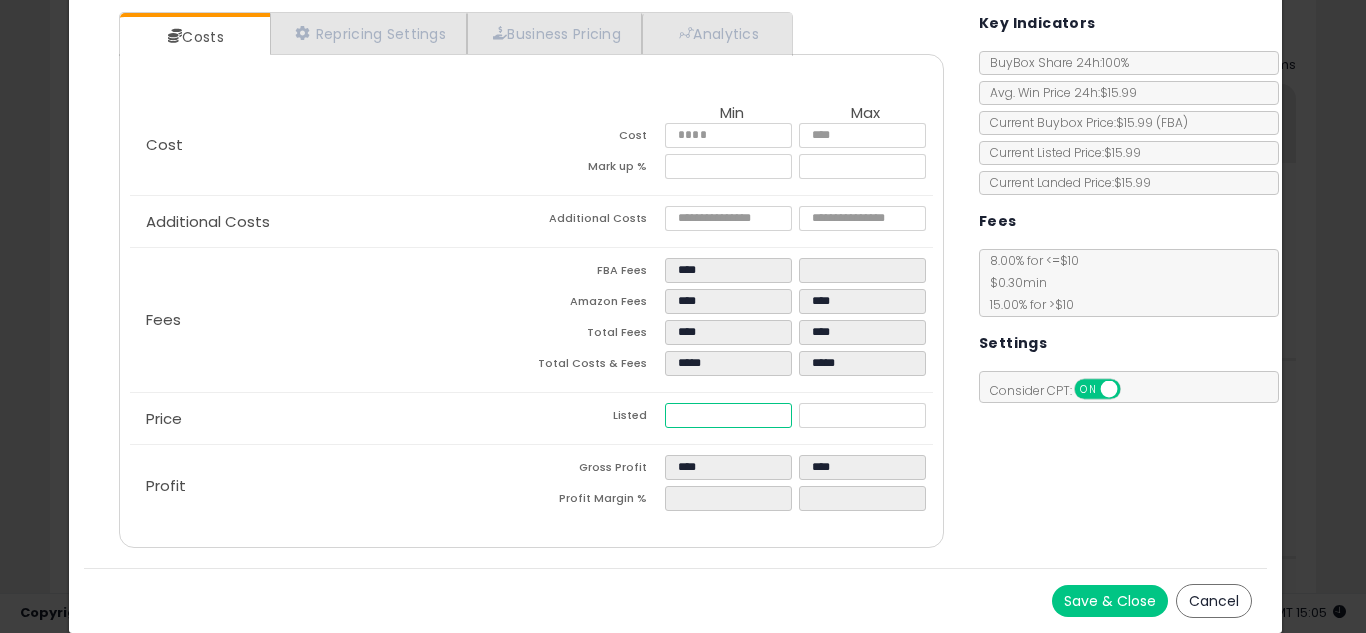 type on "***" 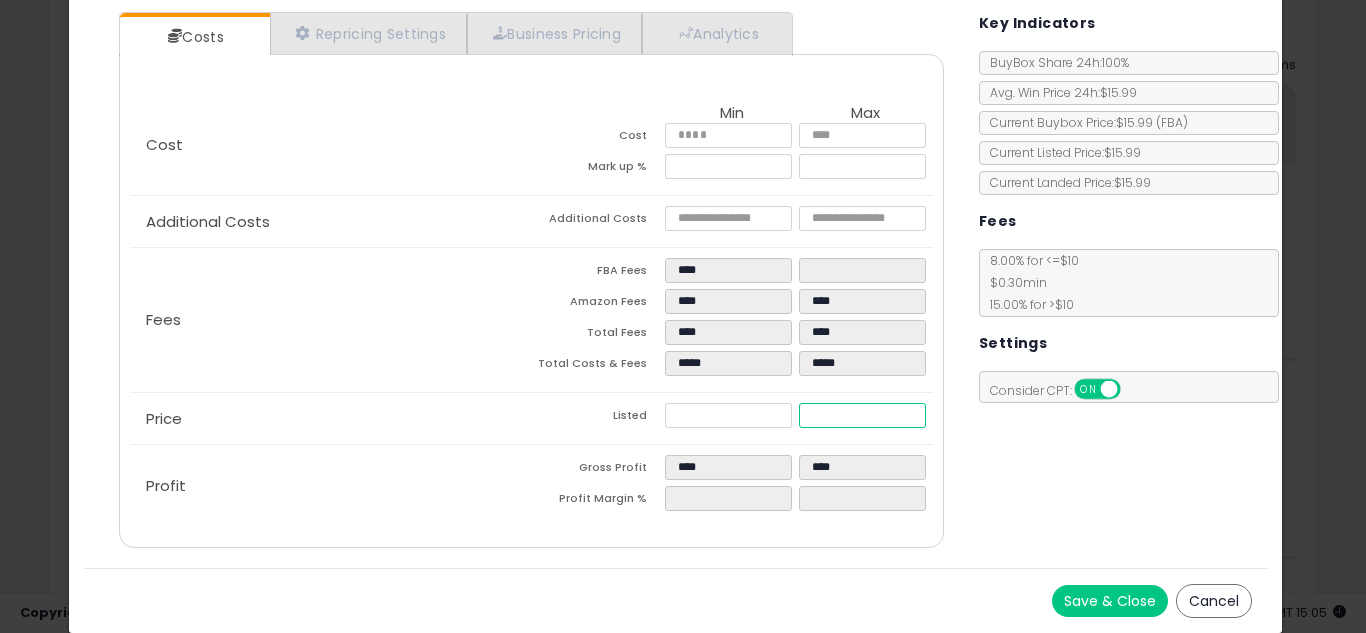 type on "******" 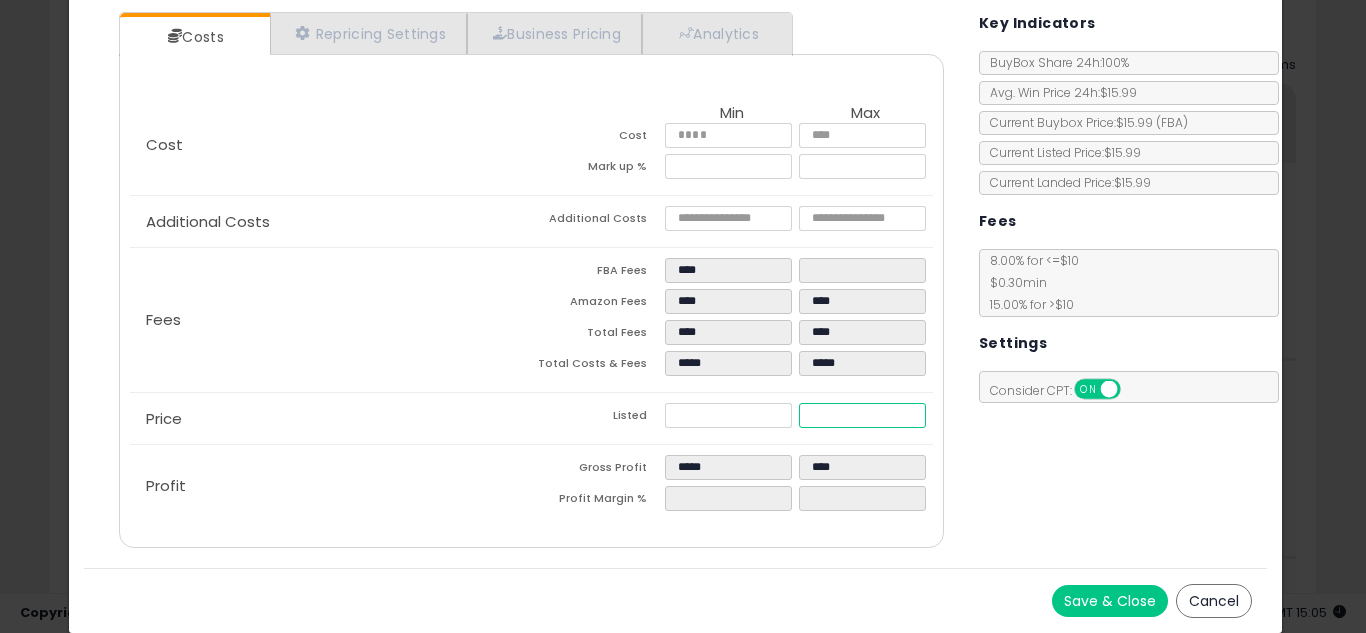 type on "****" 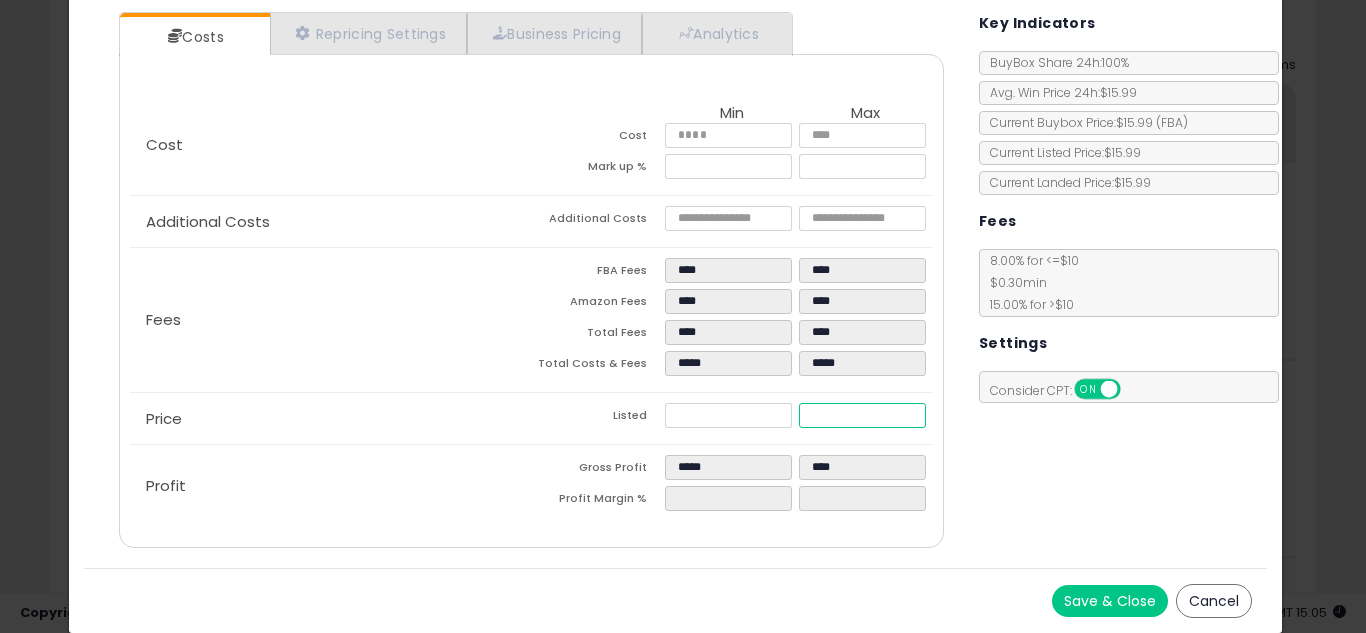 type on "****" 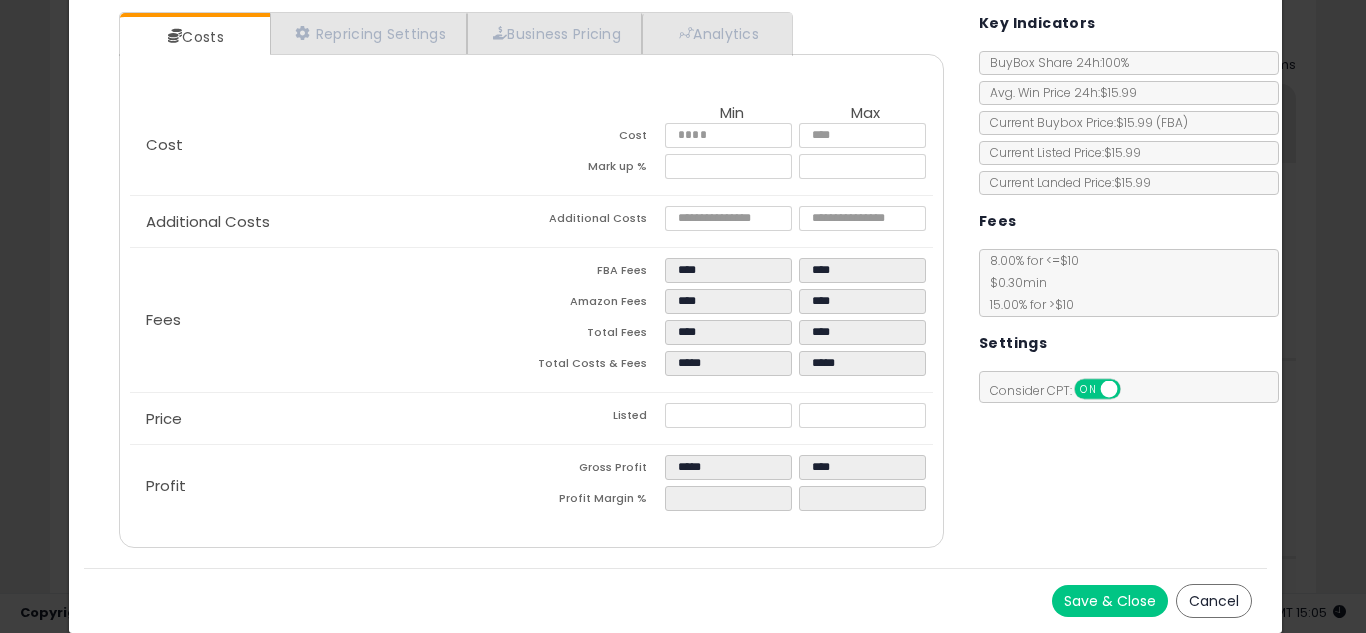 type on "******" 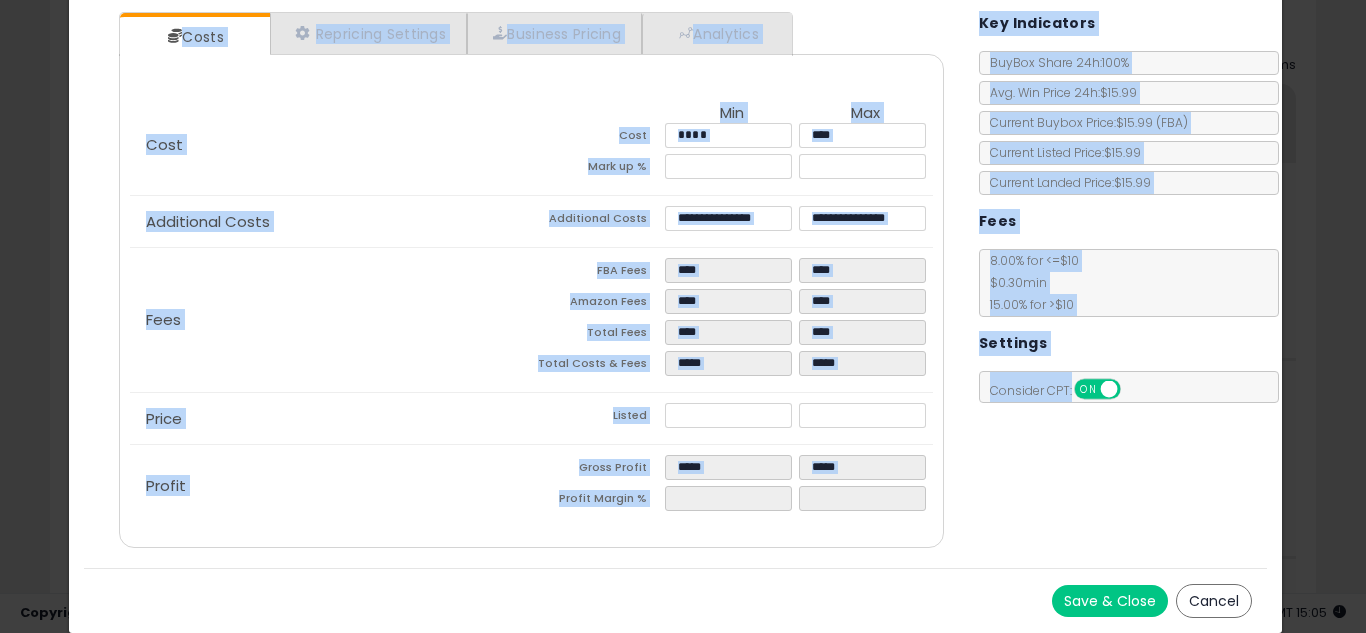 drag, startPoint x: 1071, startPoint y: 515, endPoint x: 1083, endPoint y: 596, distance: 81.88406 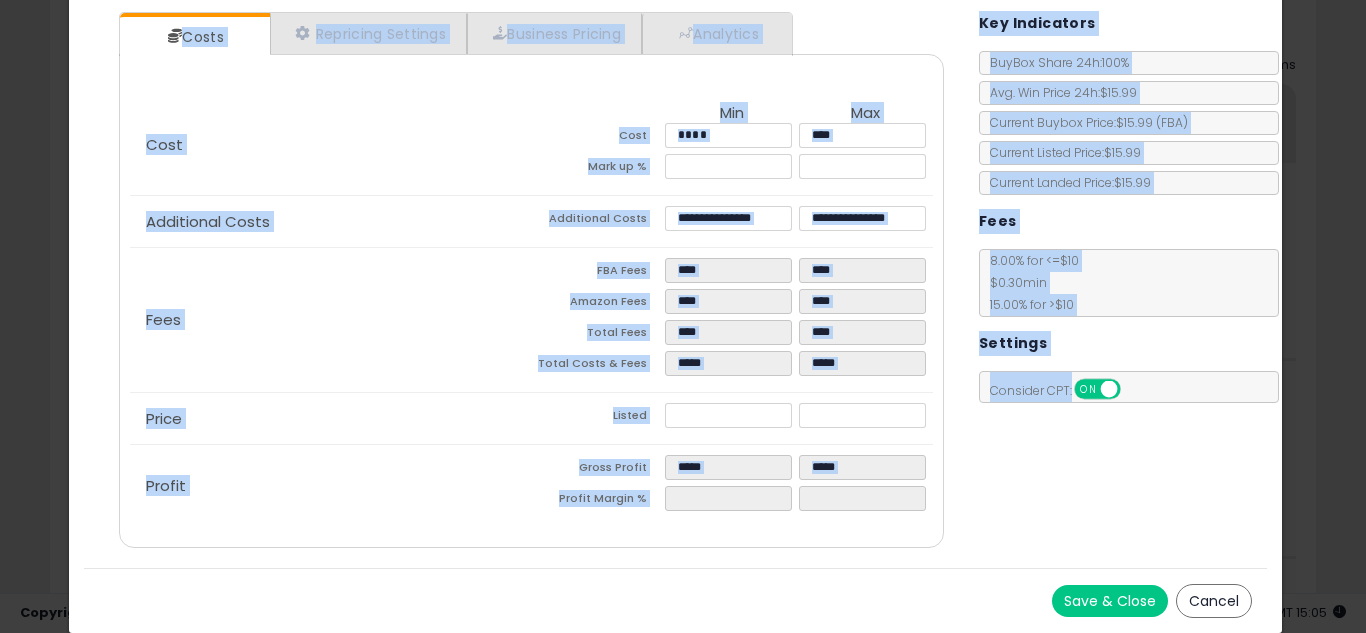 click on "Save & Close" at bounding box center (1110, 601) 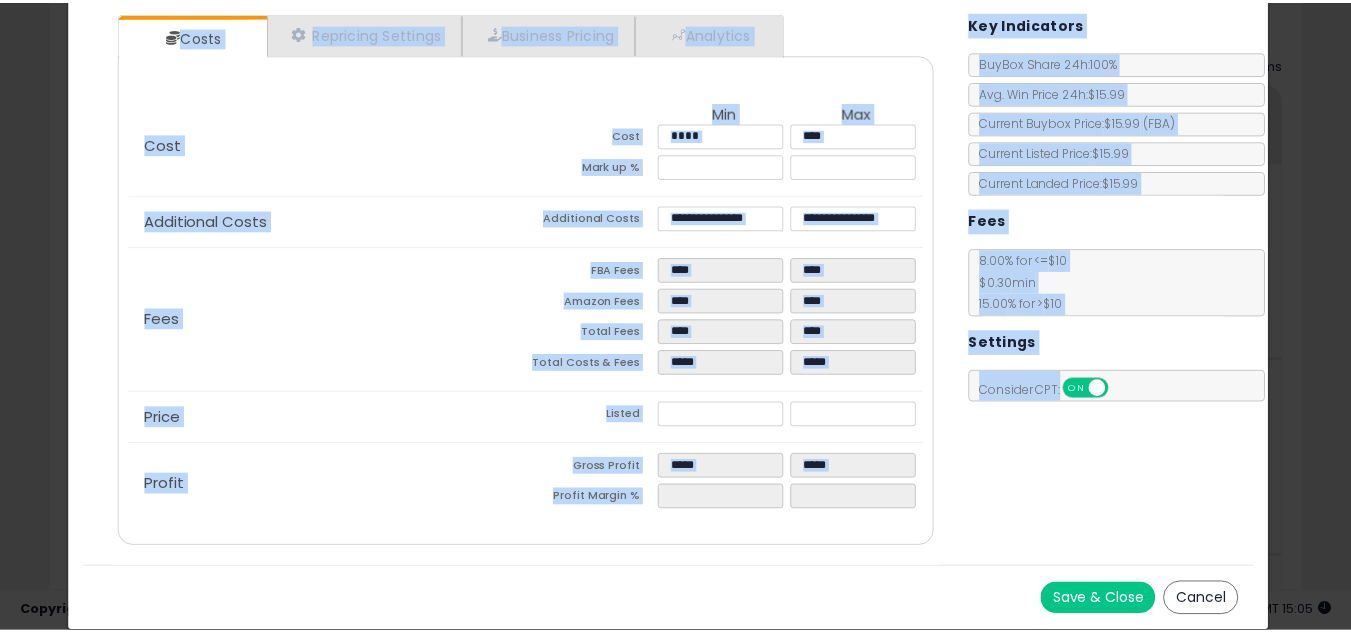 scroll, scrollTop: 0, scrollLeft: 0, axis: both 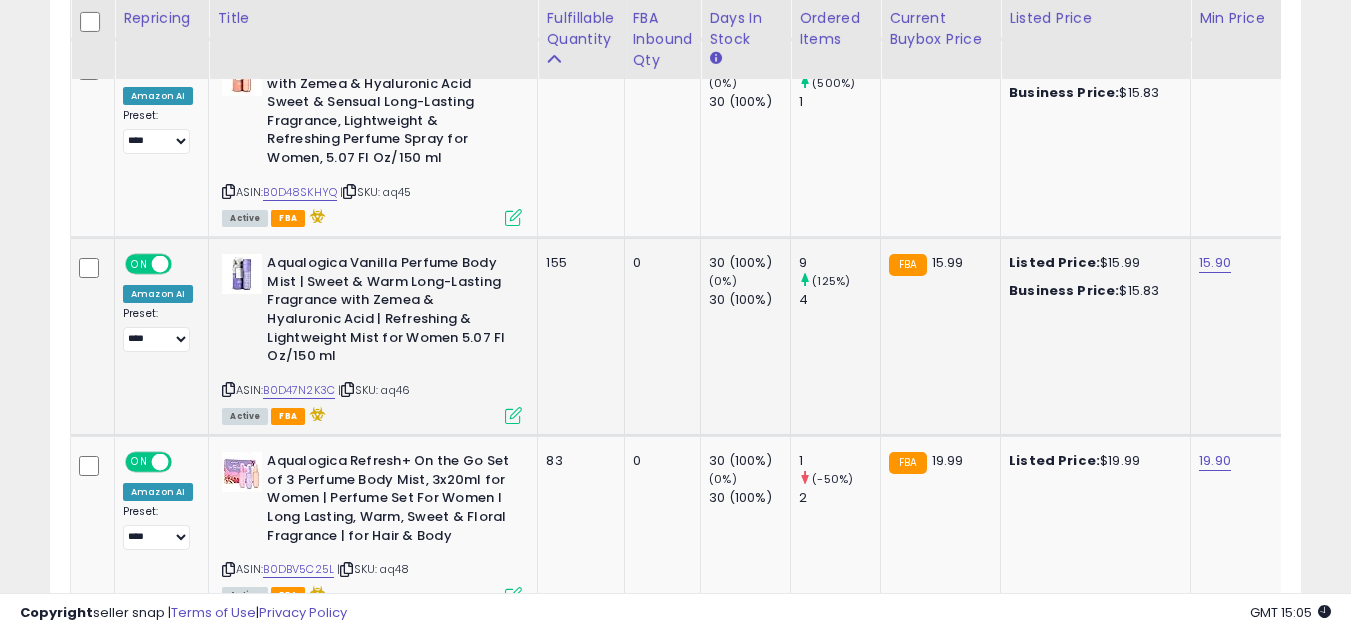 click at bounding box center [513, 415] 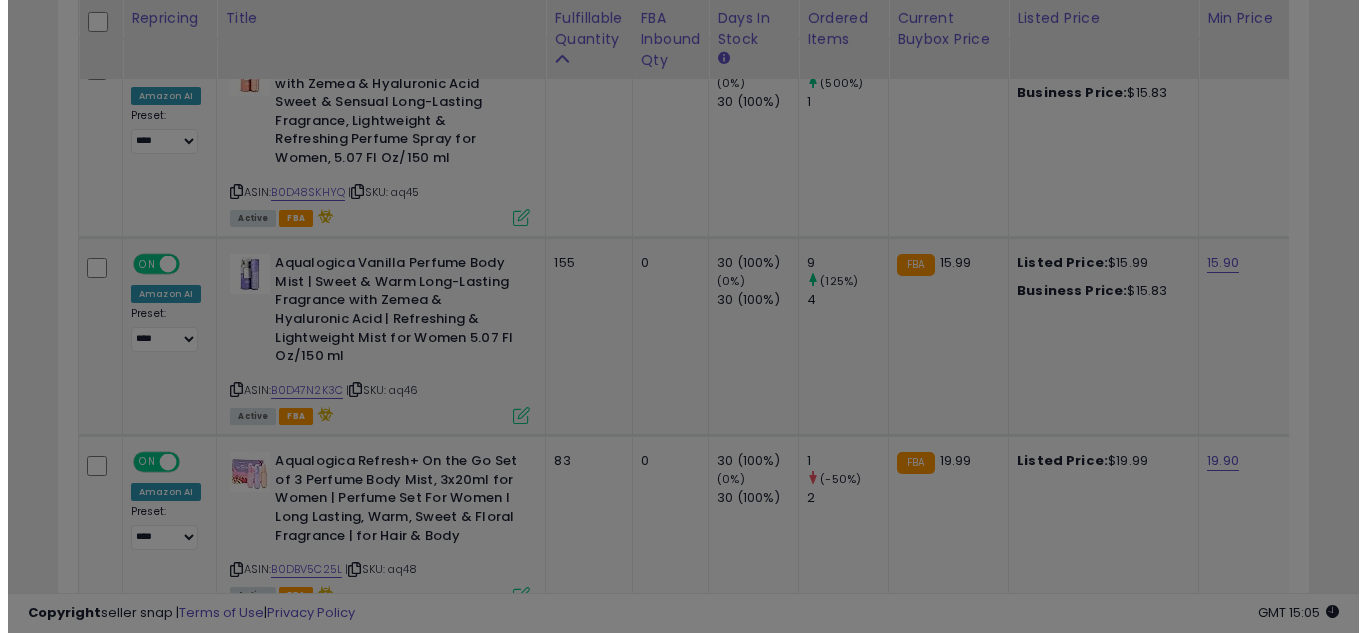 scroll, scrollTop: 999590, scrollLeft: 999267, axis: both 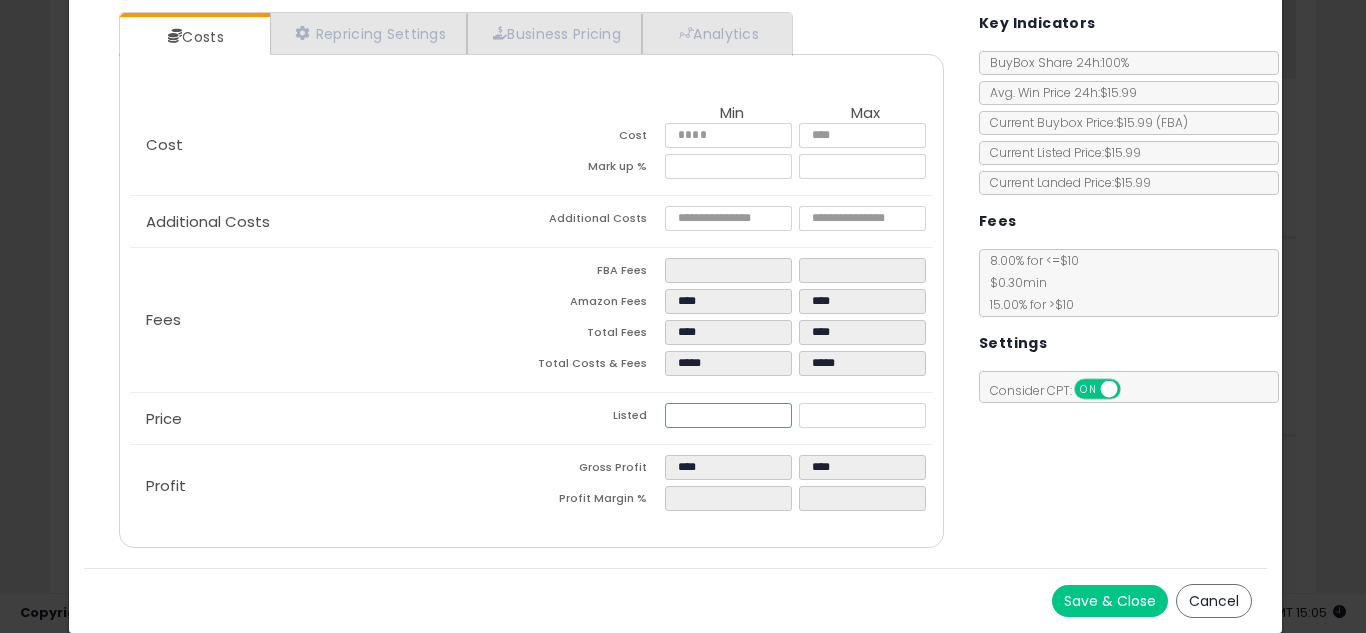 click on "*****" at bounding box center [728, 415] 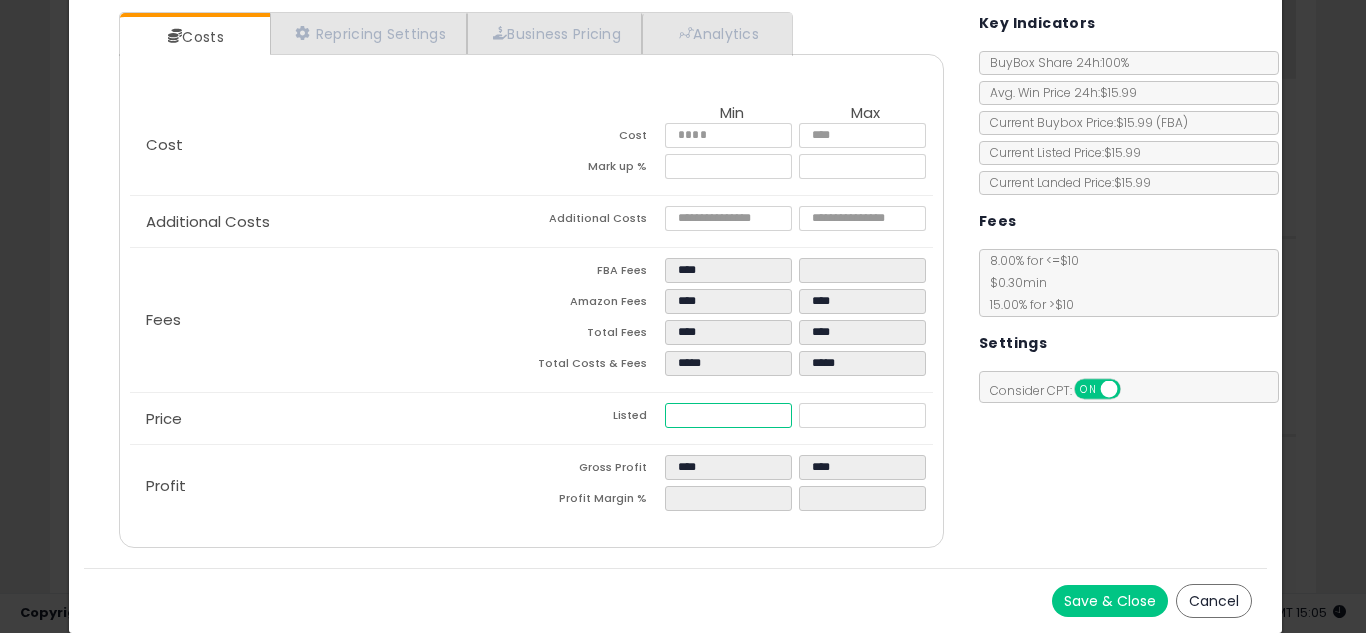 type on "****" 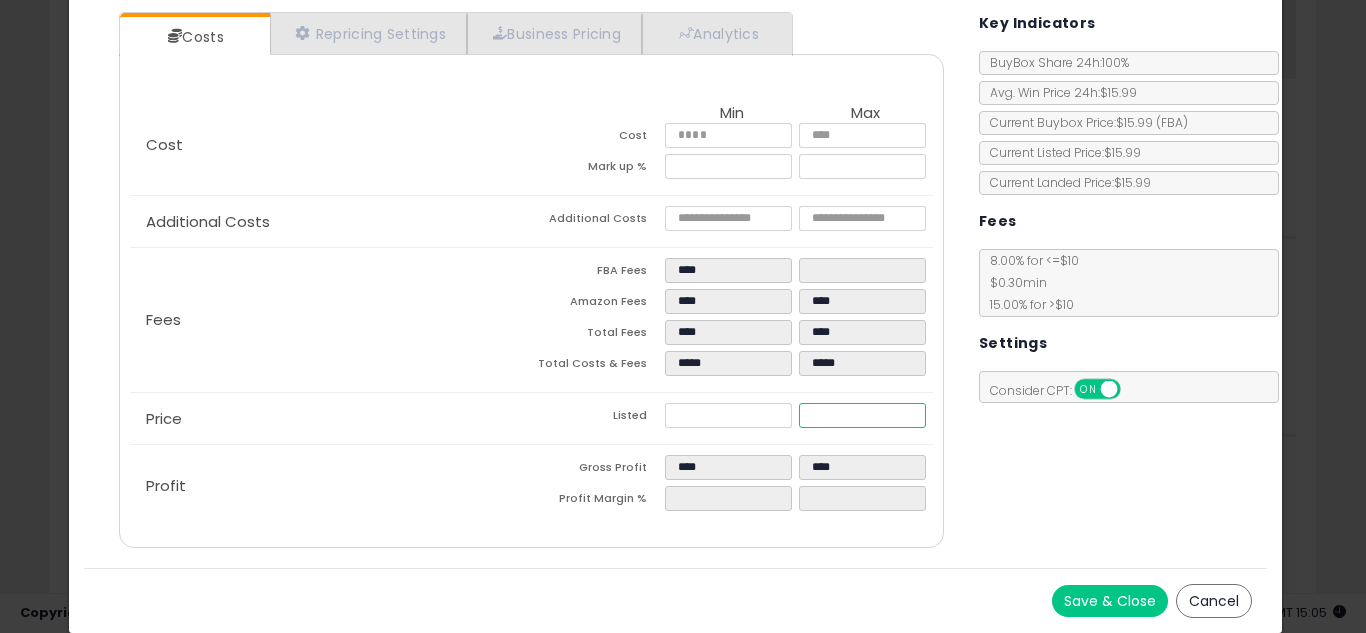type on "******" 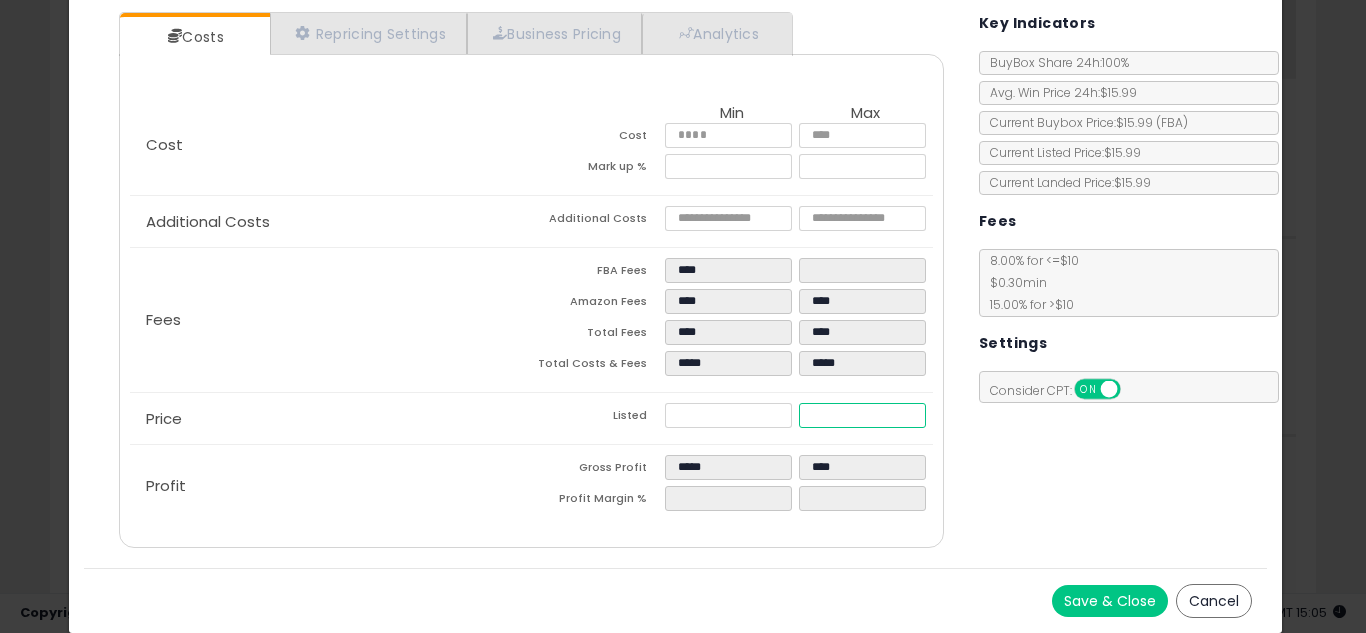 type on "****" 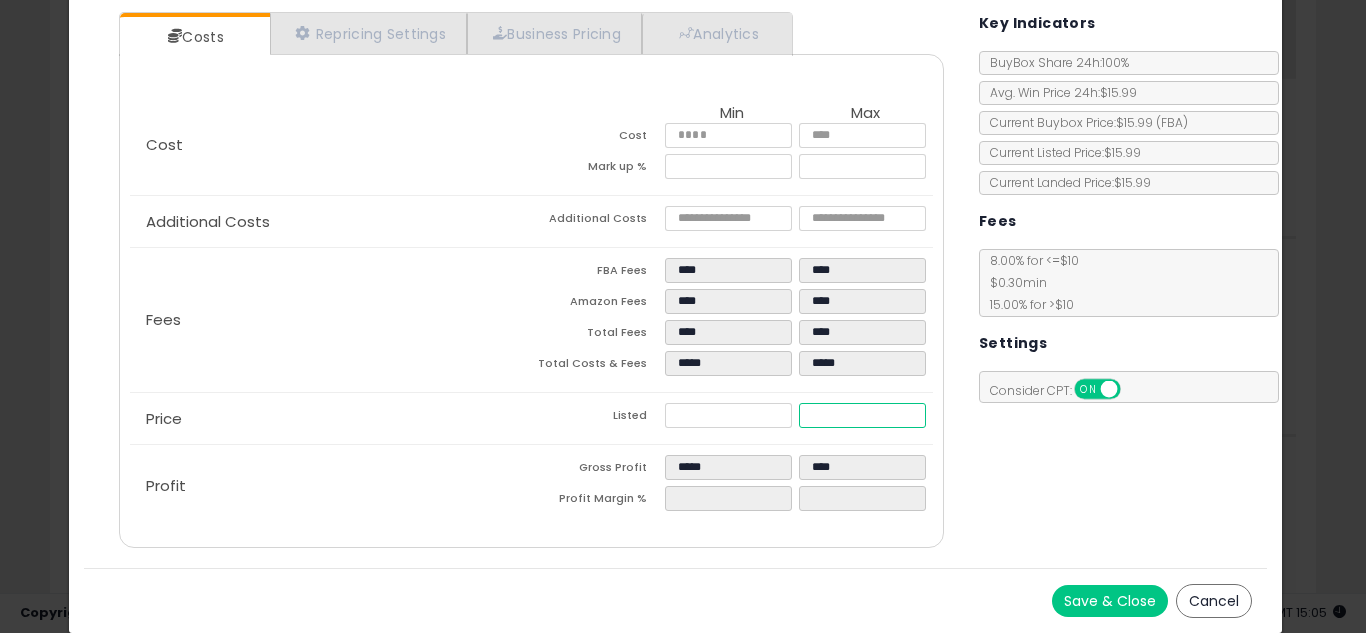 type on "****" 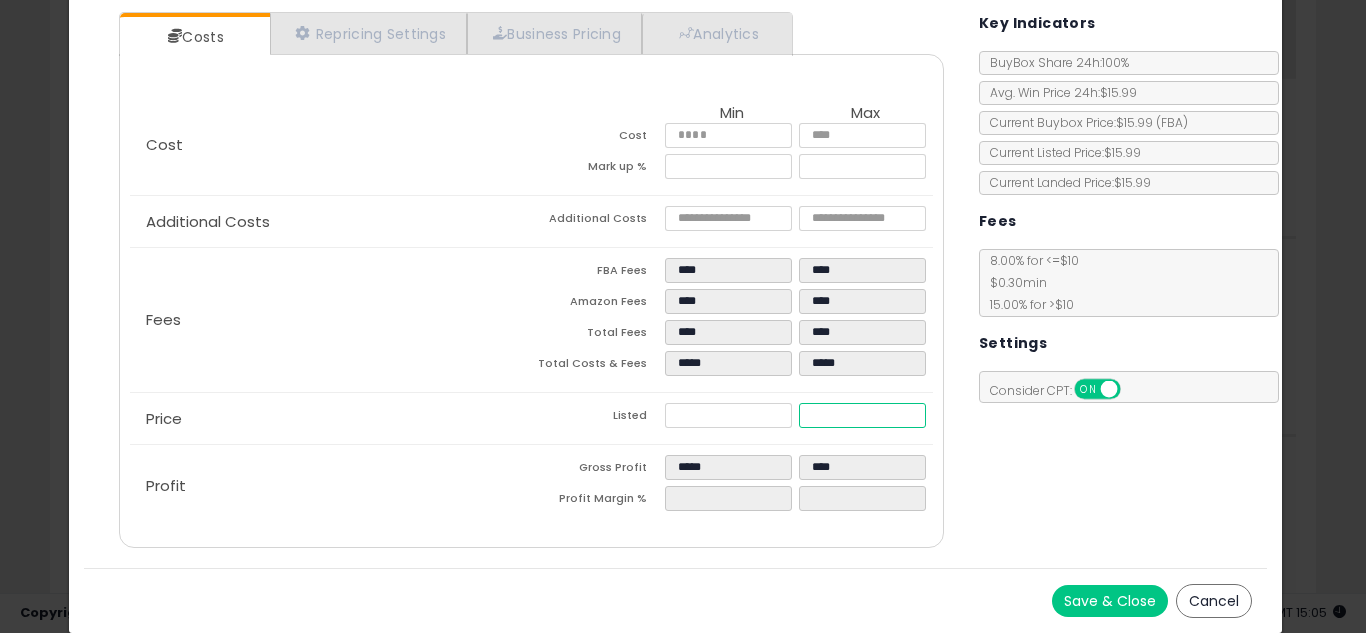 type on "****" 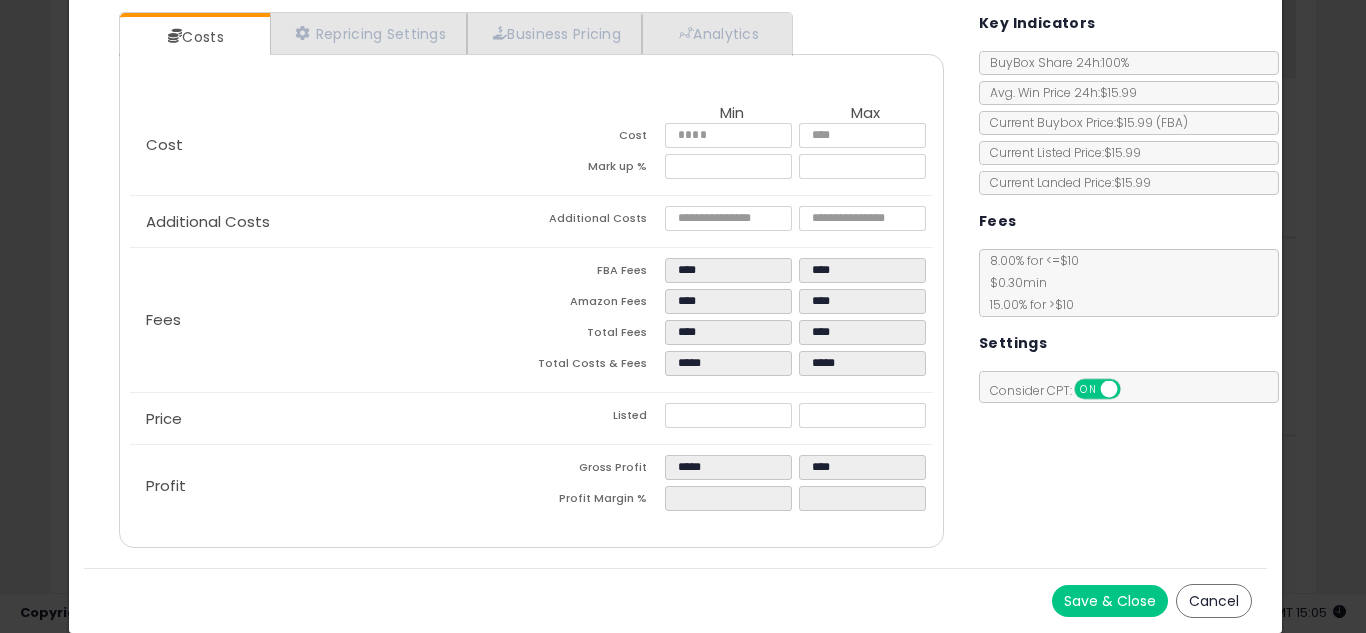type on "******" 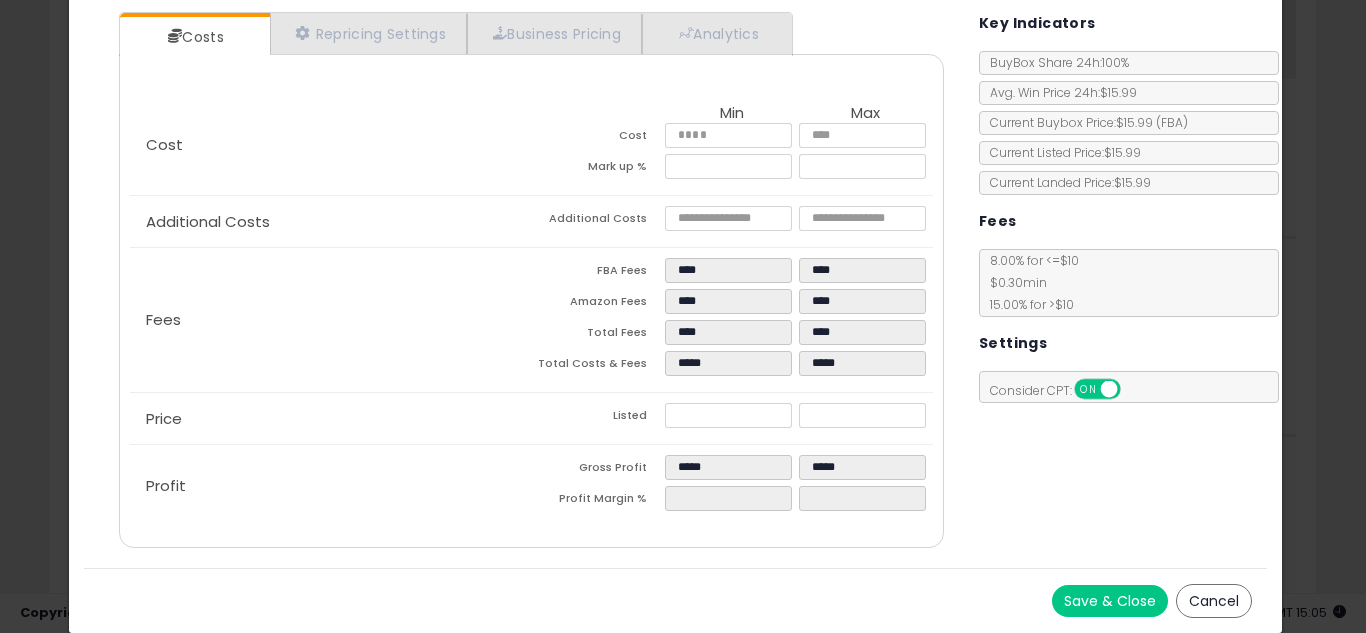 click on "Costs
Repricing Settings
Business Pricing
Analytics
Cost" at bounding box center (676, 282) 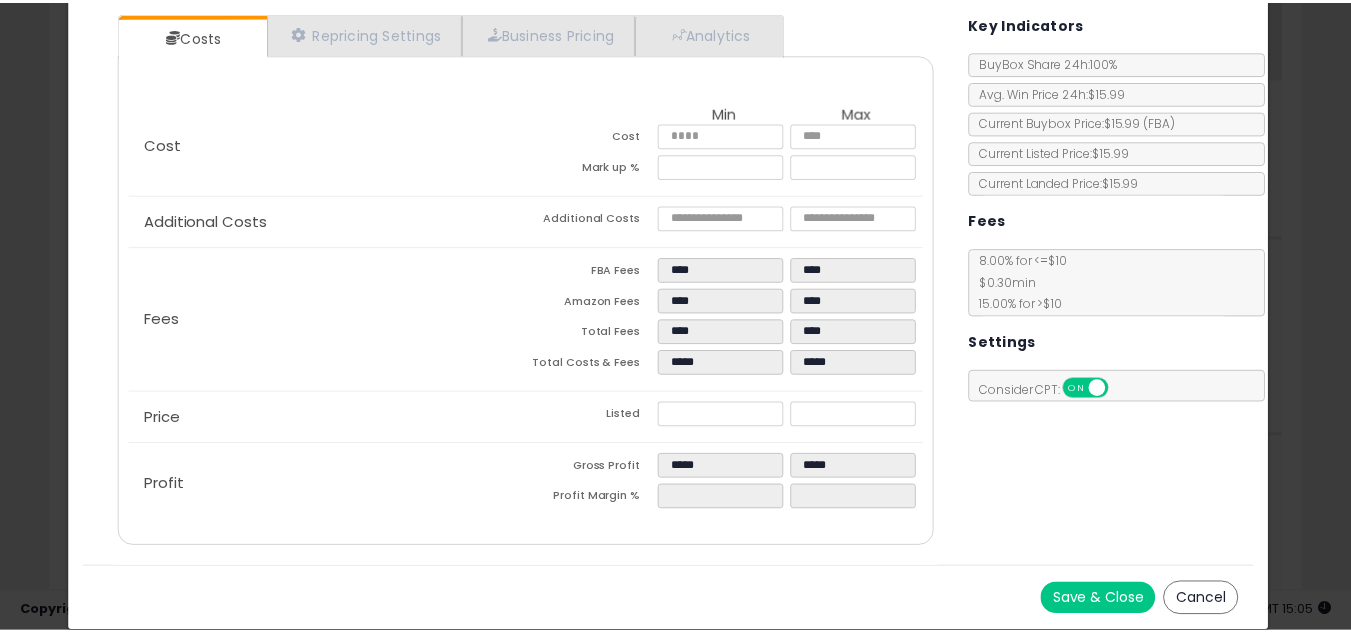 scroll, scrollTop: 0, scrollLeft: 0, axis: both 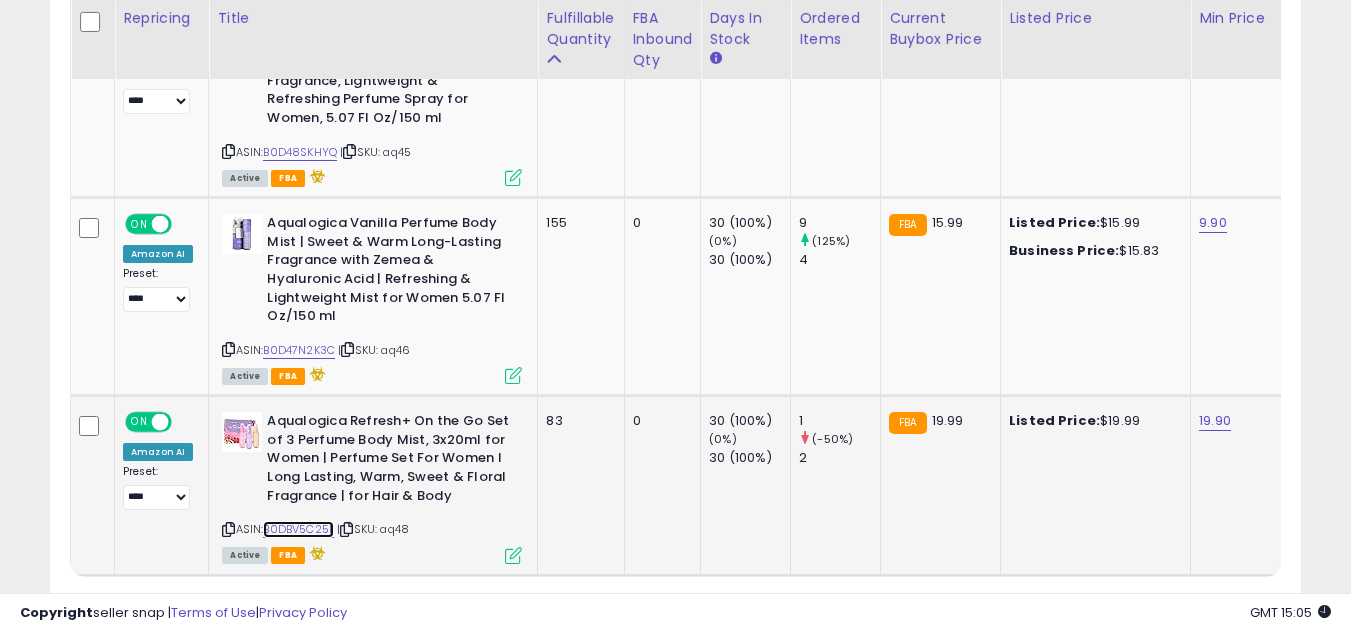 click on "B0DBV5C25L" at bounding box center (298, 529) 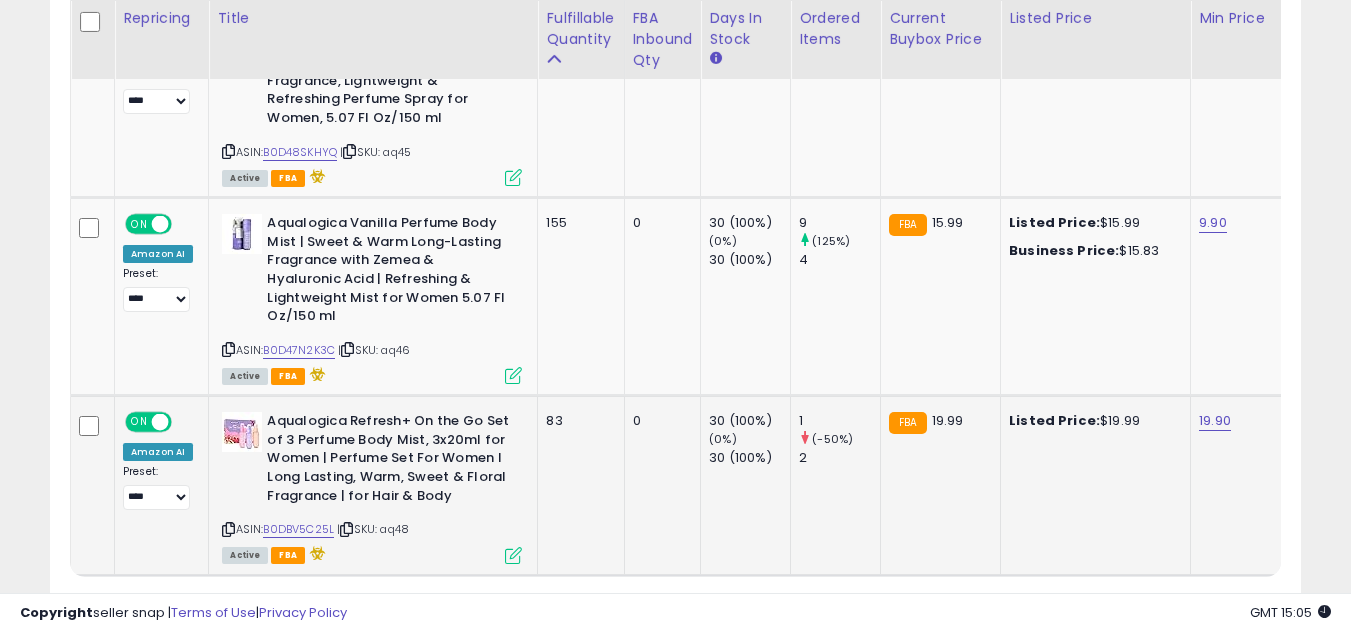 click at bounding box center [513, 555] 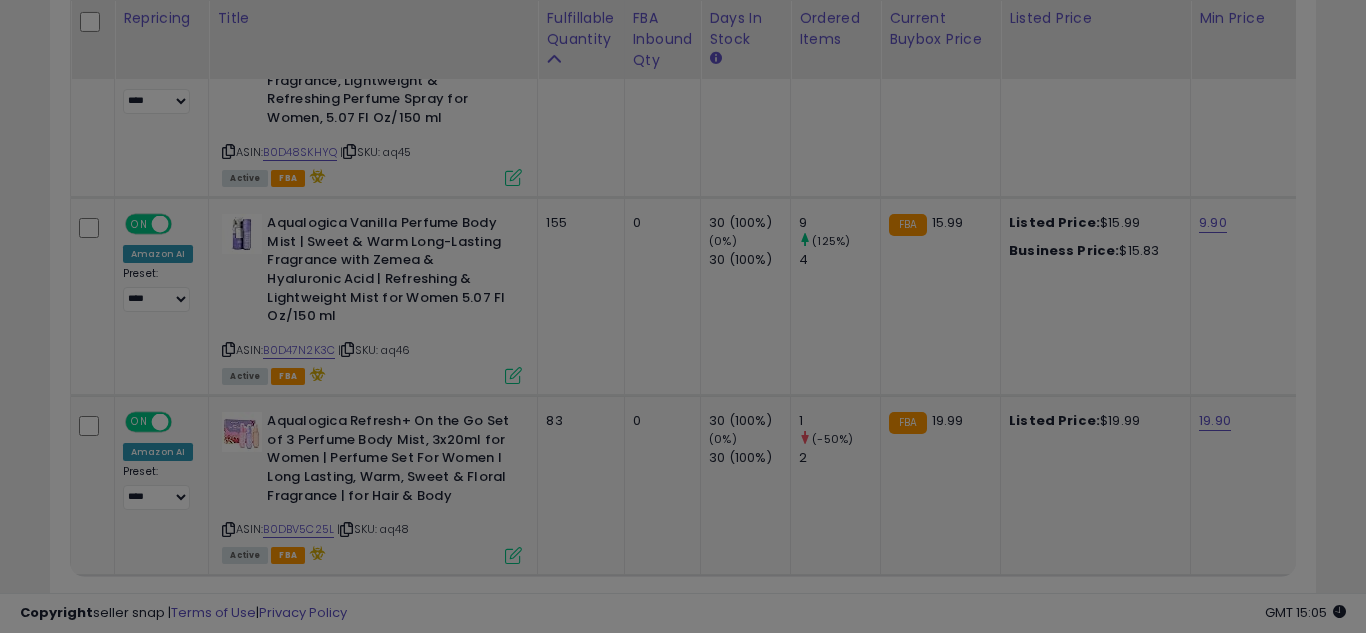 scroll, scrollTop: 999590, scrollLeft: 999267, axis: both 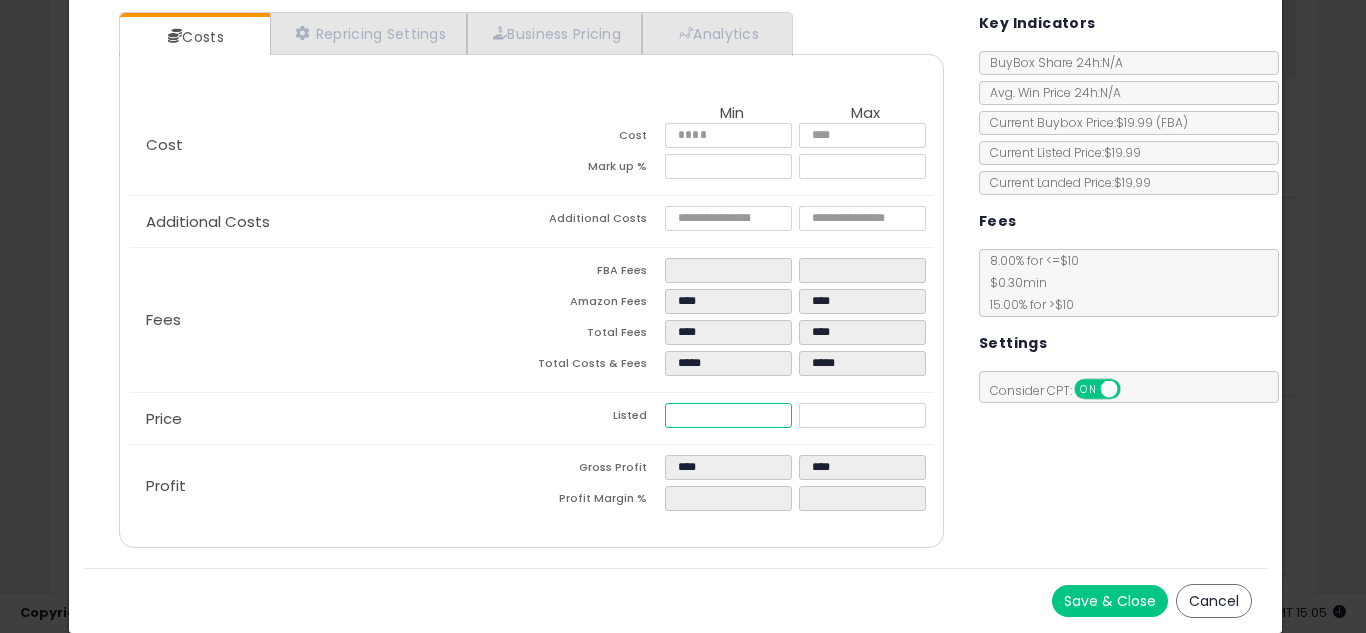 click on "*****" at bounding box center (728, 415) 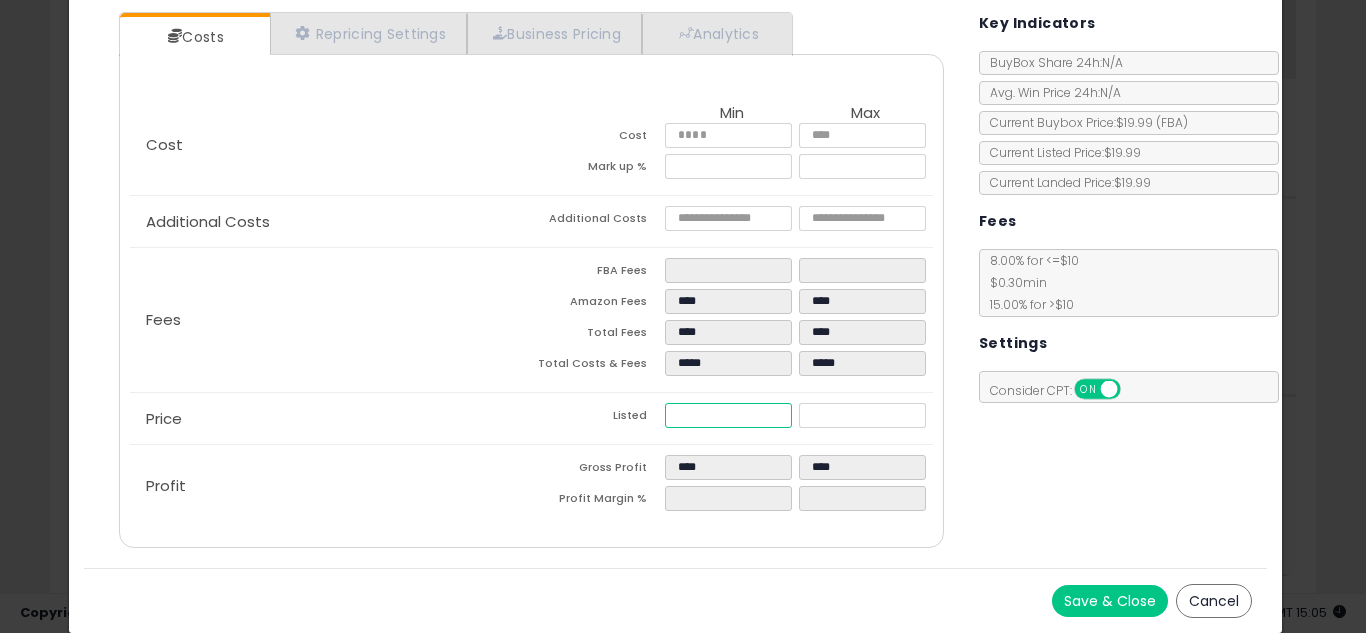 type on "****" 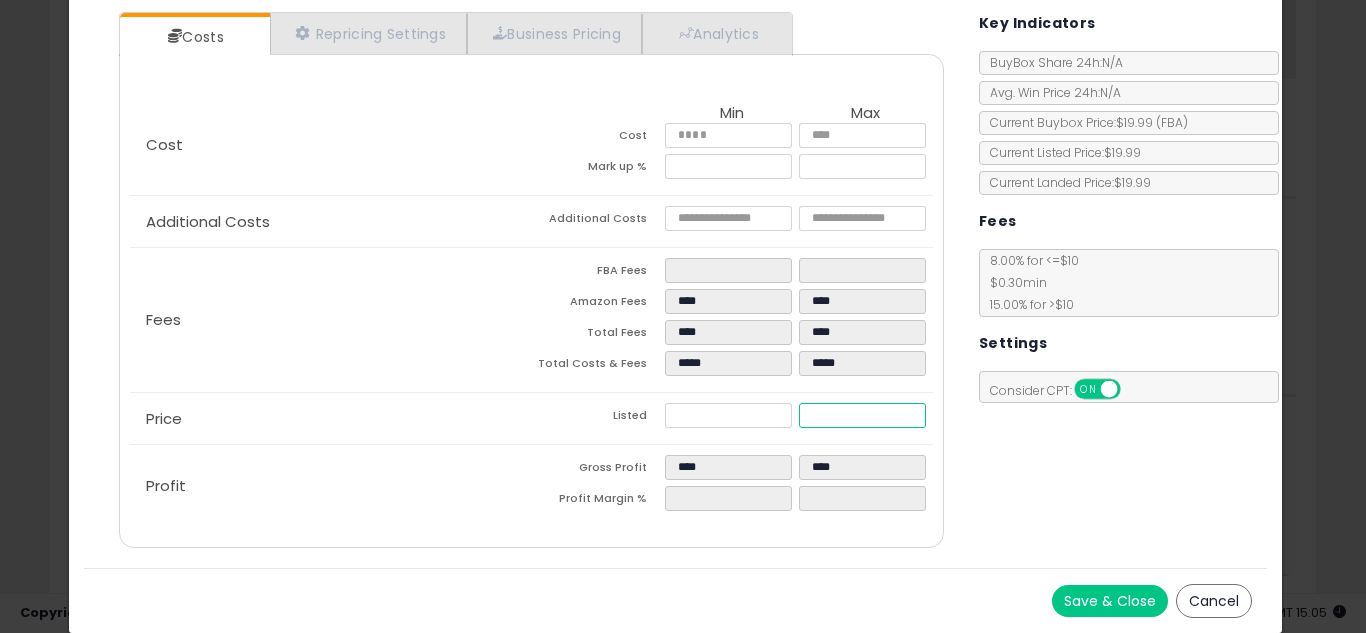 type on "****" 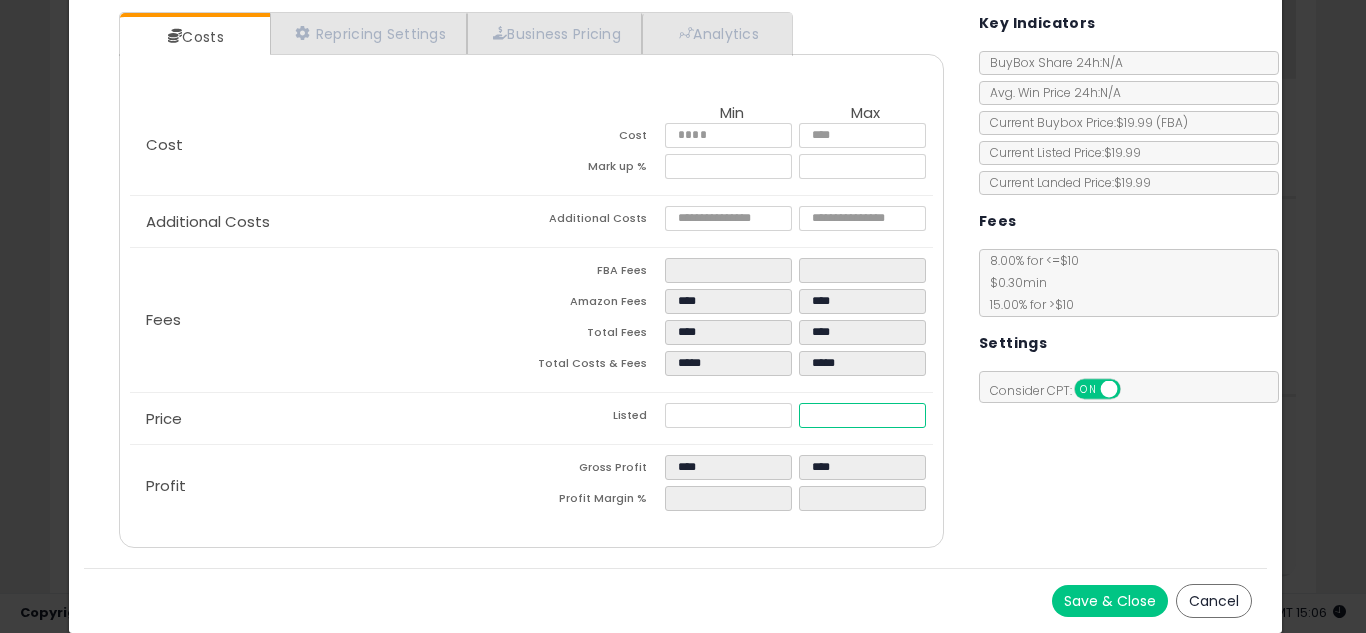 type on "****" 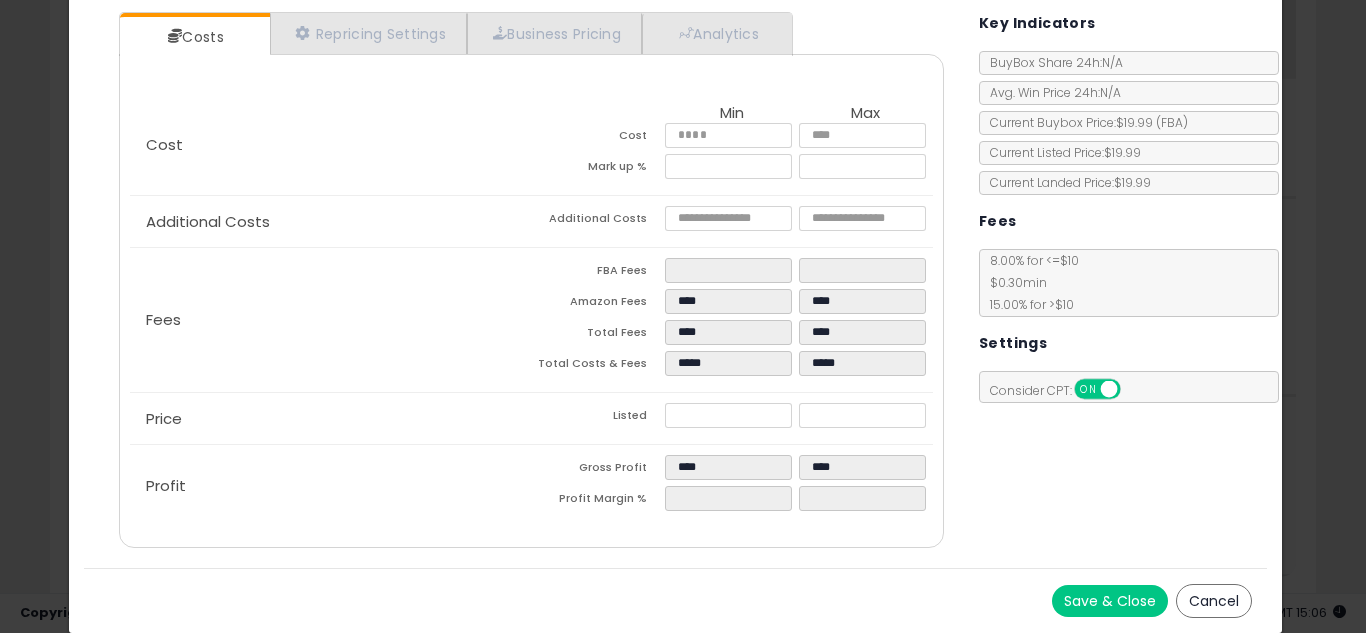 type on "****" 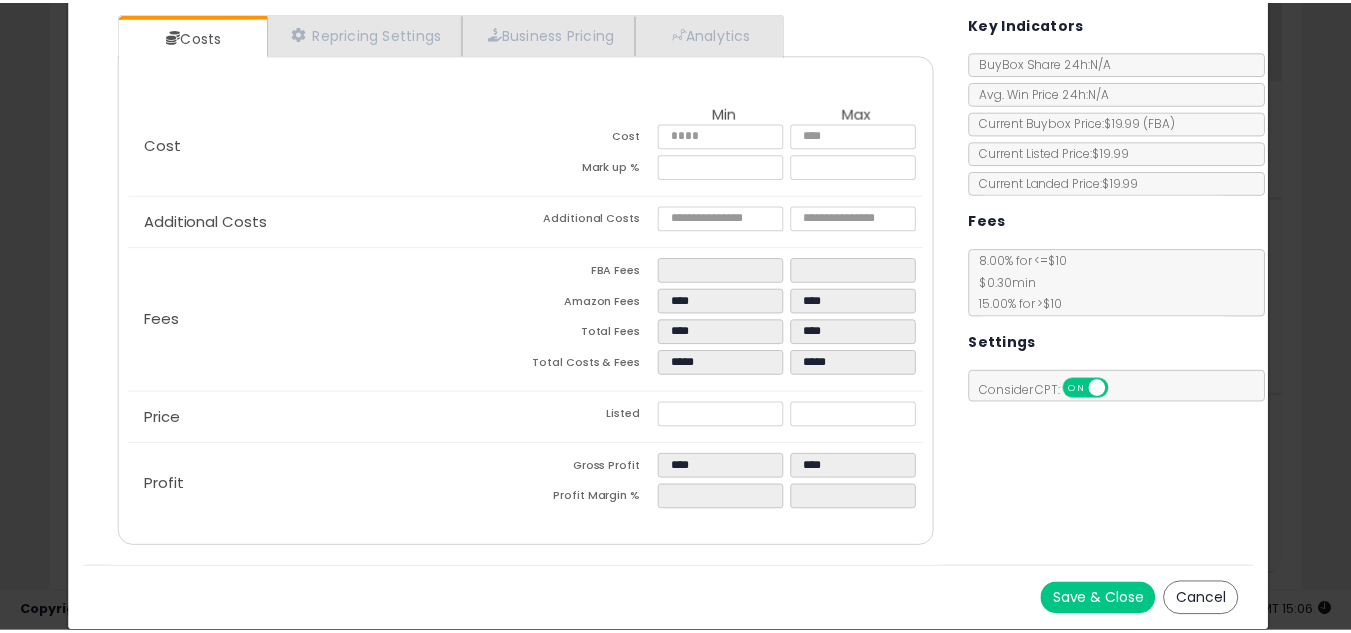 scroll, scrollTop: 0, scrollLeft: 0, axis: both 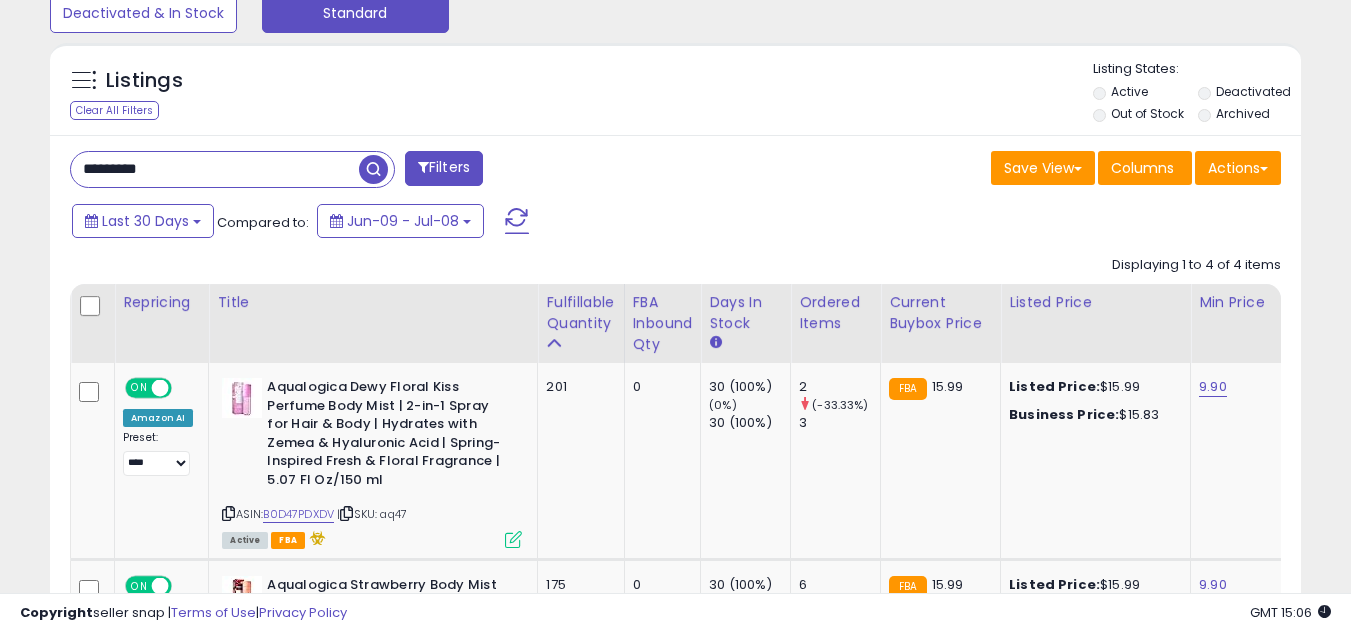 click on "*********" at bounding box center (215, 169) 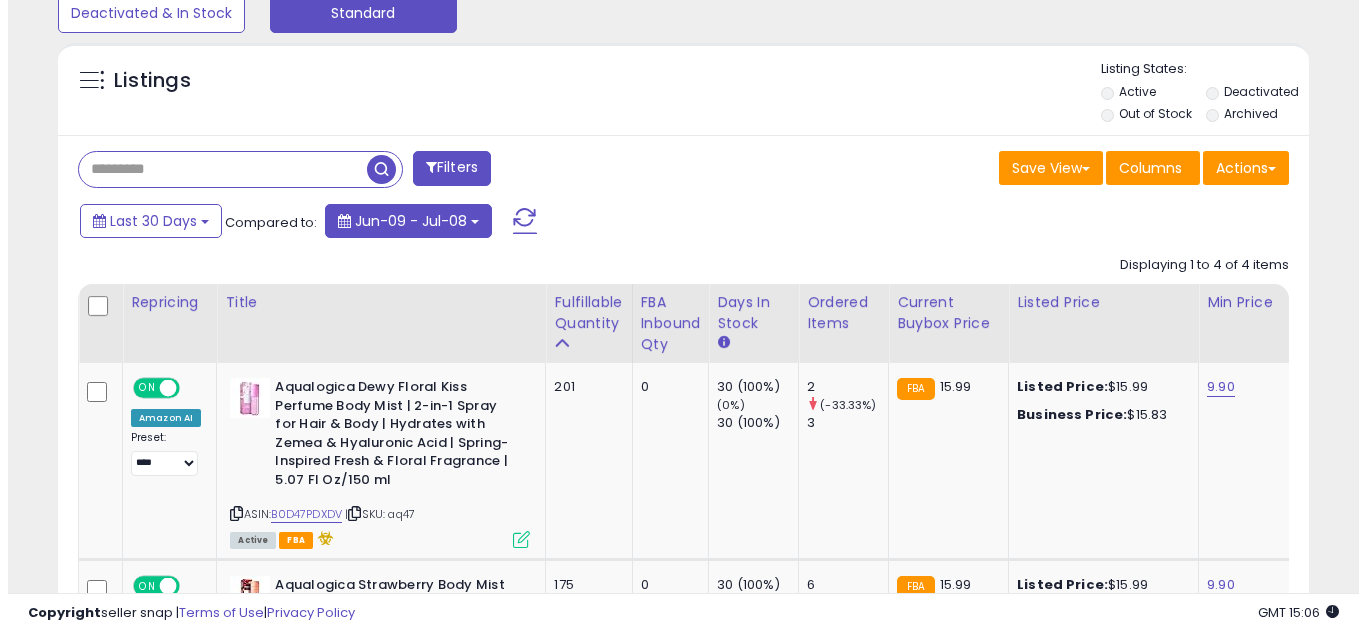 scroll, scrollTop: 587, scrollLeft: 0, axis: vertical 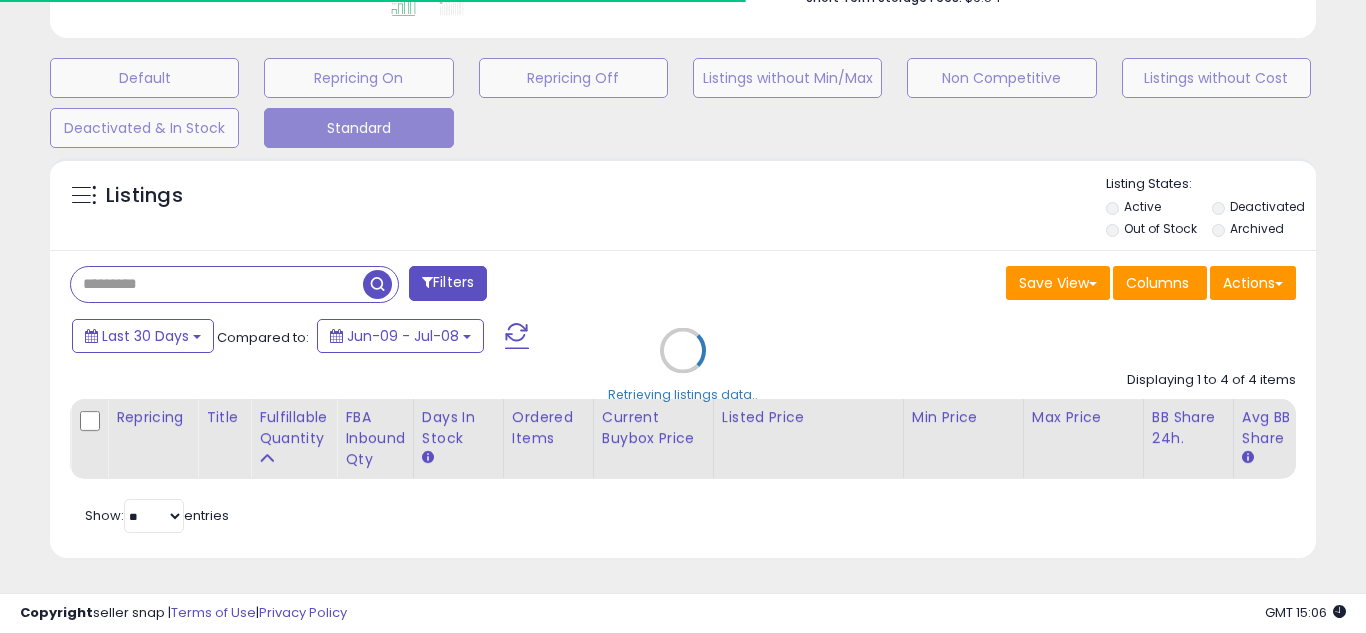 click on "Retrieving listings data.." at bounding box center (683, 365) 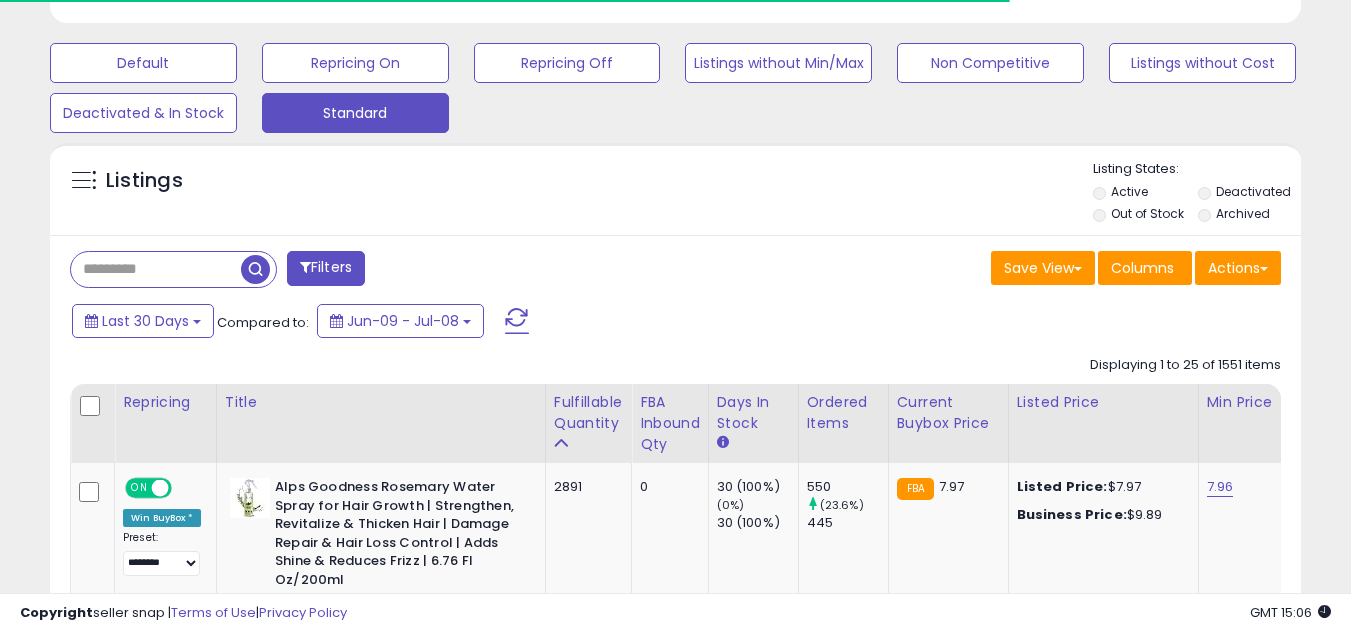 scroll, scrollTop: 410, scrollLeft: 724, axis: both 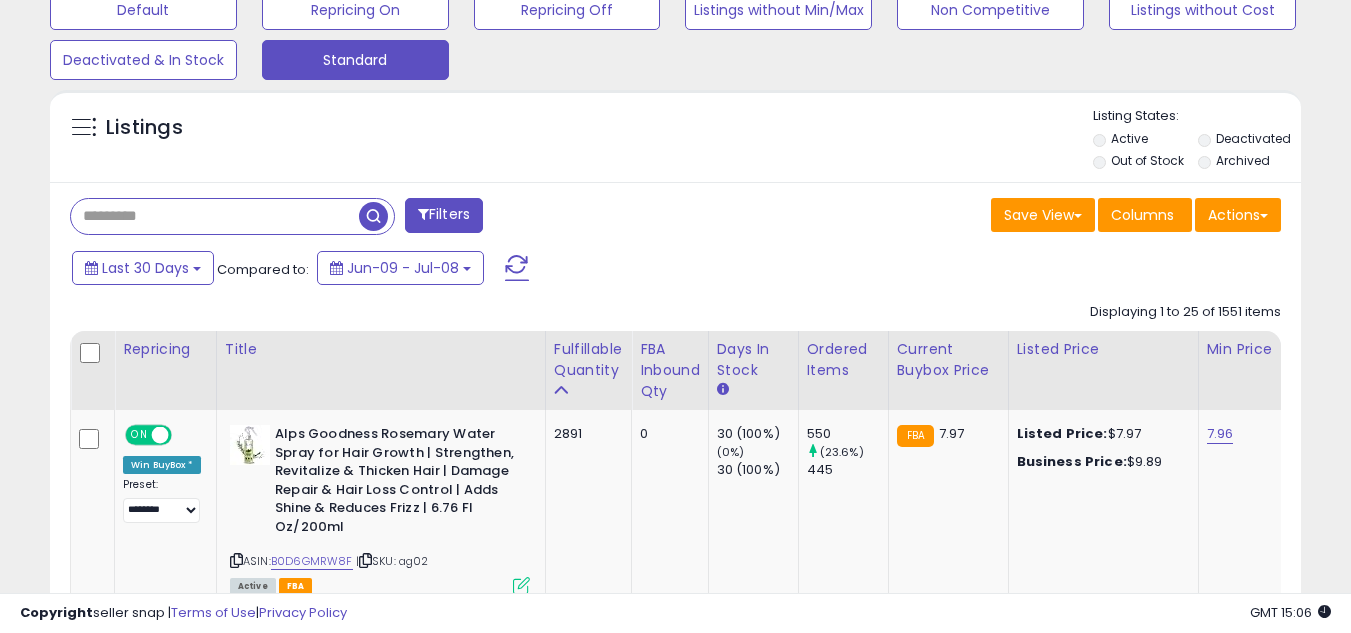 click at bounding box center [215, 216] 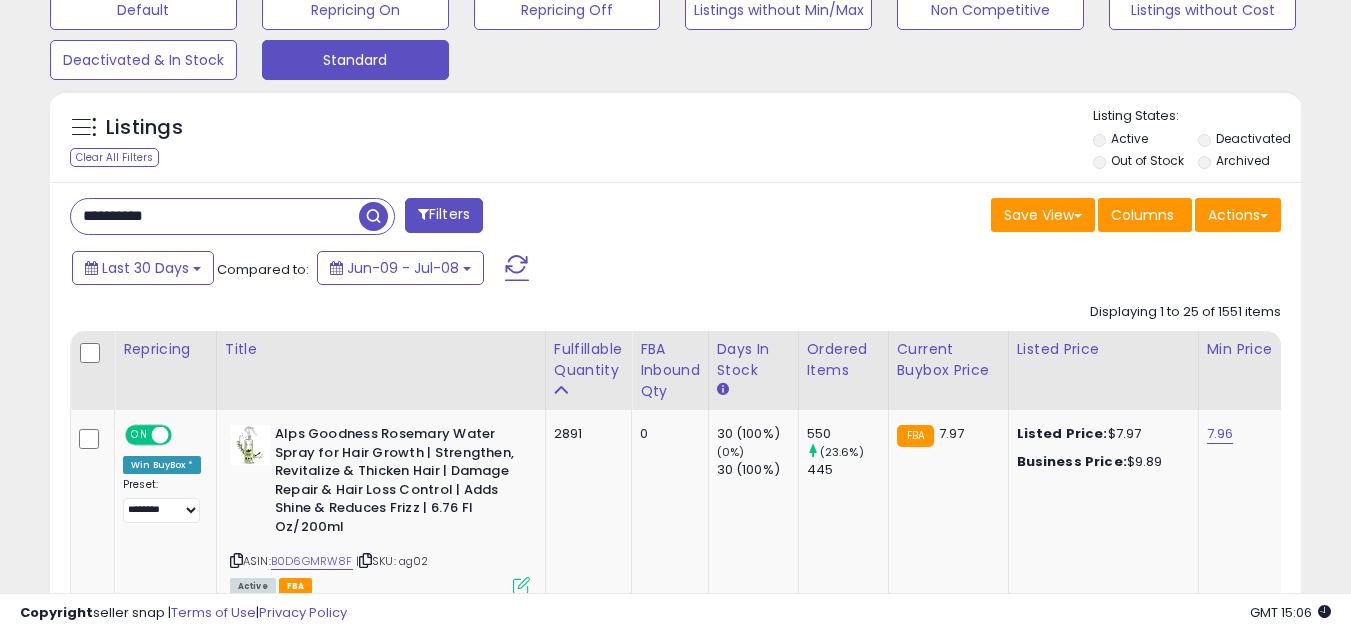 click at bounding box center [373, 216] 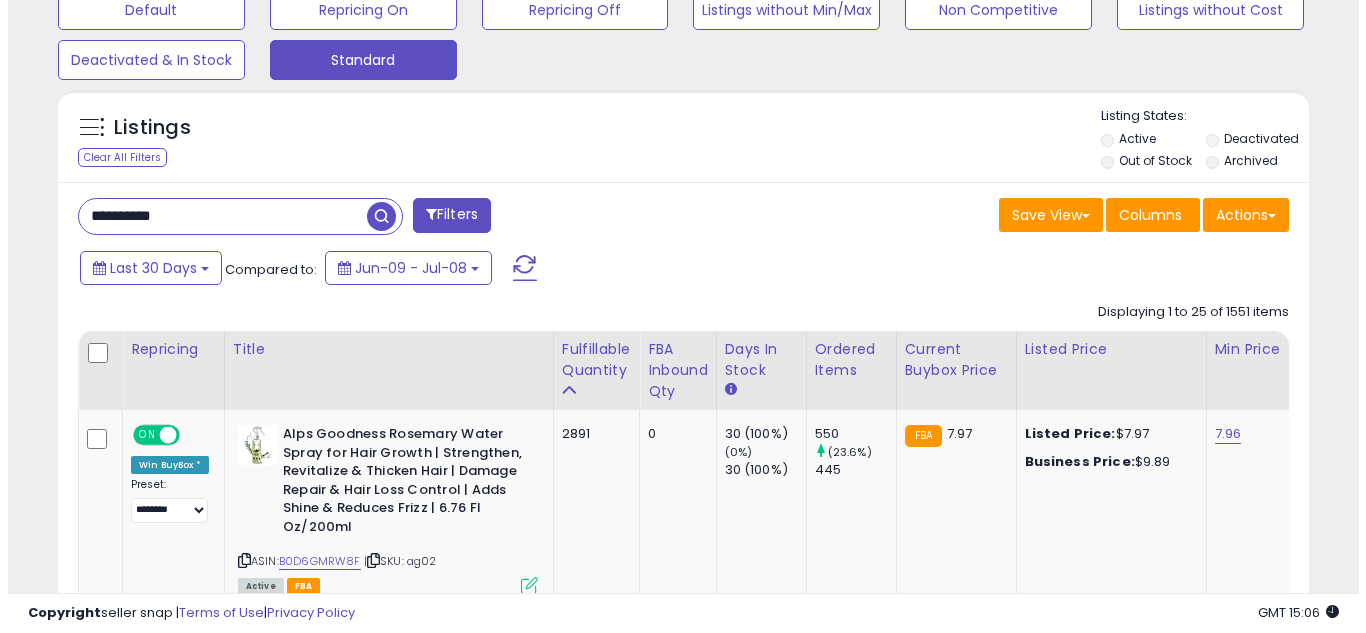 scroll, scrollTop: 607, scrollLeft: 0, axis: vertical 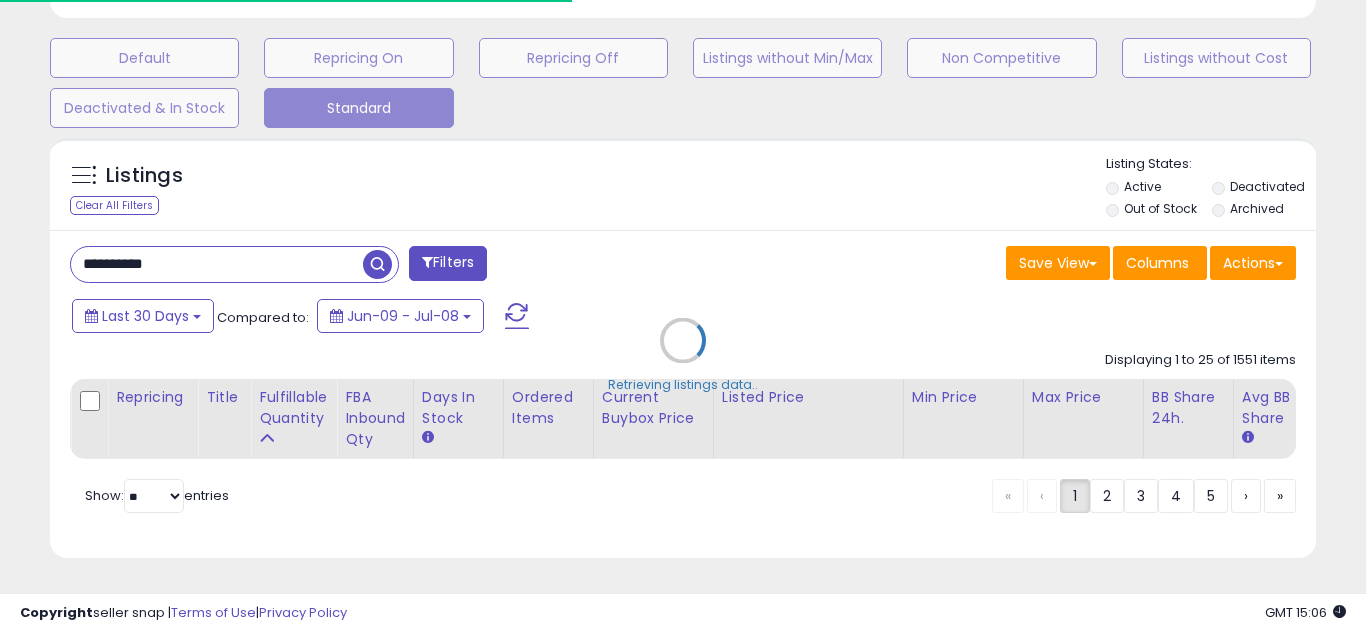 click on "Retrieving listings data.." at bounding box center [683, 355] 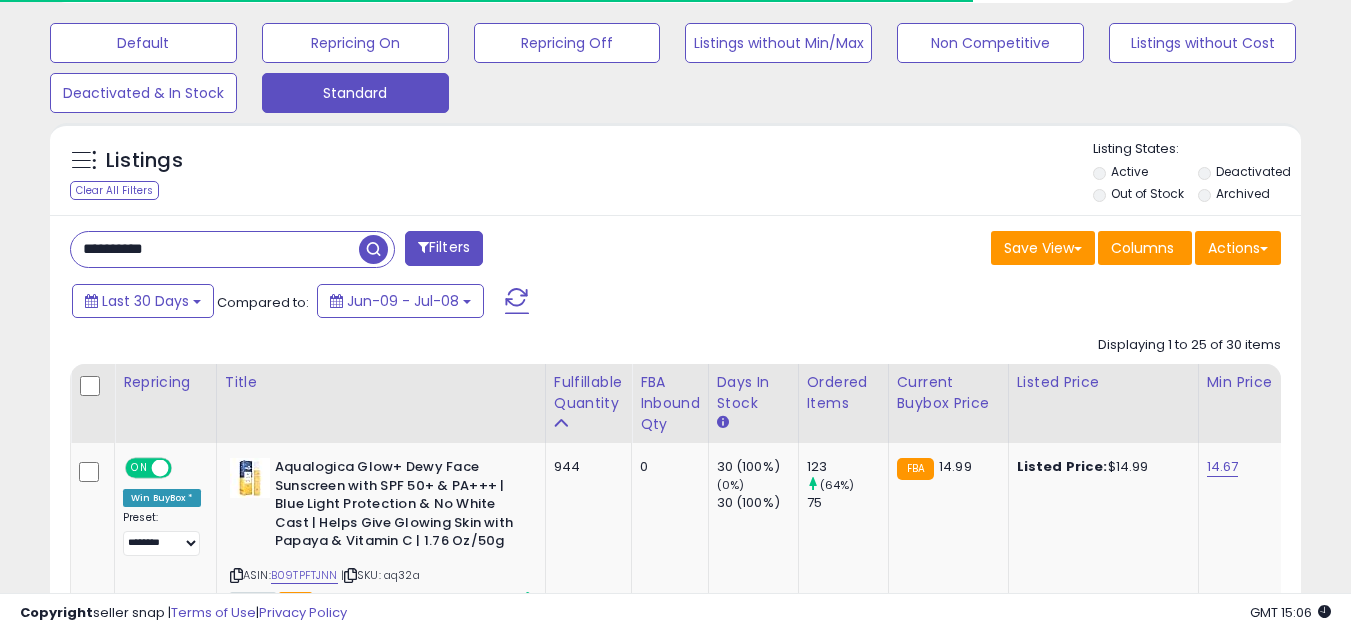 scroll, scrollTop: 410, scrollLeft: 724, axis: both 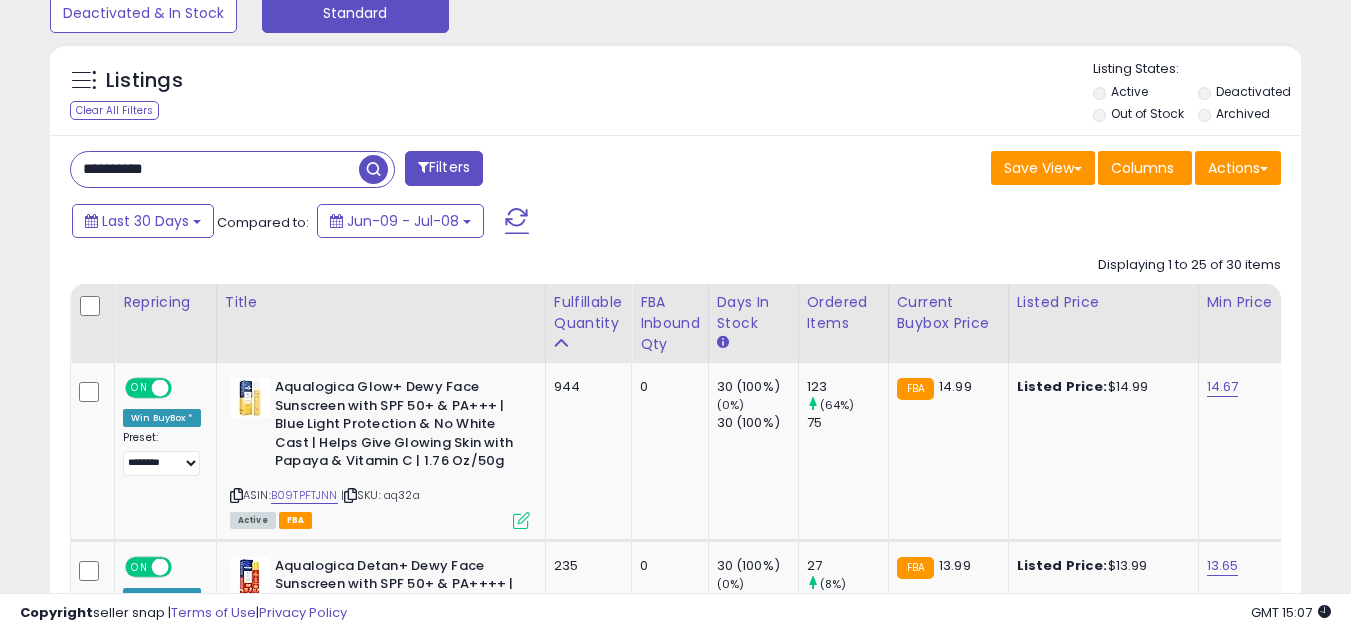 click on "**********" at bounding box center [215, 169] 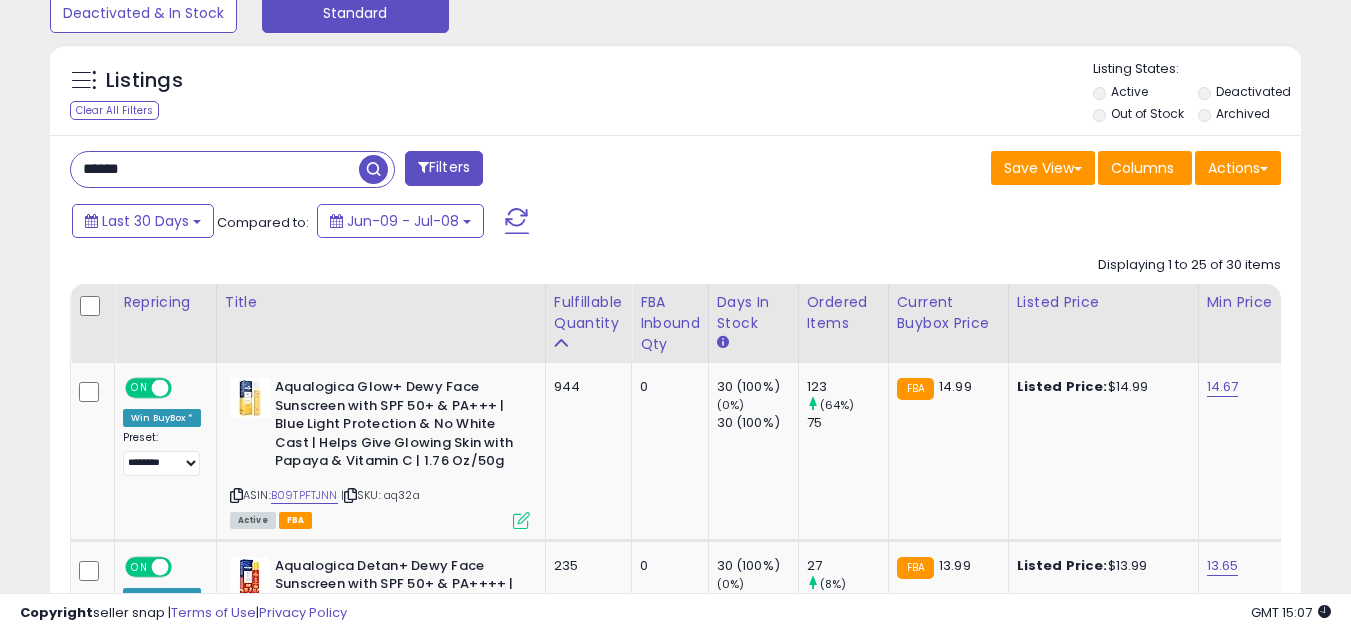 type on "******" 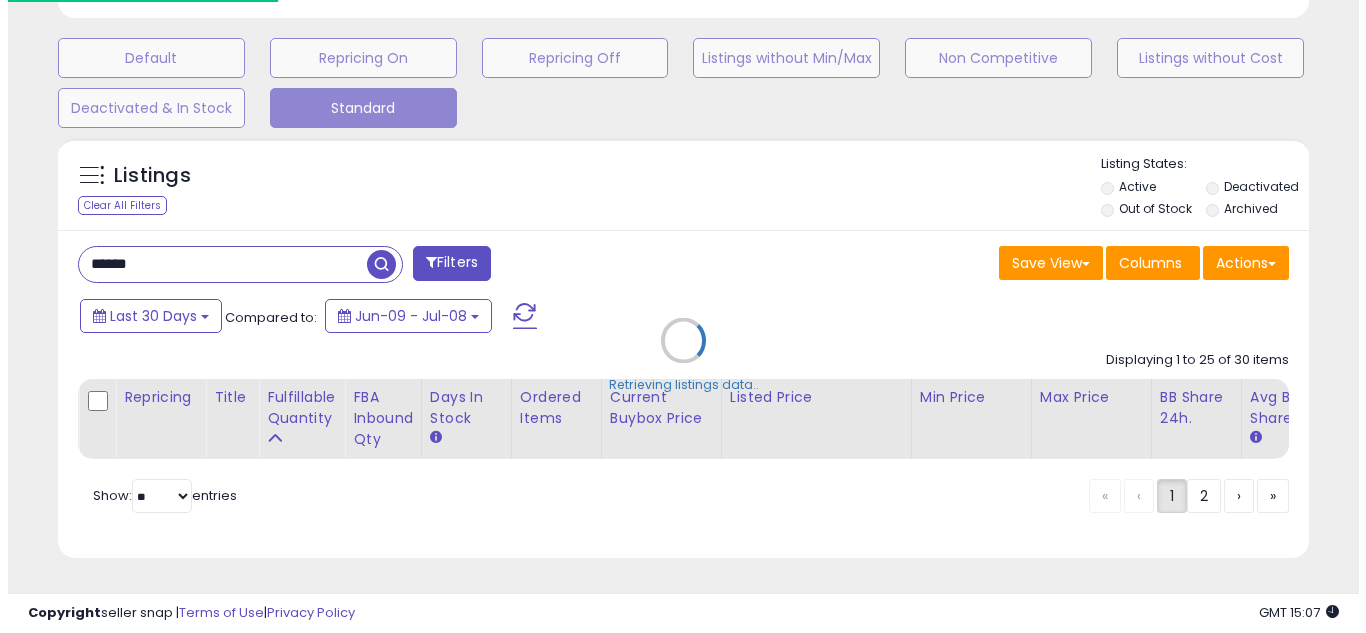 scroll, scrollTop: 607, scrollLeft: 0, axis: vertical 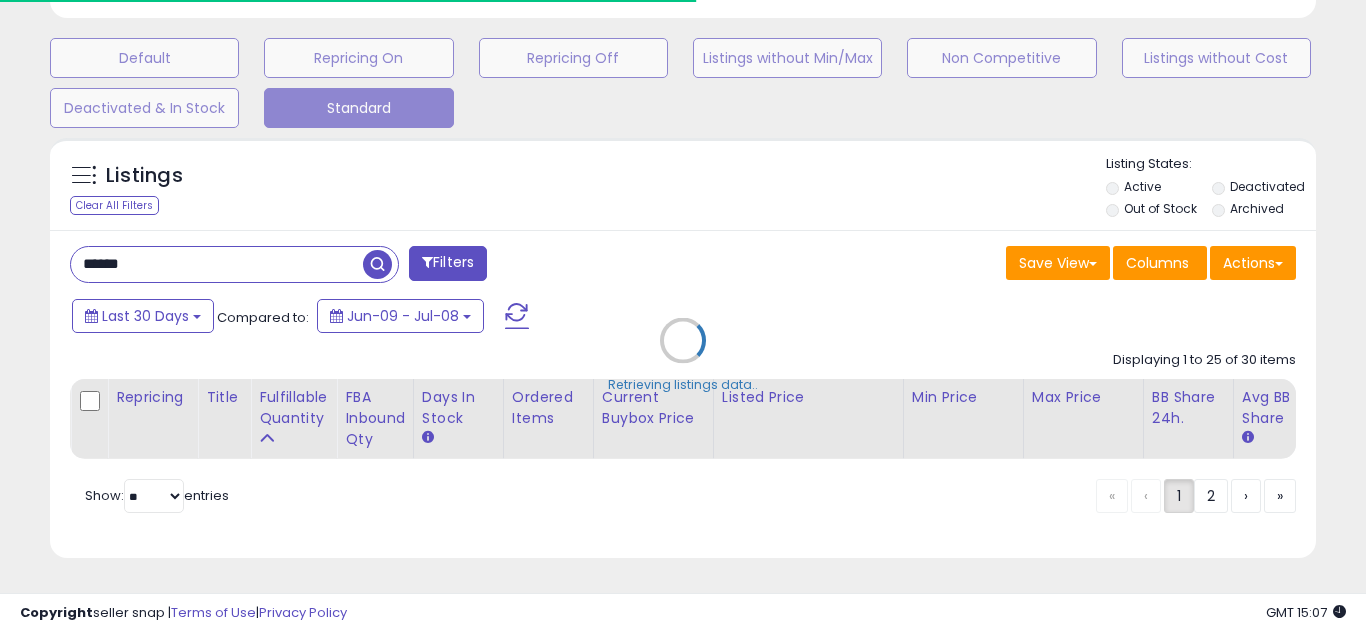 click on "Retrieving listings data.." at bounding box center (683, 355) 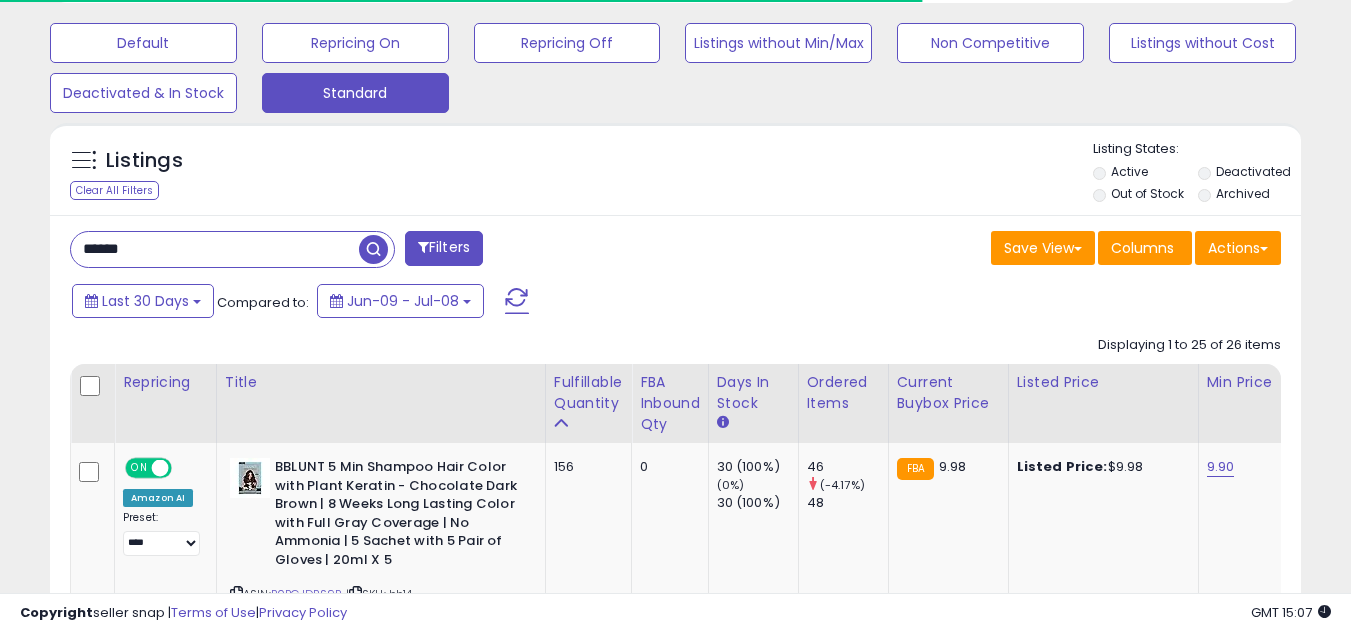 scroll, scrollTop: 410, scrollLeft: 724, axis: both 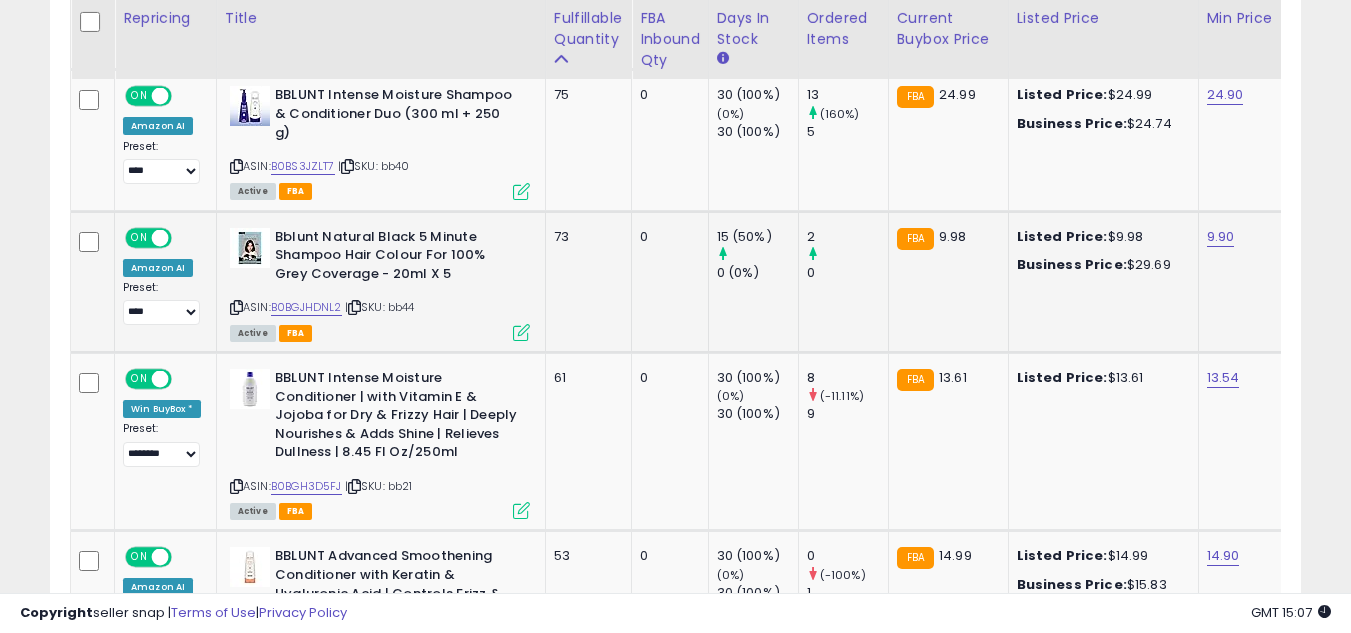 click at bounding box center (521, 332) 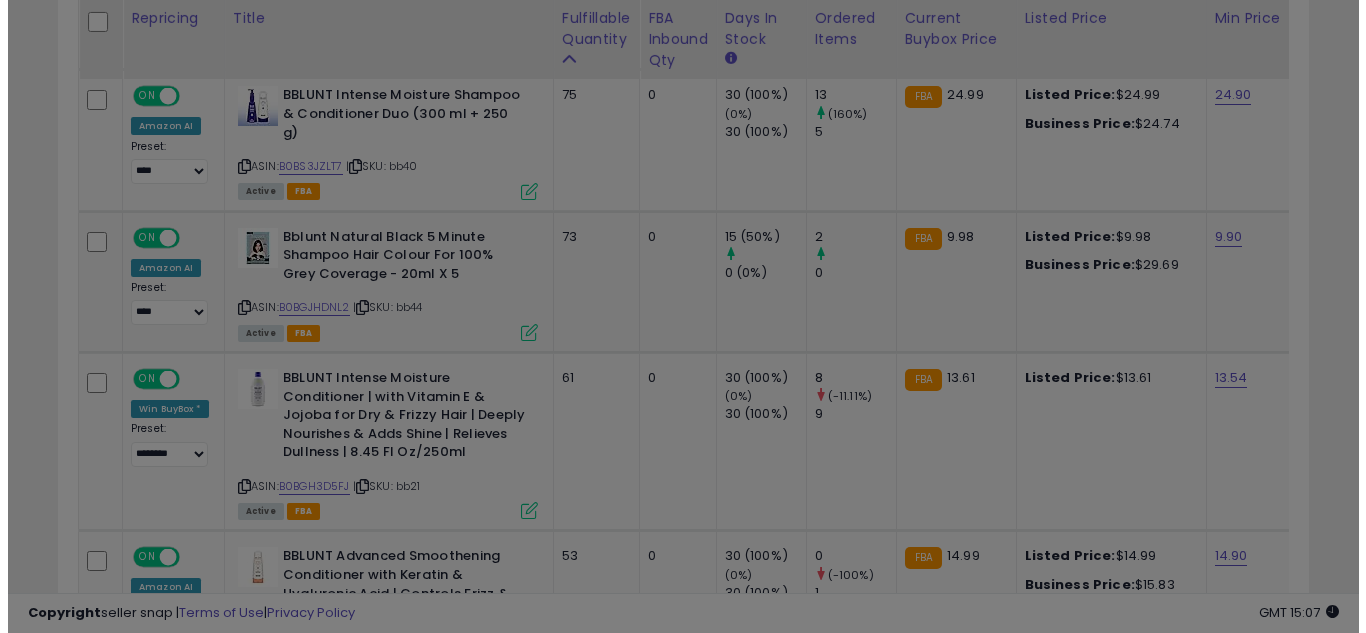 scroll, scrollTop: 999590, scrollLeft: 999267, axis: both 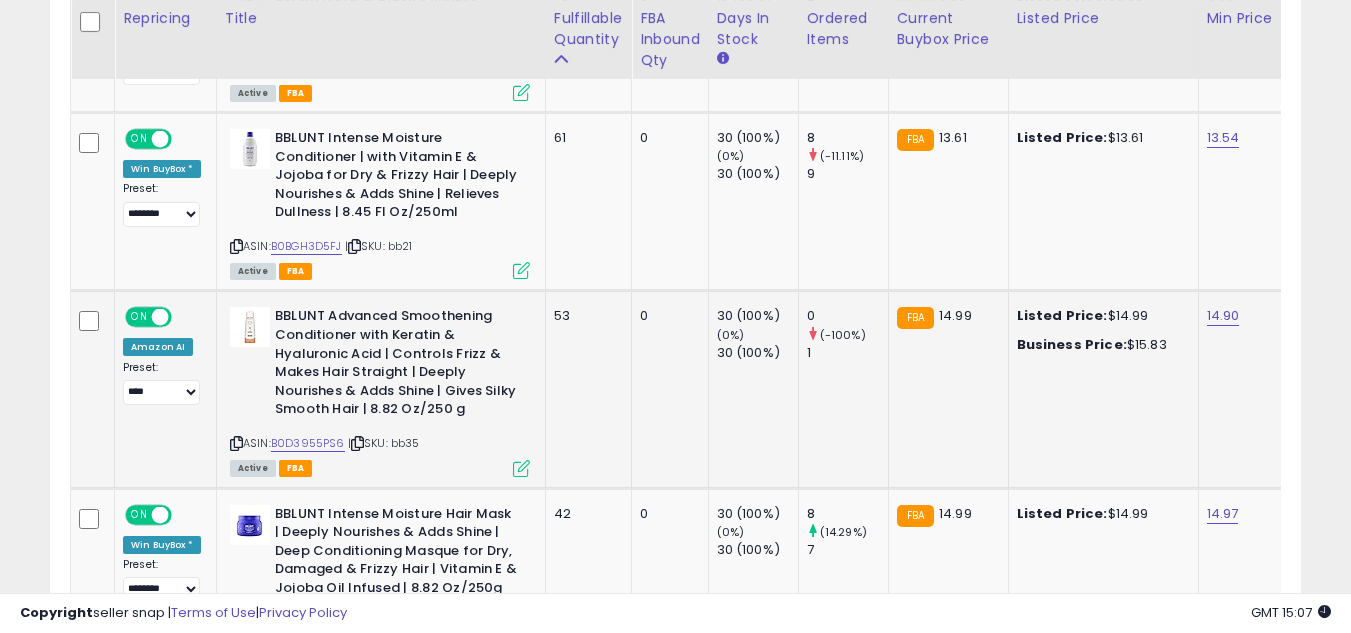 click at bounding box center (521, 468) 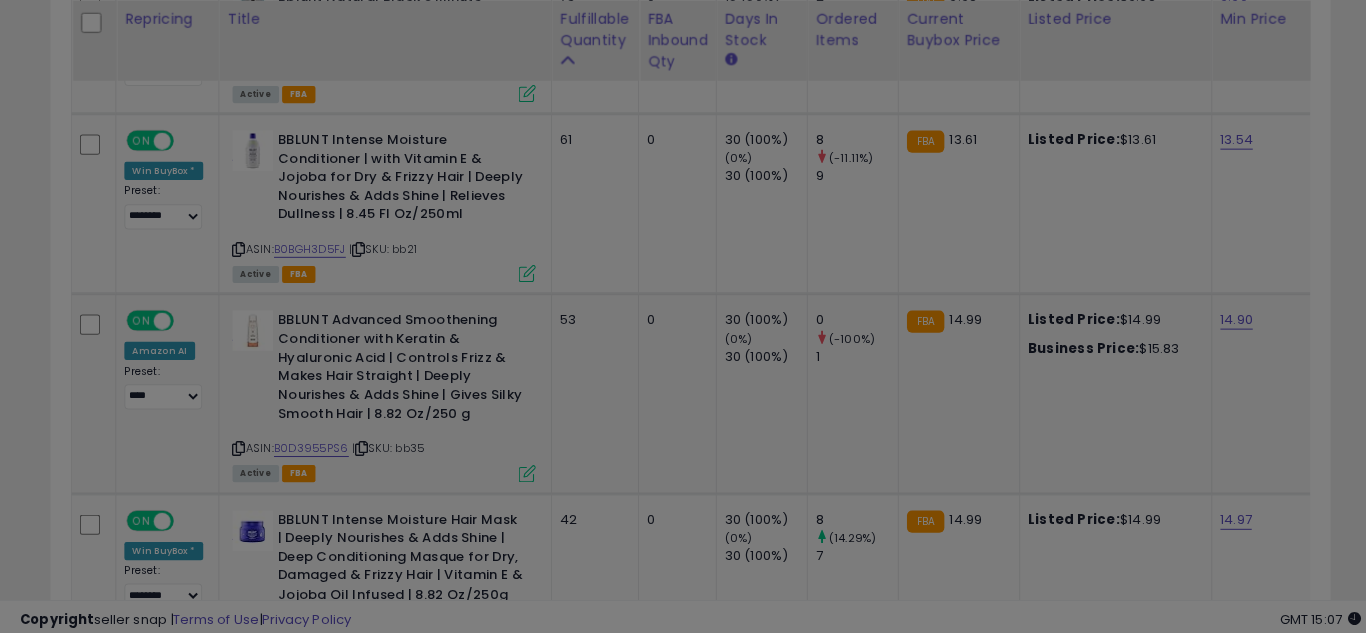 scroll, scrollTop: 999590, scrollLeft: 999267, axis: both 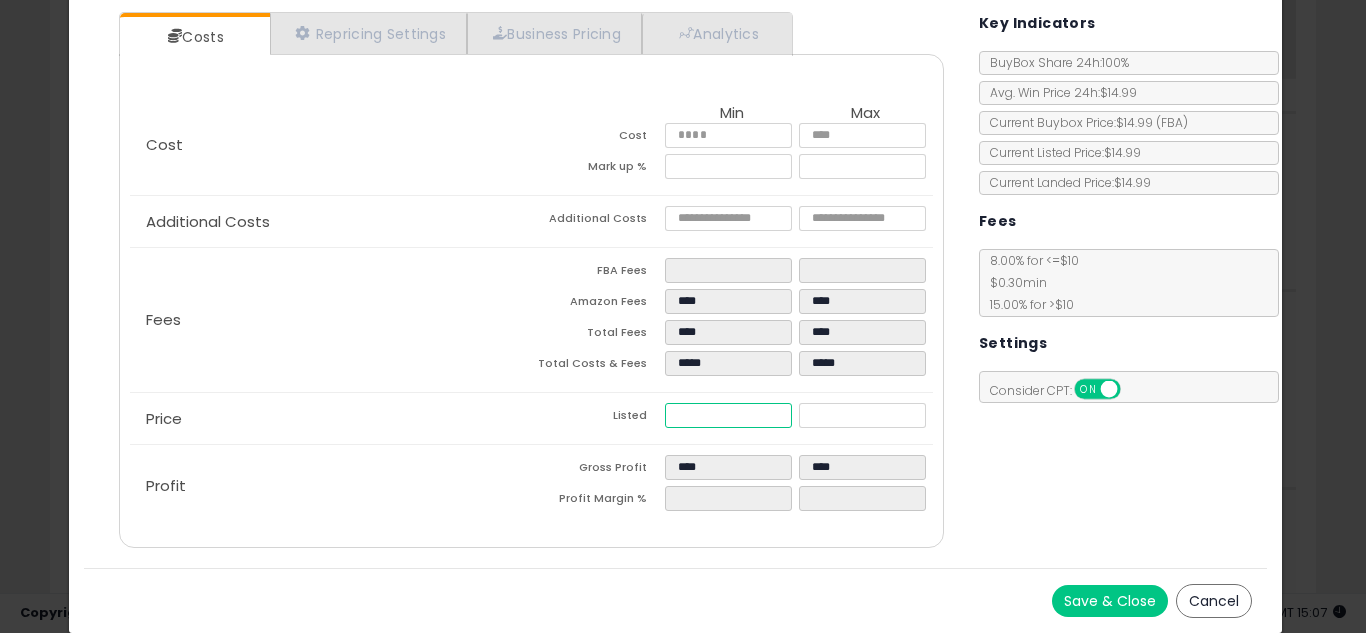 click on "*****" at bounding box center [728, 415] 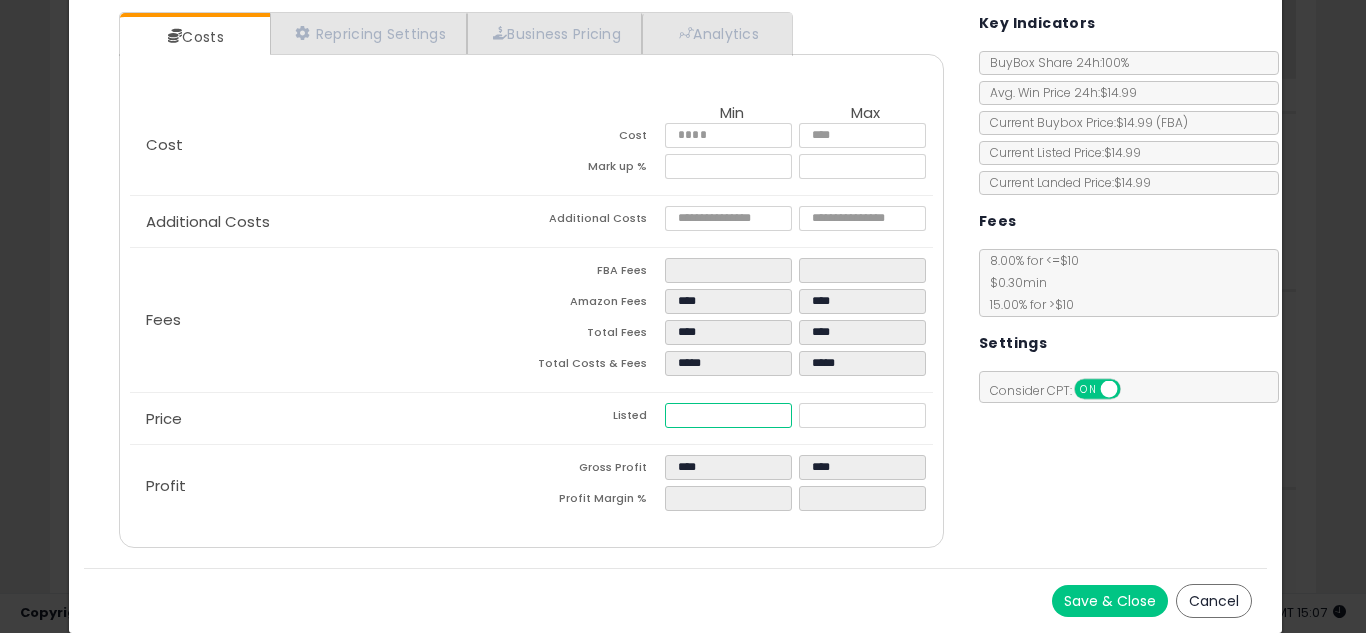 type on "****" 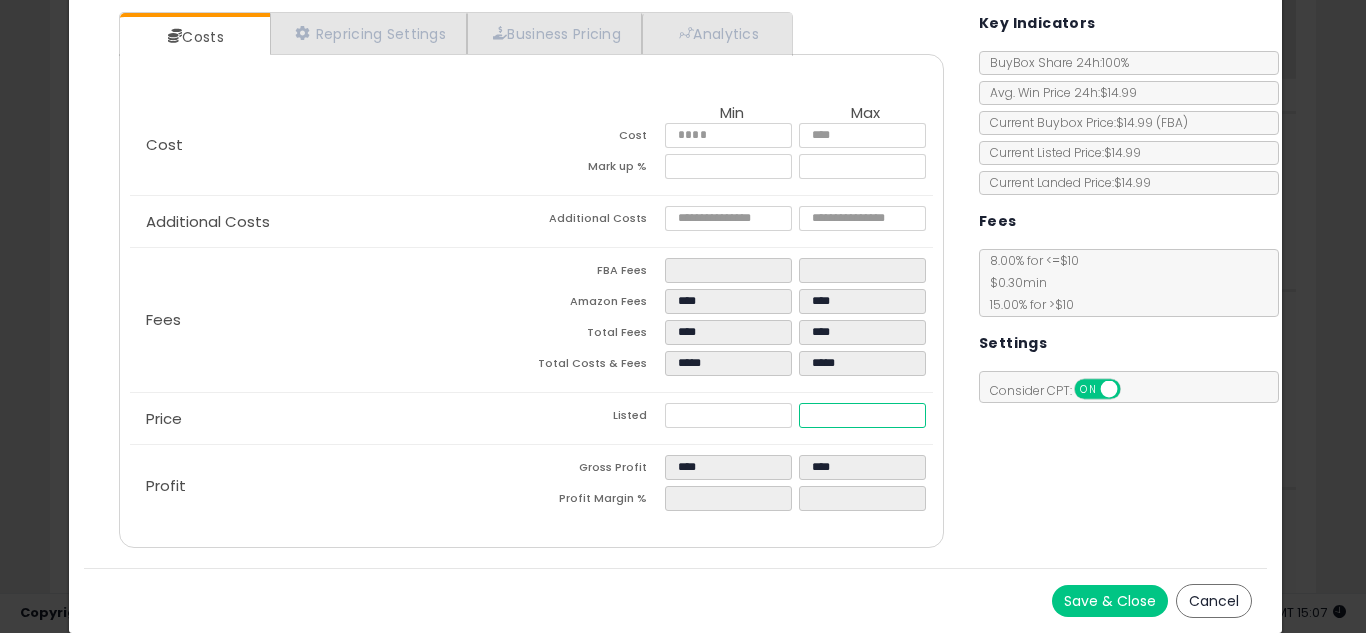 type on "*****" 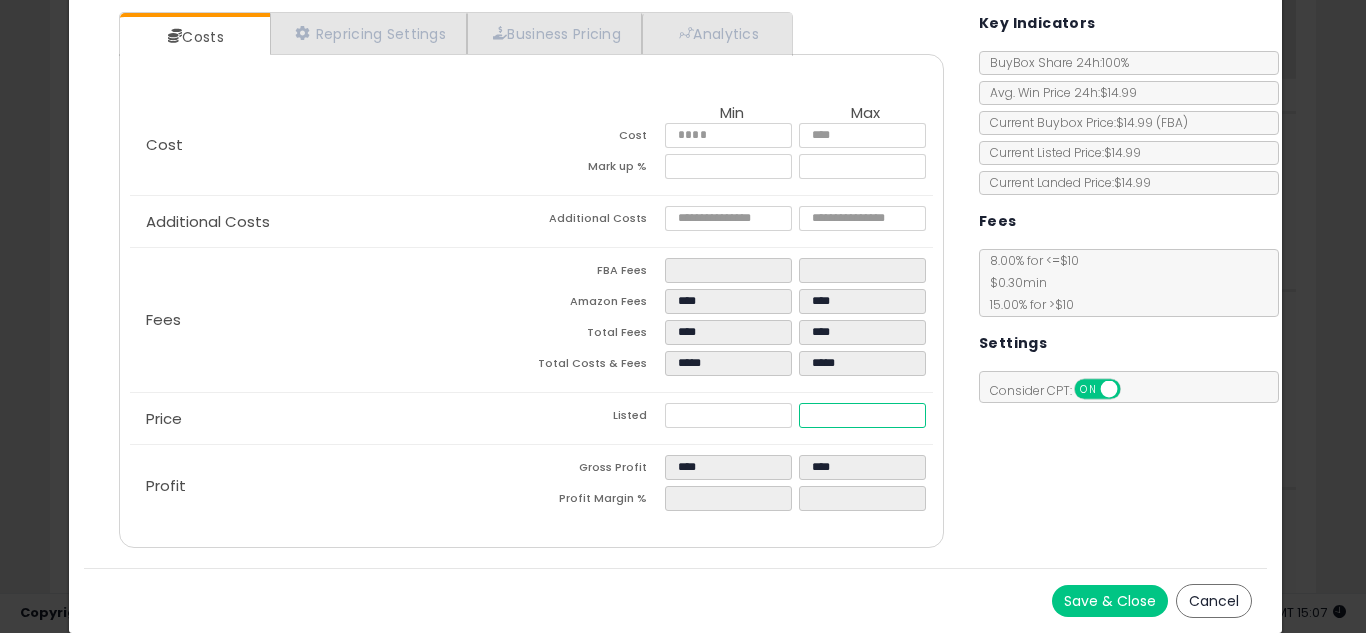type on "****" 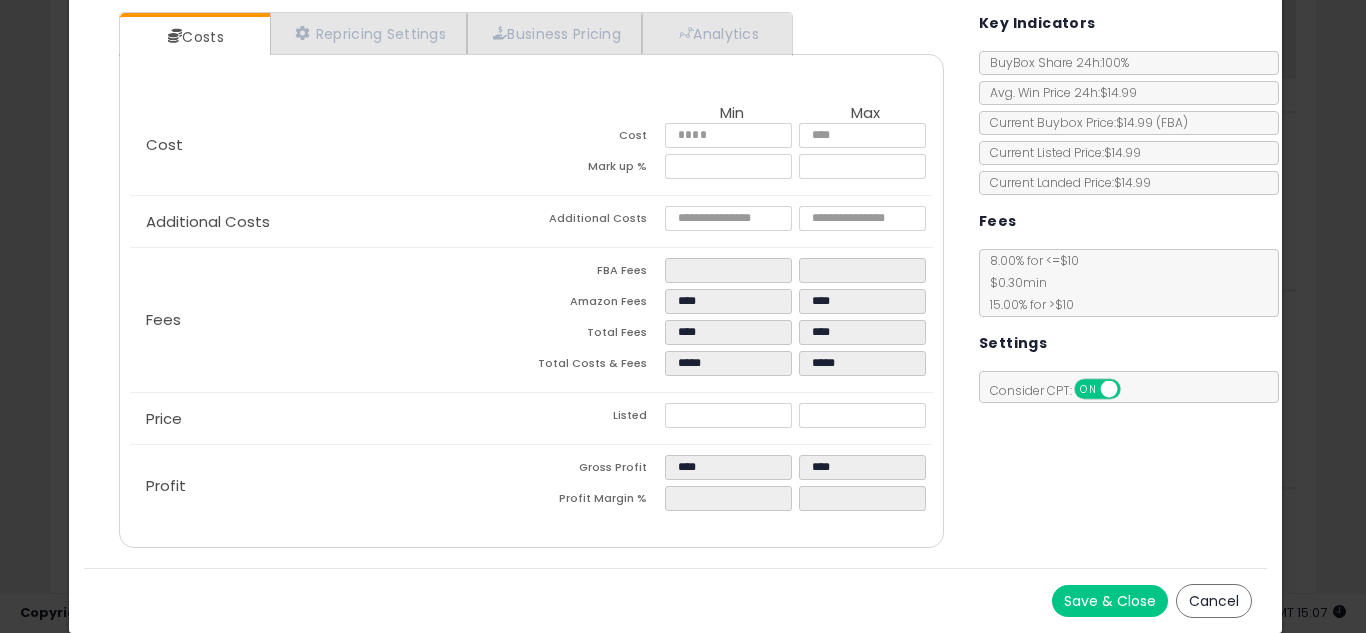 type on "*****" 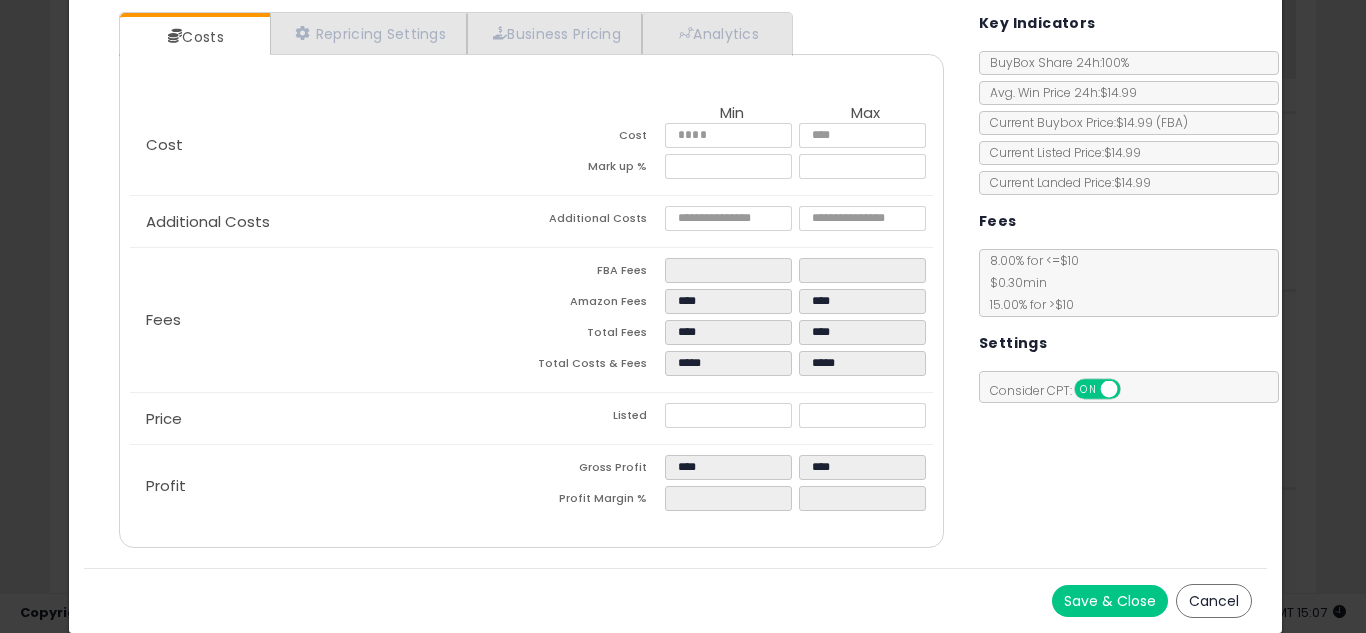 type on "****" 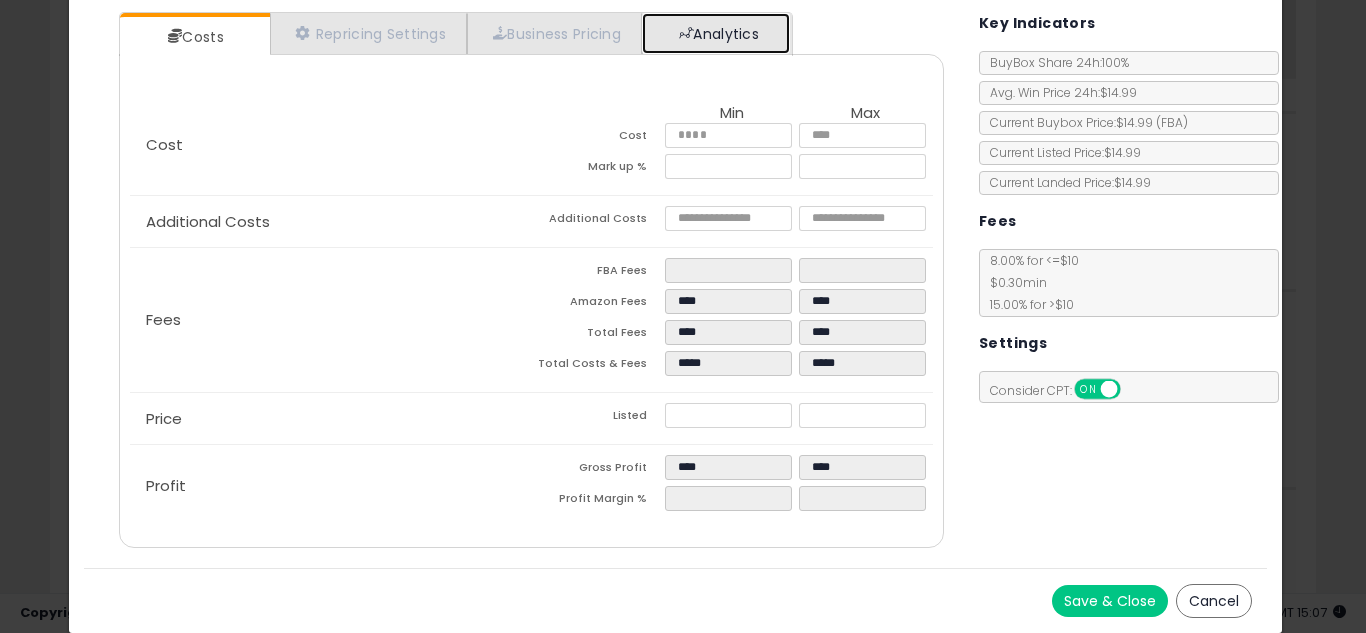 click on "Analytics" at bounding box center (716, 33) 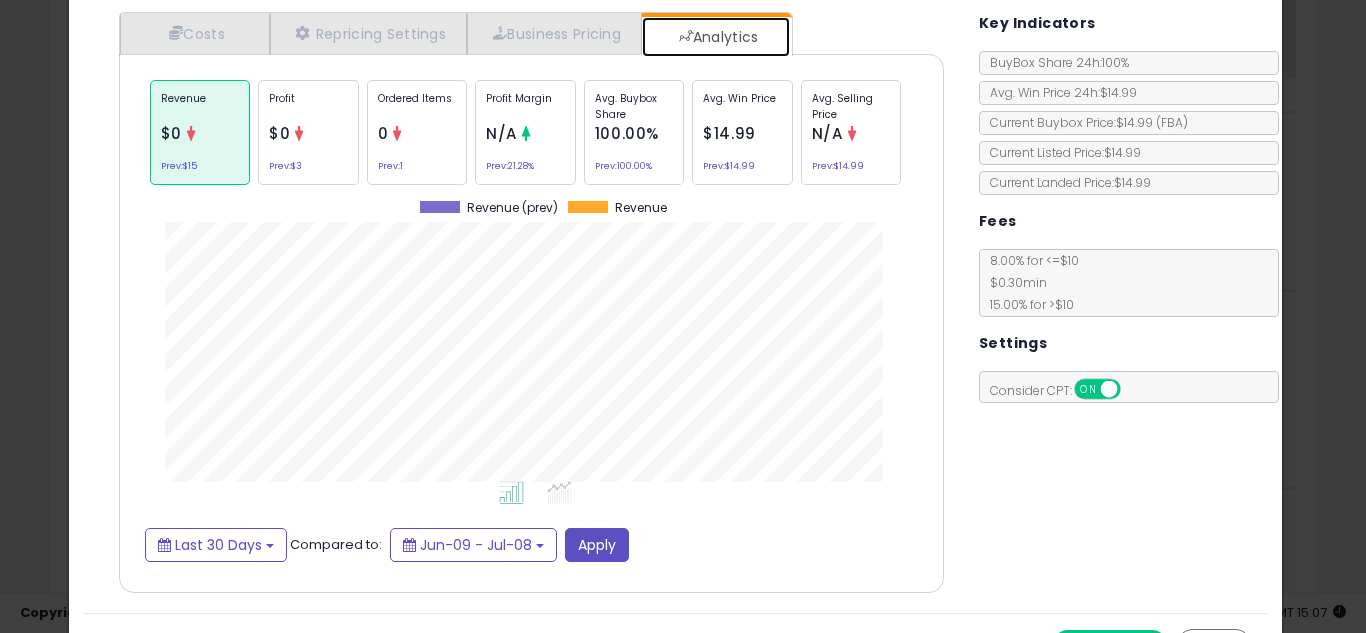 scroll, scrollTop: 999384, scrollLeft: 999145, axis: both 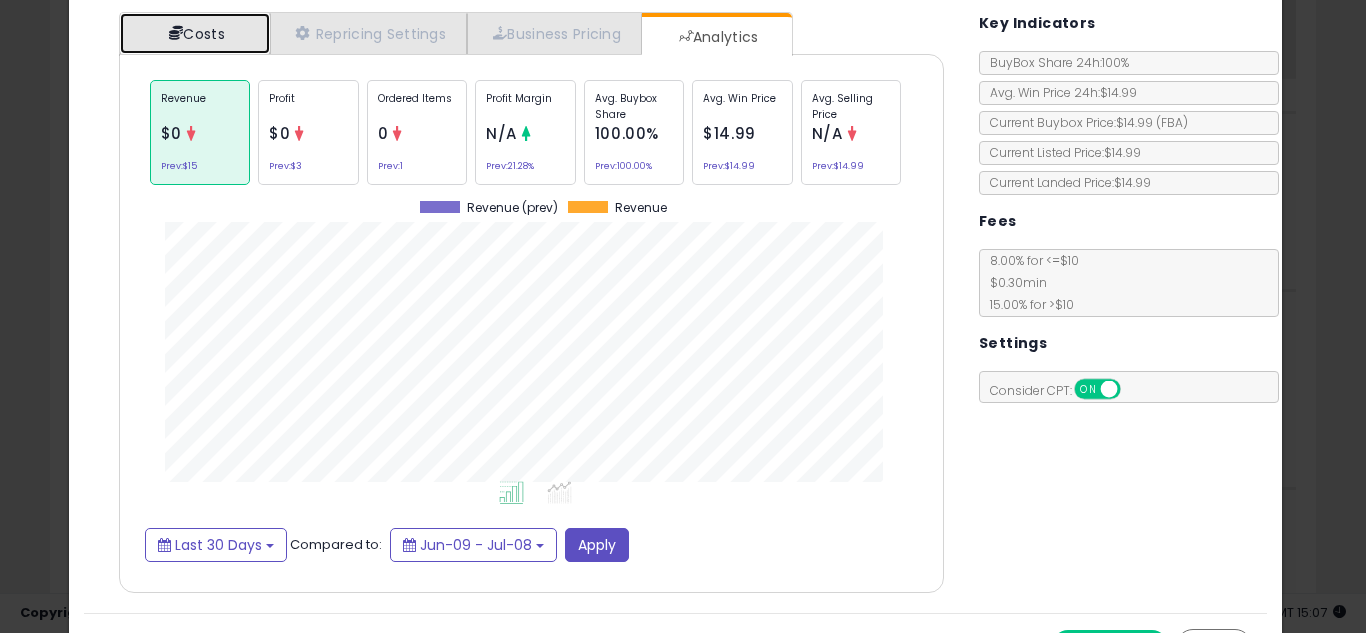 click on "Costs" at bounding box center (195, 33) 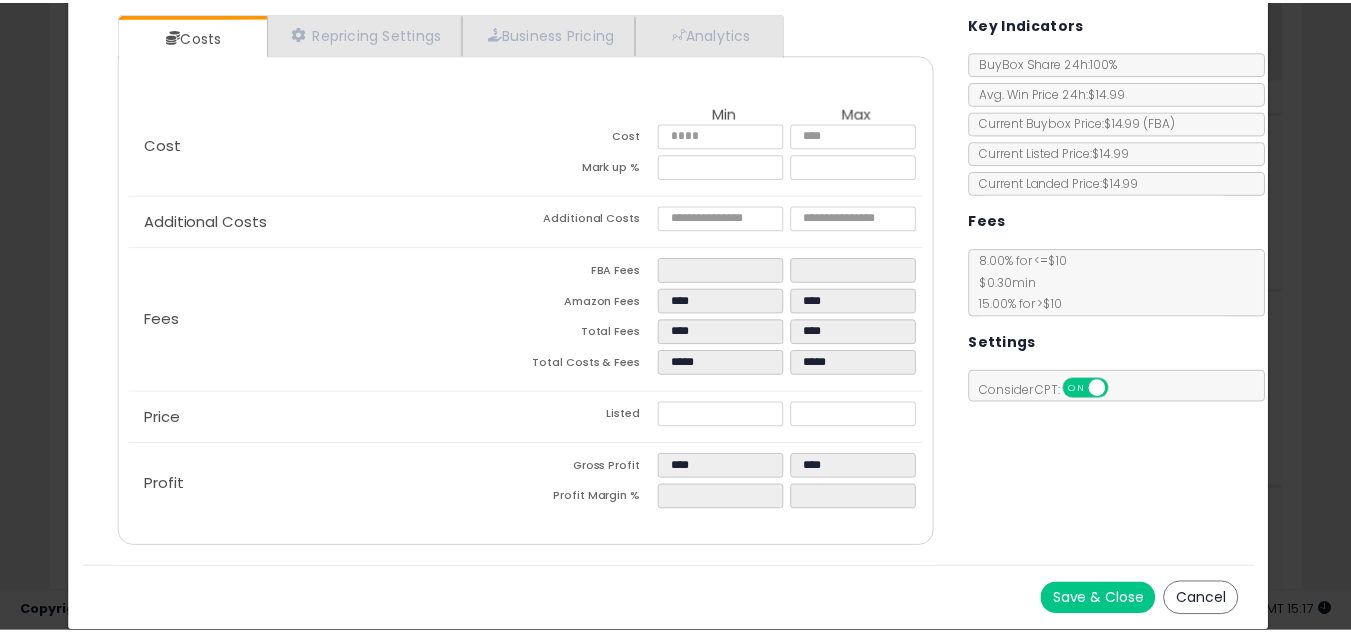 scroll, scrollTop: 0, scrollLeft: 0, axis: both 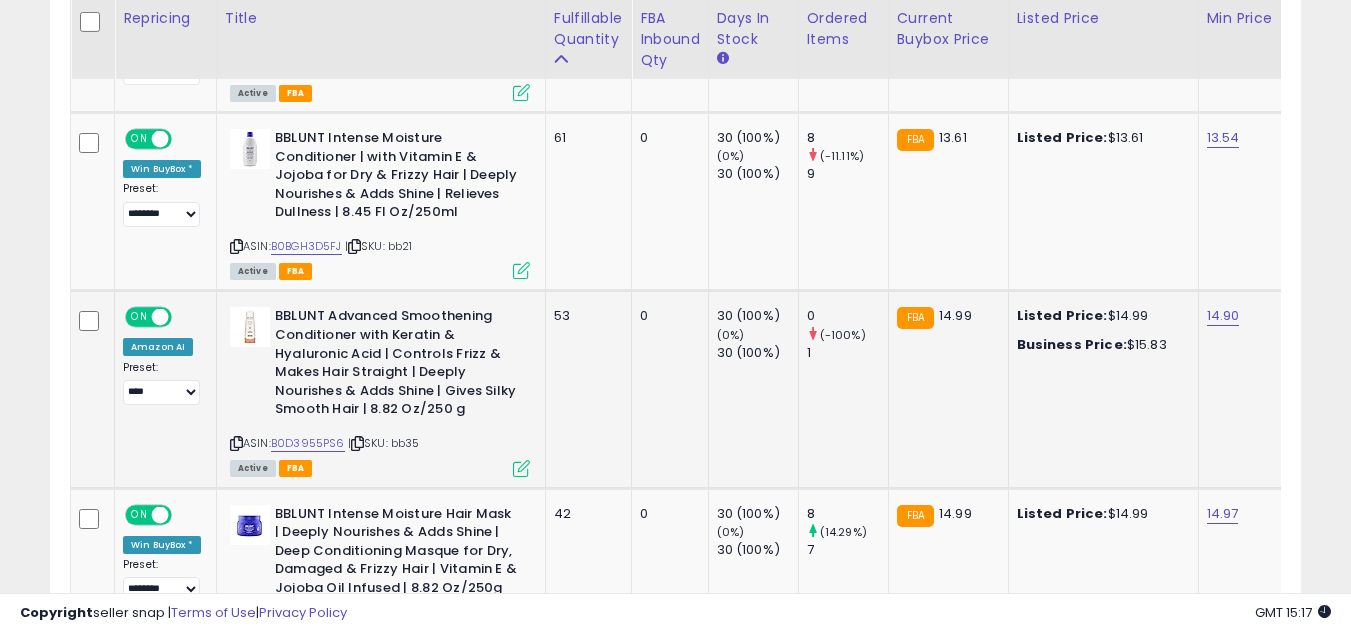 click on "ASIN:  B0D3955PS6    |   SKU: bb35 Active FBA" at bounding box center [380, 390] 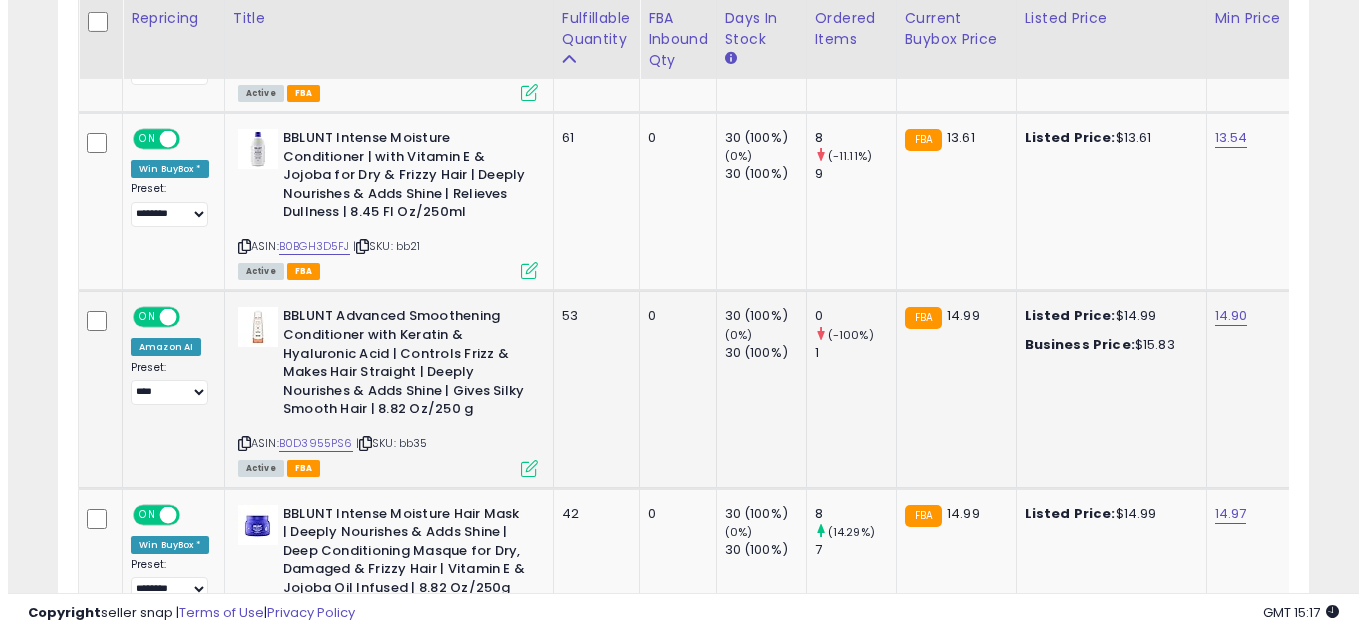scroll, scrollTop: 999590, scrollLeft: 999267, axis: both 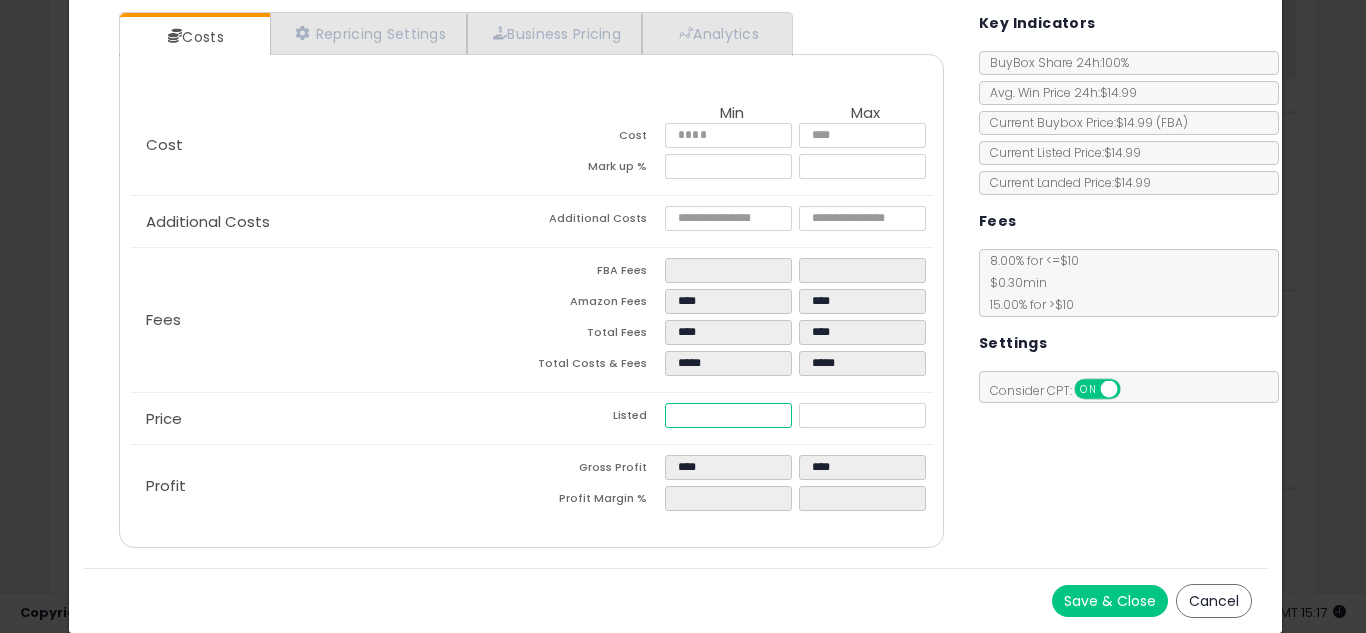 click on "*****" at bounding box center [728, 415] 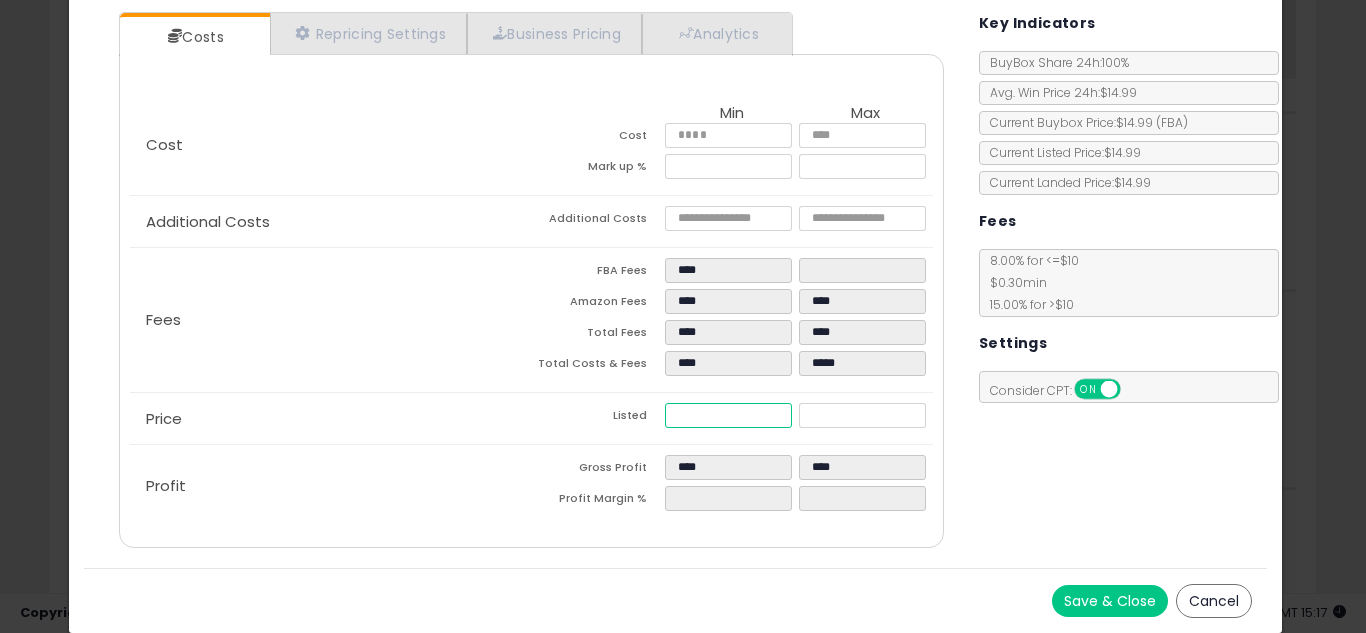 type on "***" 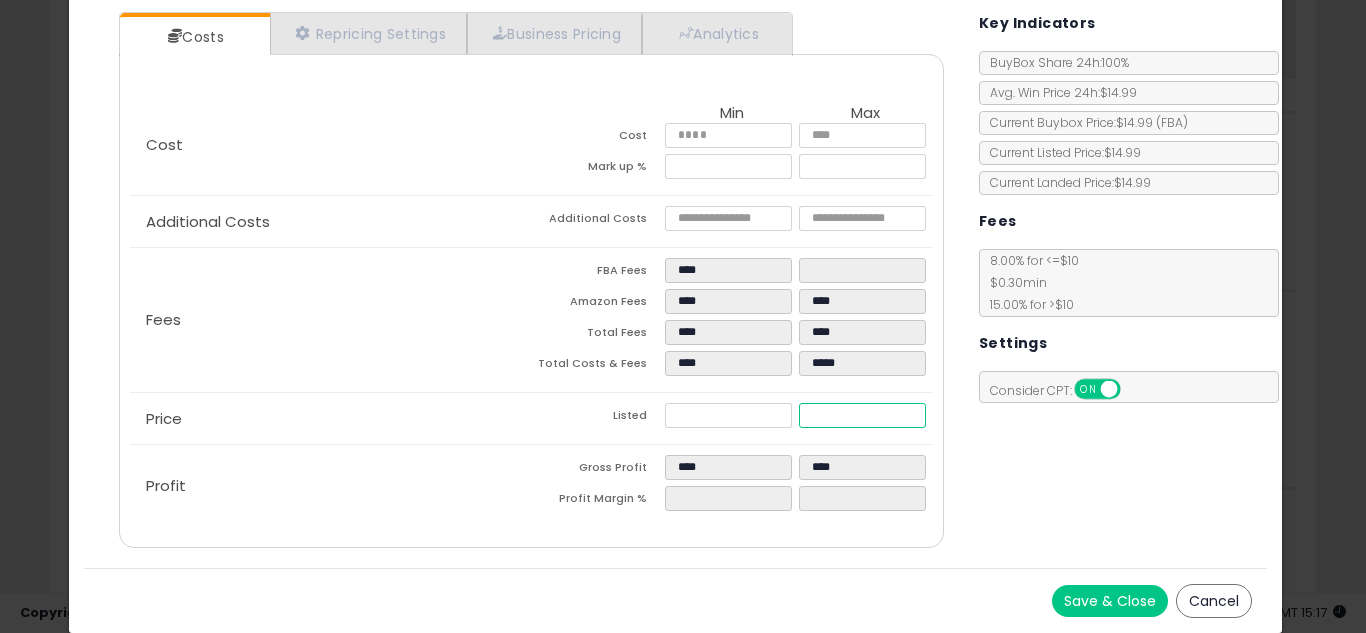 type on "****" 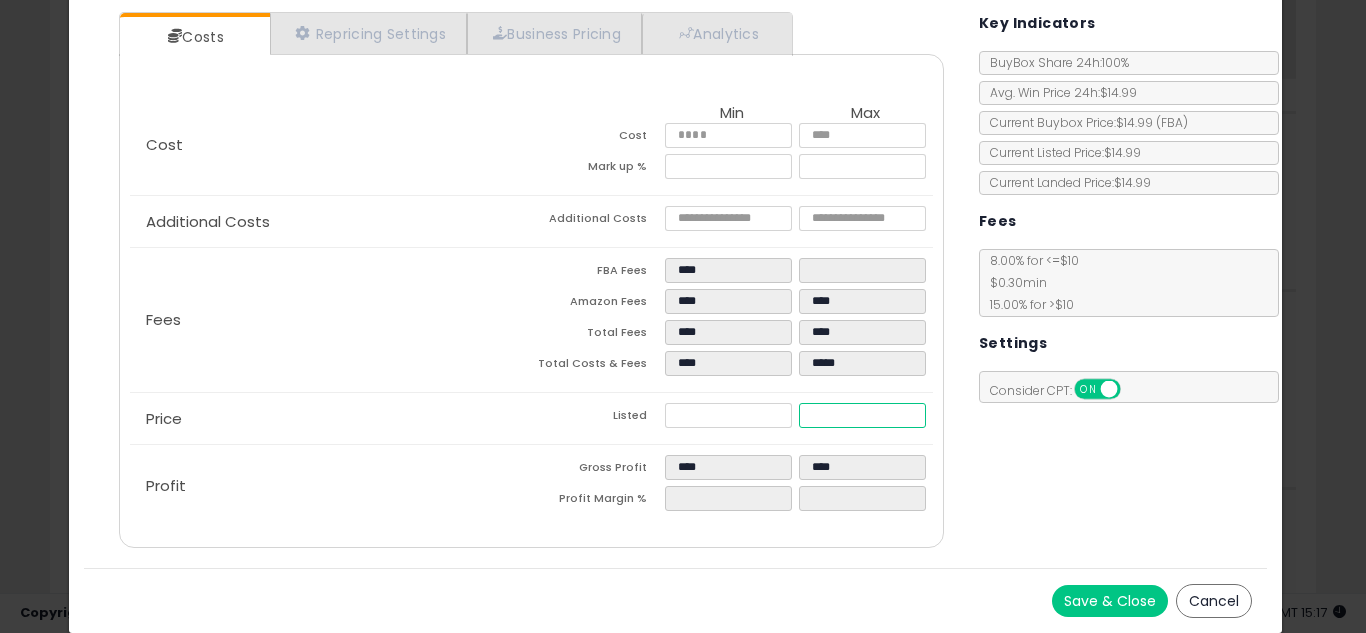 type on "****" 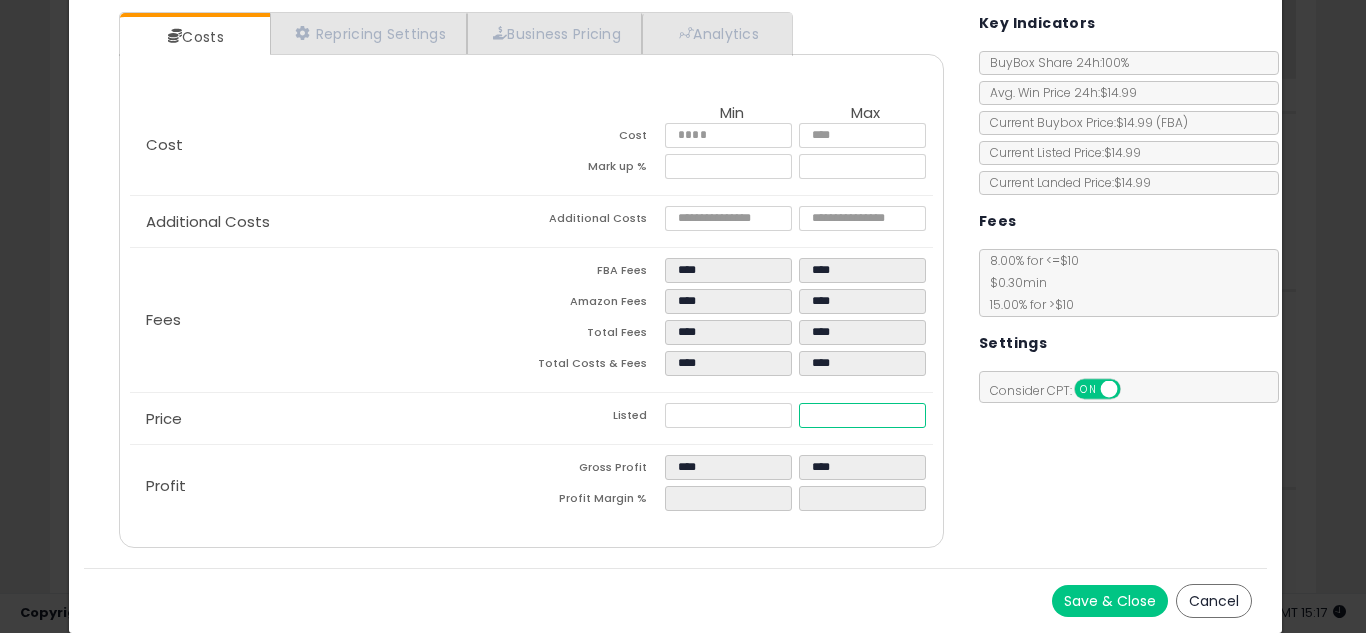 type on "****" 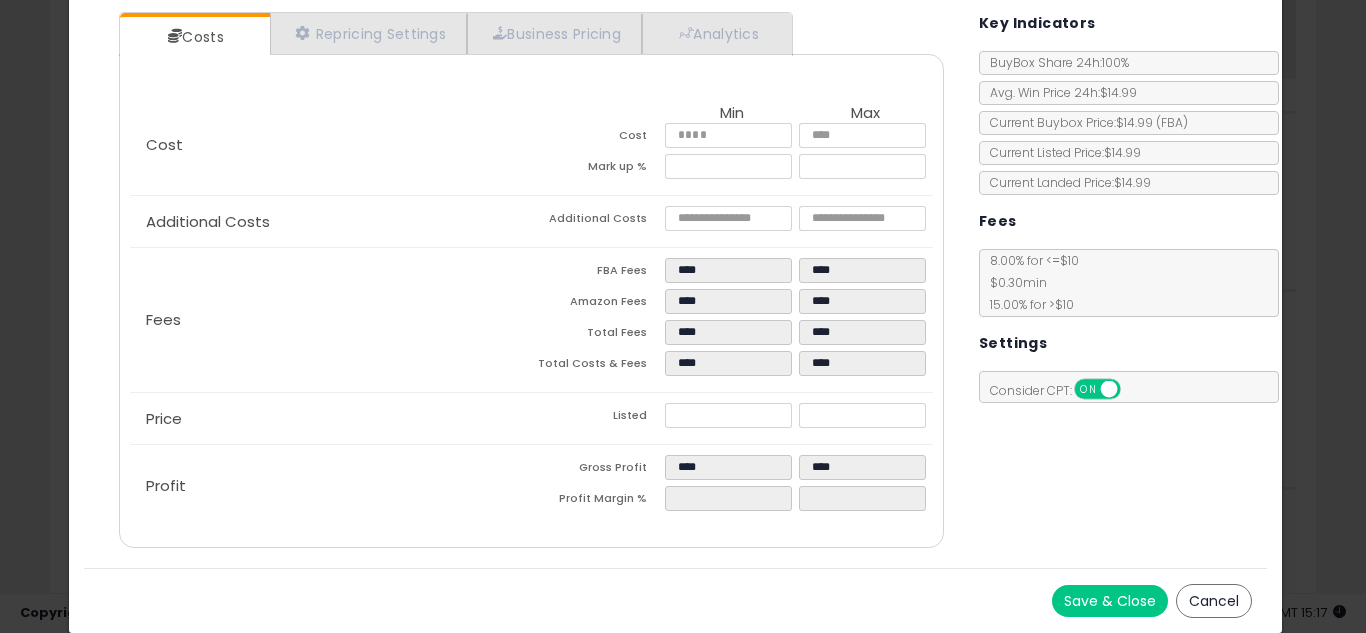 type on "****" 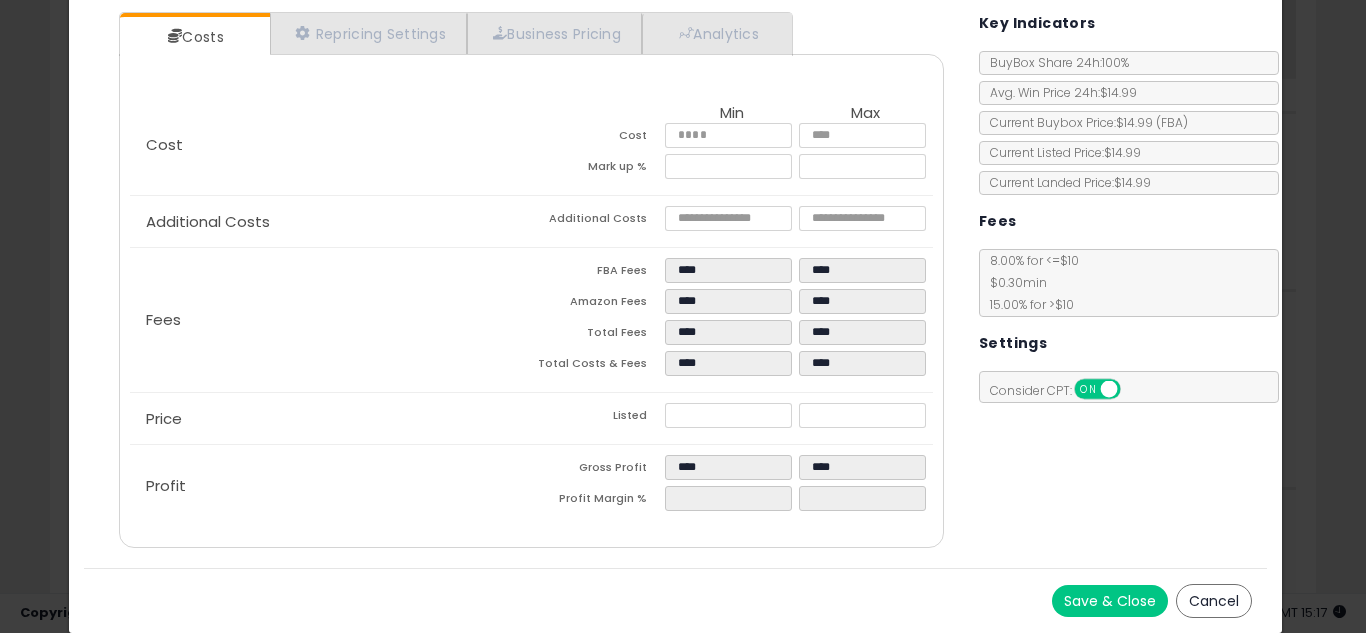 type on "****" 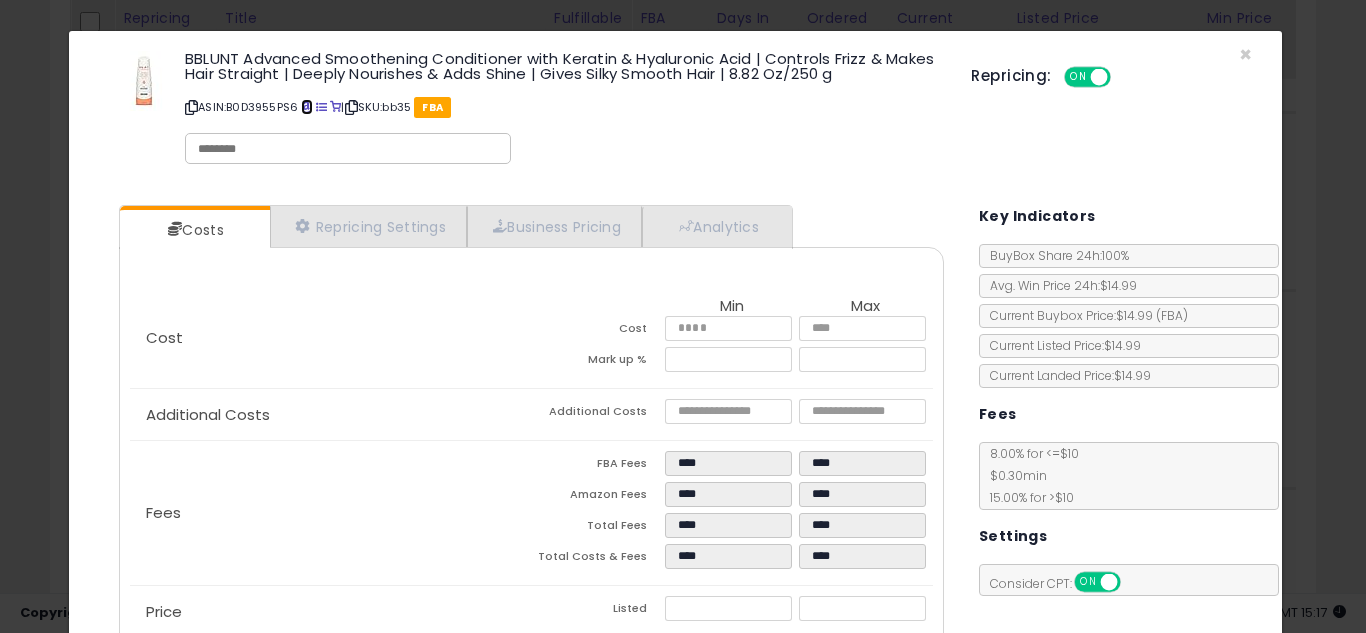 click at bounding box center [306, 107] 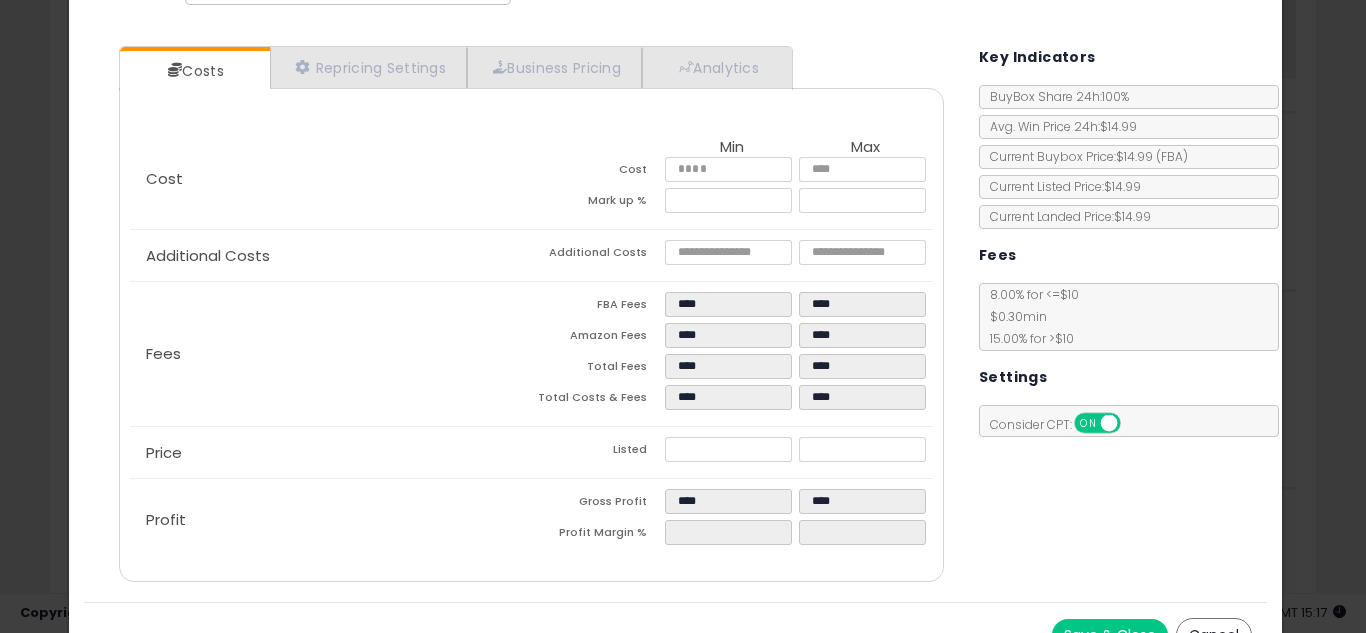 scroll, scrollTop: 193, scrollLeft: 0, axis: vertical 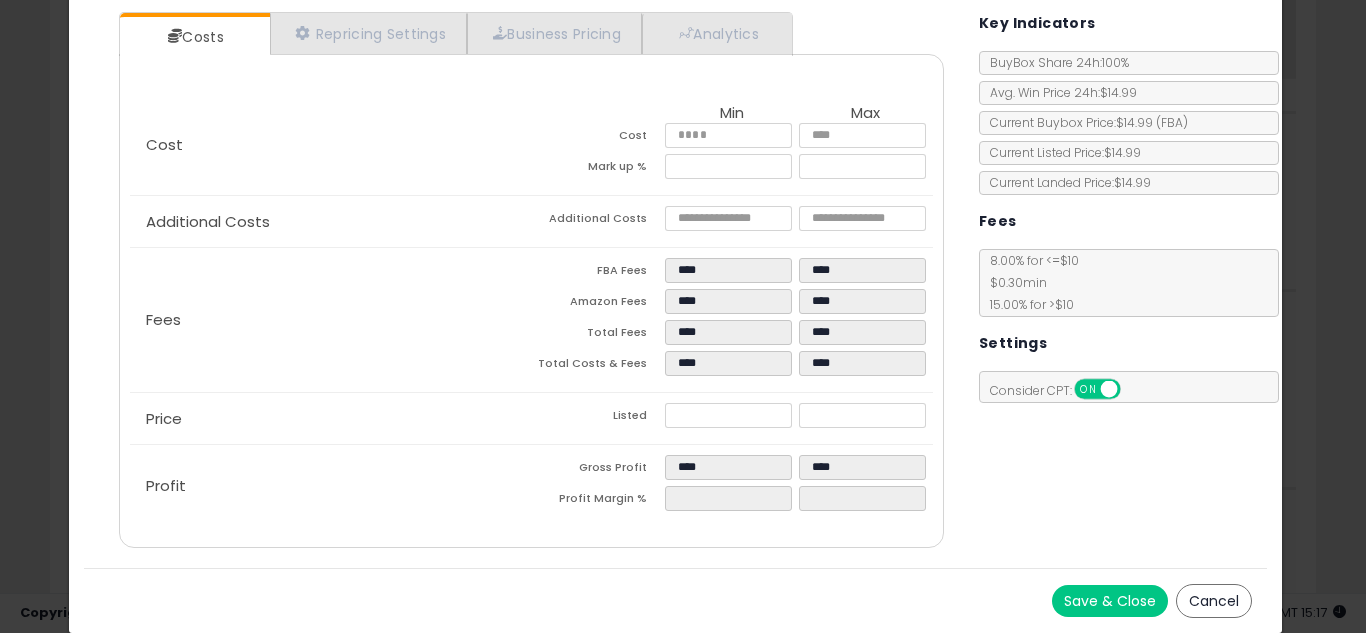 click on "Save & Close" at bounding box center [1110, 601] 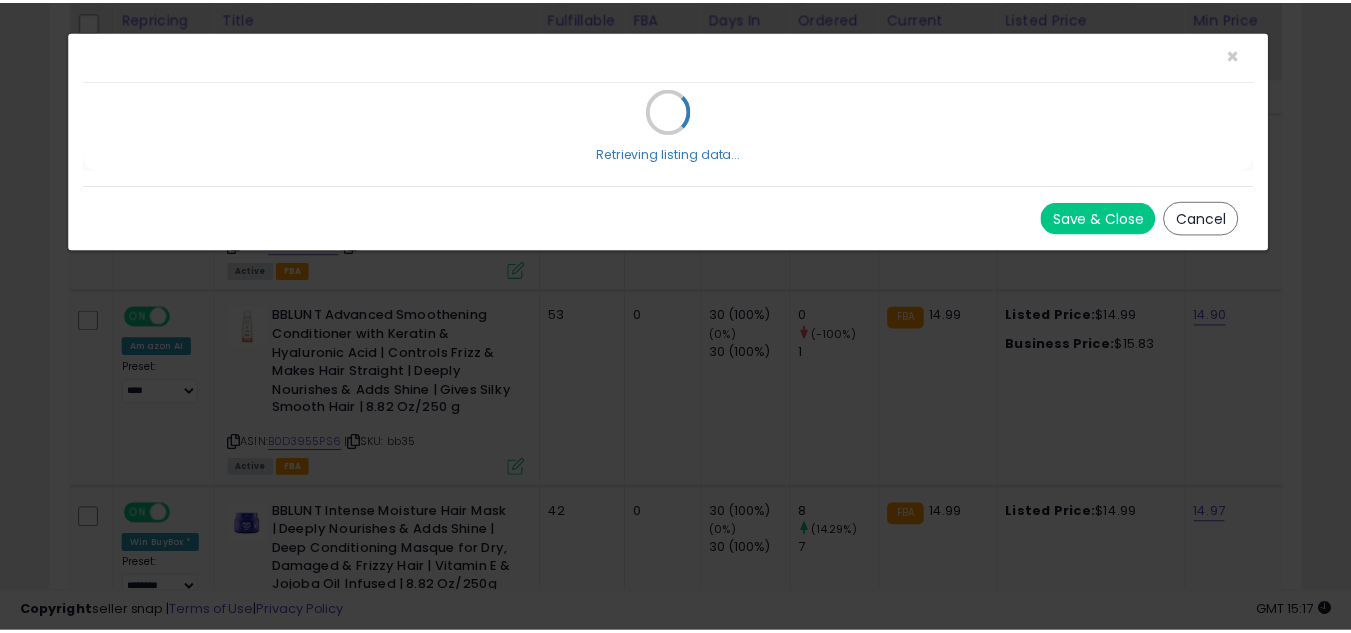 scroll, scrollTop: 0, scrollLeft: 0, axis: both 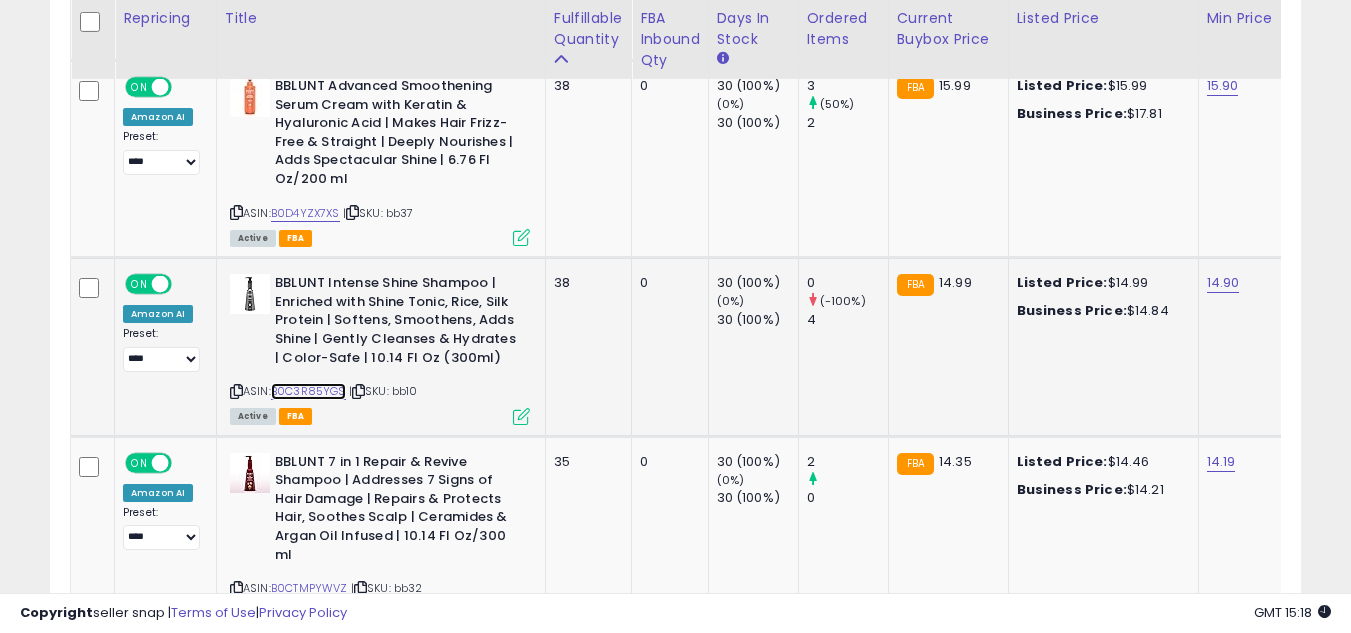 click on "B0C3R85YGS" at bounding box center [308, 391] 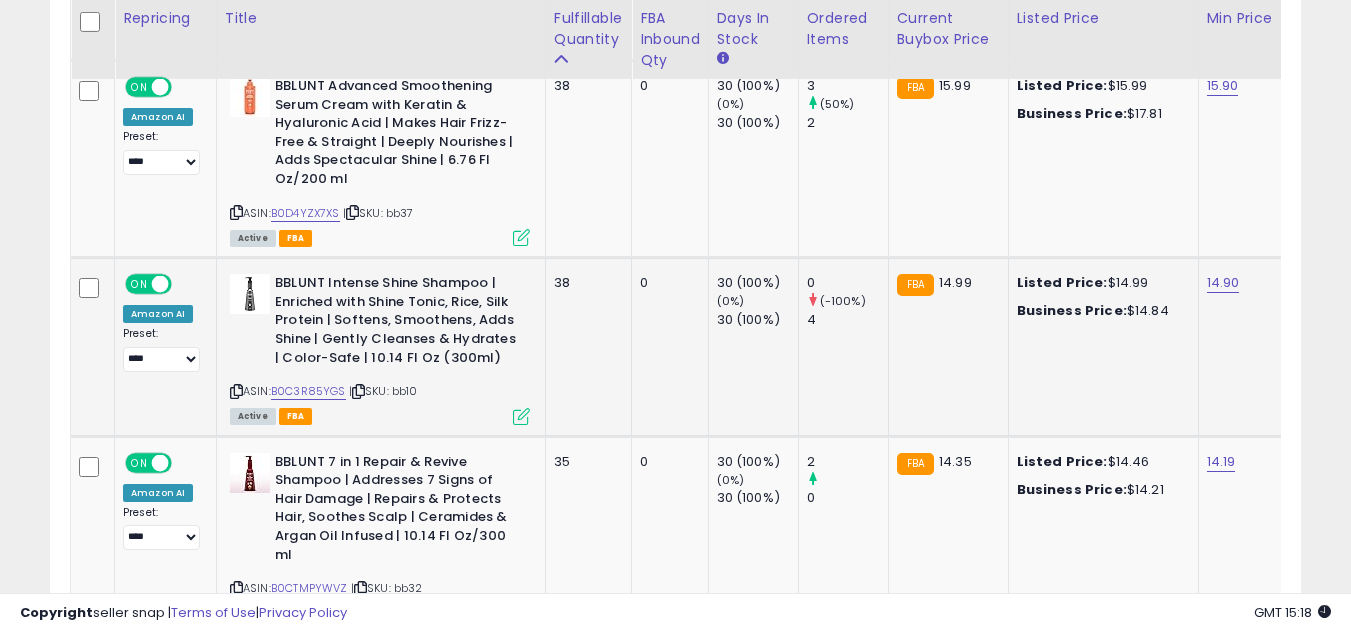 click at bounding box center (521, 416) 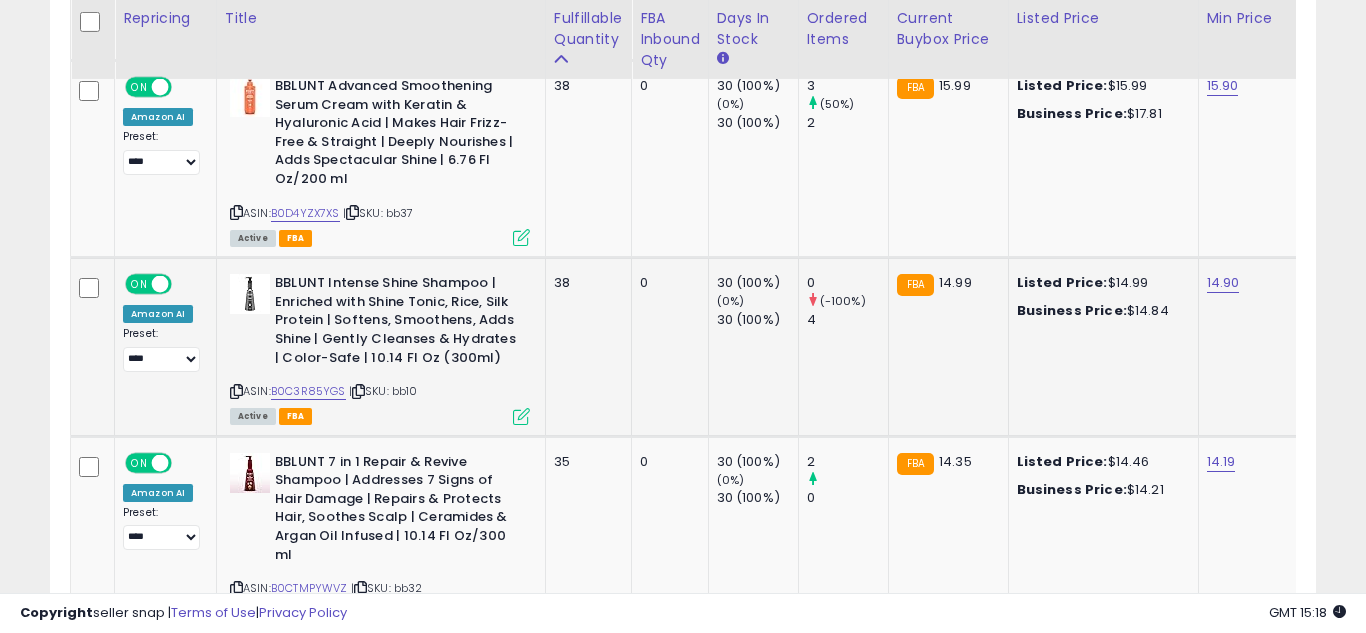 scroll, scrollTop: 999590, scrollLeft: 999267, axis: both 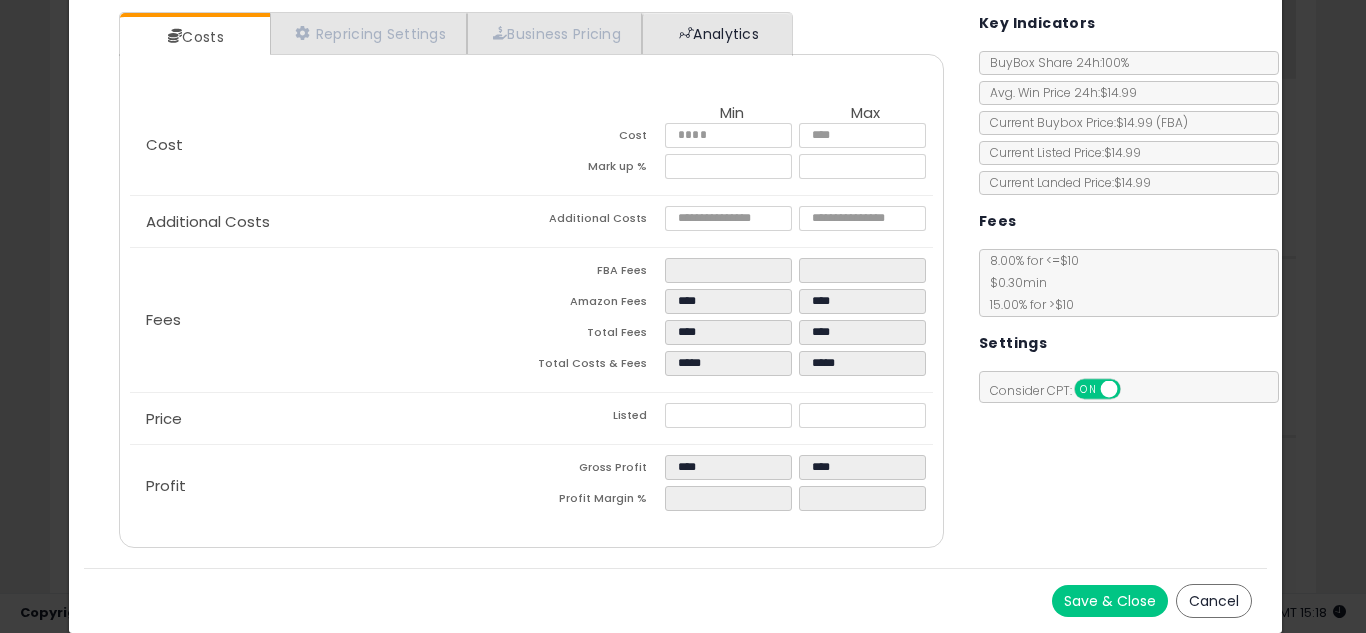 drag, startPoint x: 801, startPoint y: 47, endPoint x: 782, endPoint y: 44, distance: 19.235384 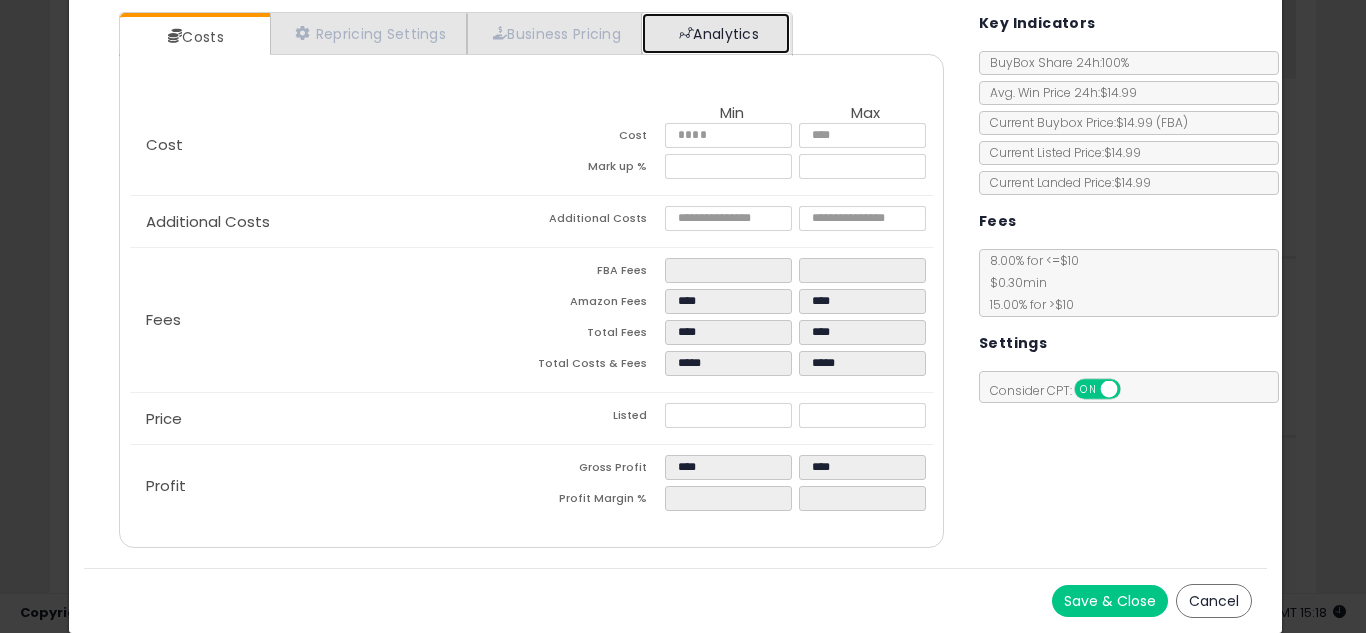 click on "Analytics" at bounding box center (716, 33) 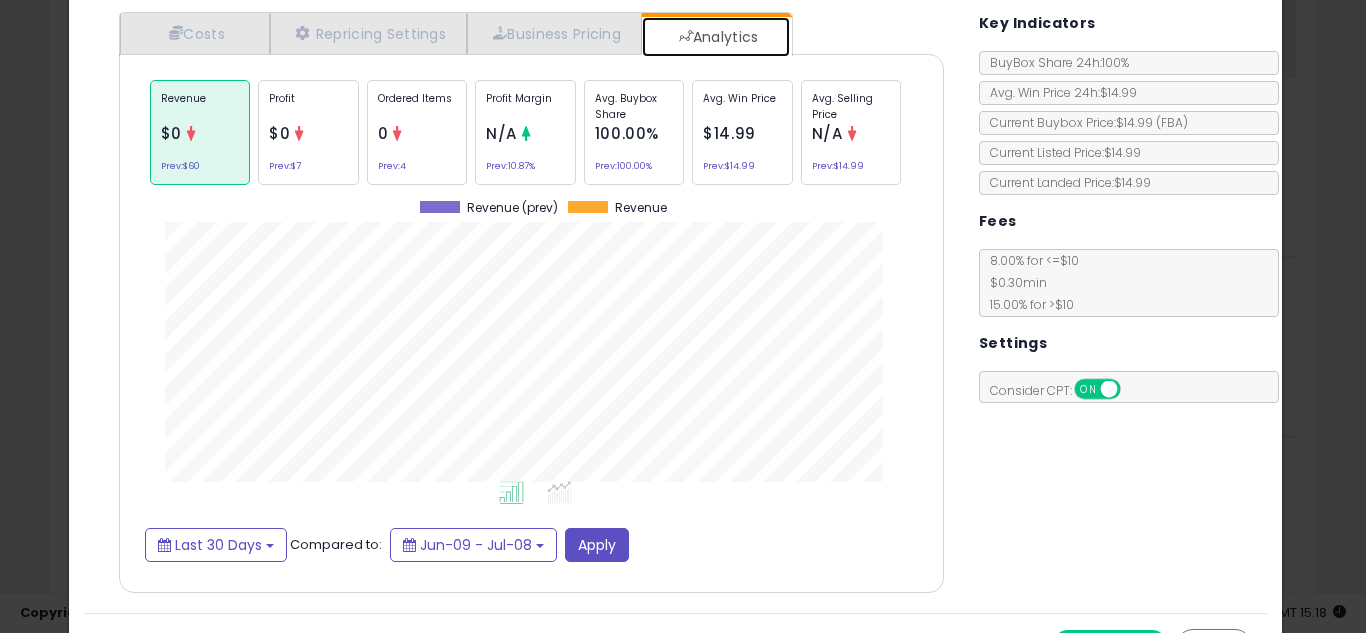 scroll, scrollTop: 999384, scrollLeft: 999145, axis: both 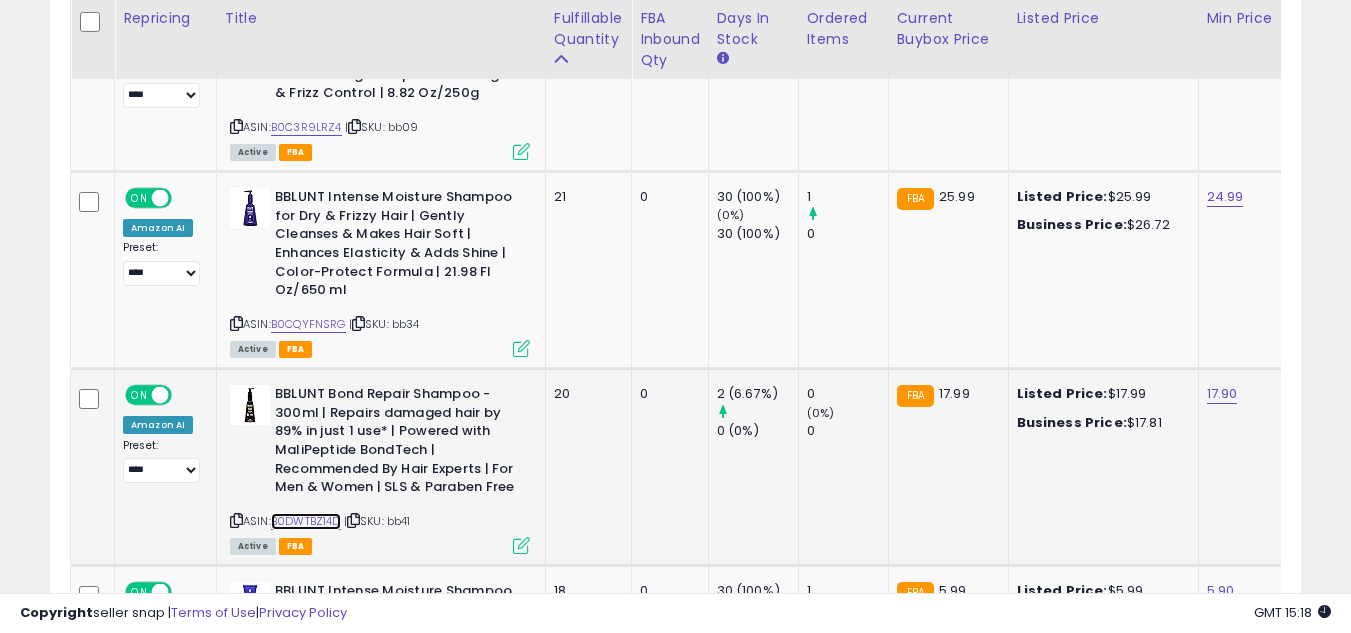 click on "B0DWTBZ14D" at bounding box center [306, 521] 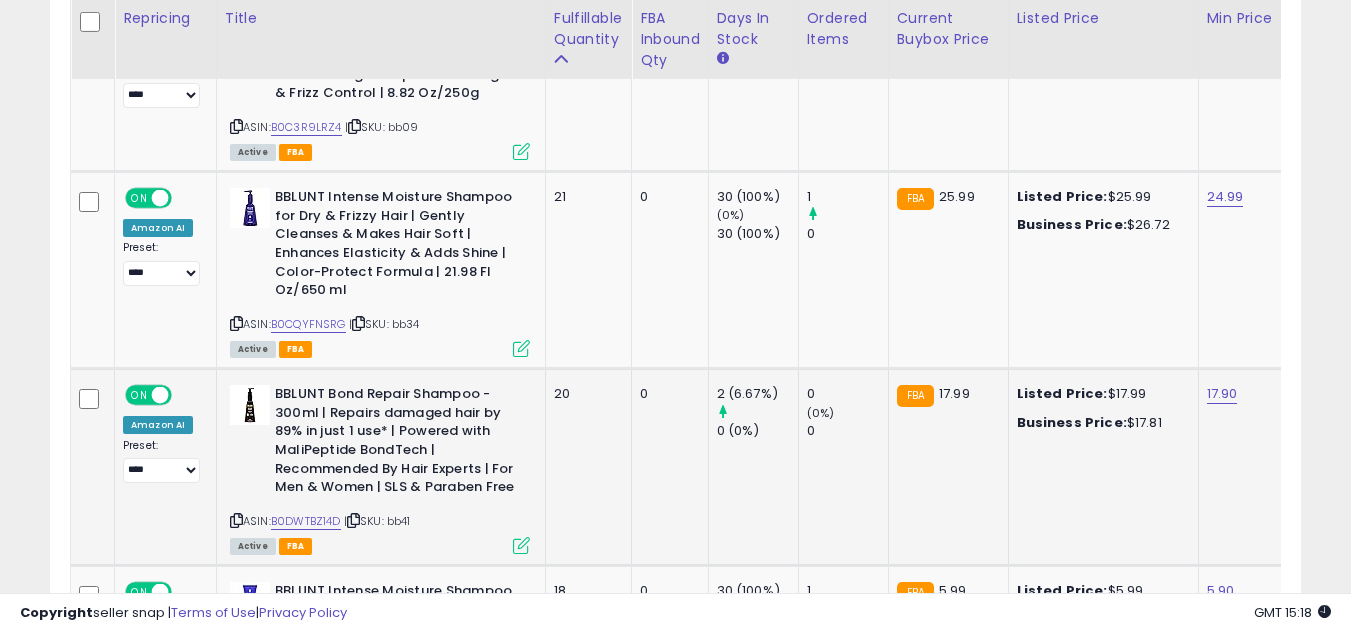 click at bounding box center [521, 545] 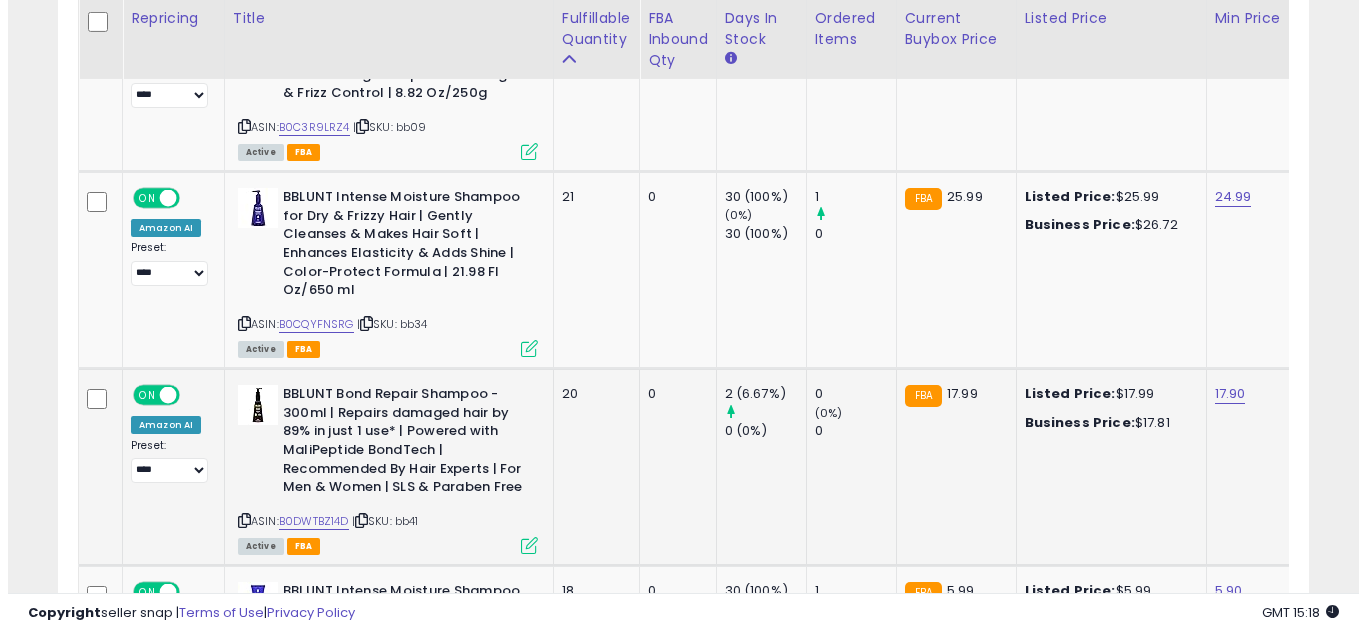 scroll, scrollTop: 999590, scrollLeft: 999267, axis: both 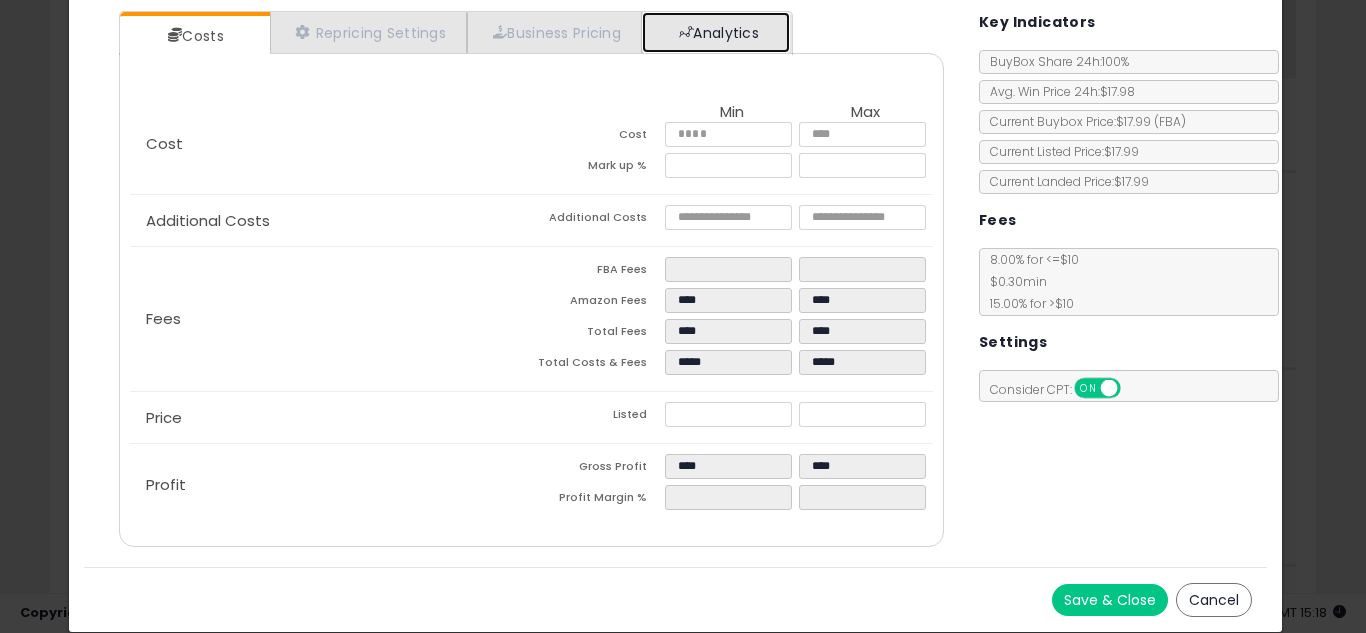 click on "Analytics" at bounding box center [716, 32] 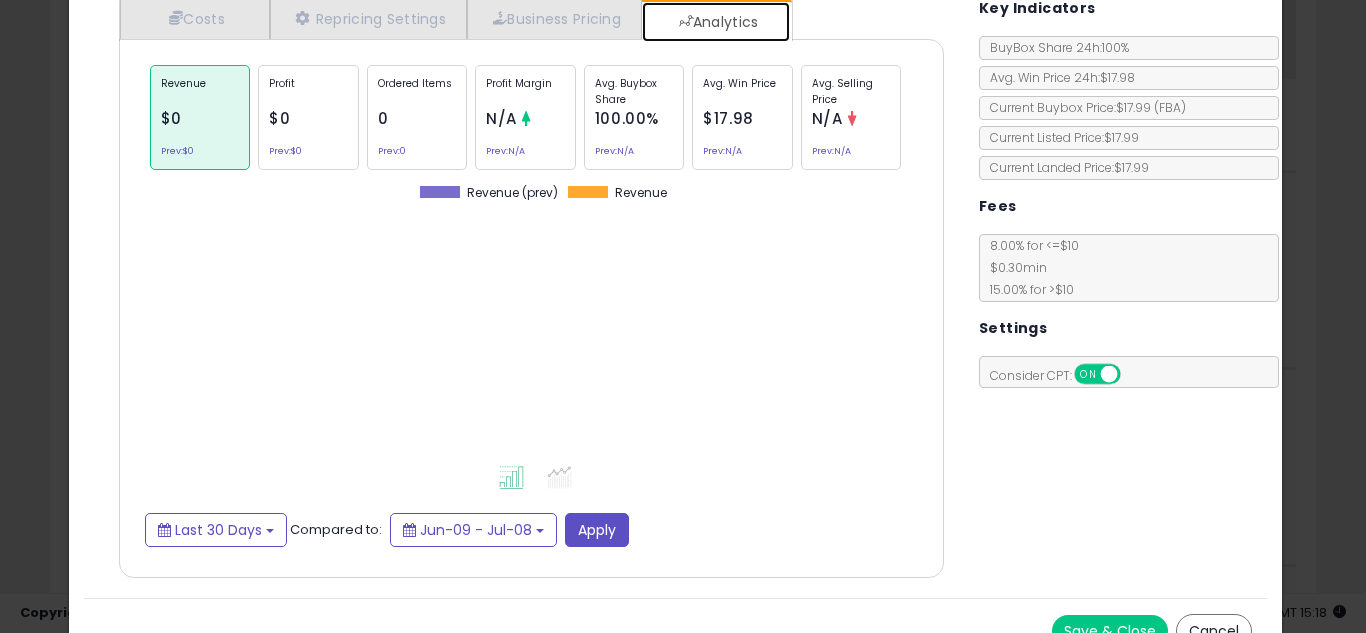 scroll, scrollTop: 999384, scrollLeft: 999145, axis: both 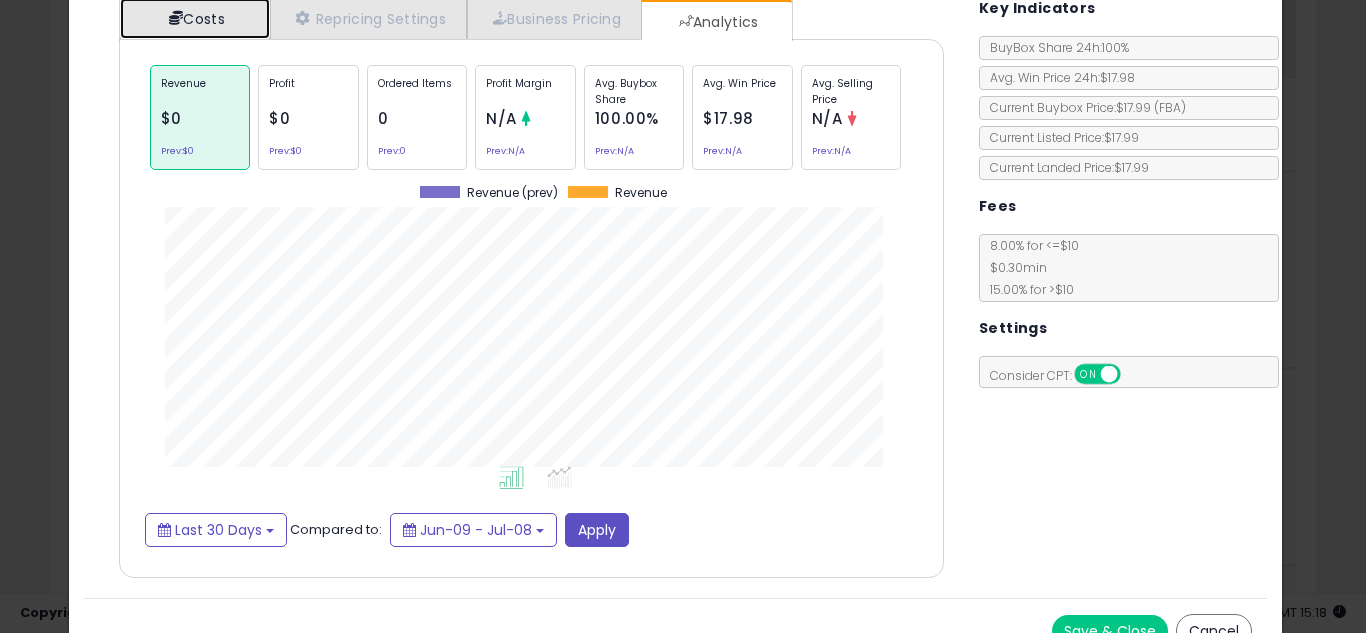 click on "Costs" at bounding box center (195, 18) 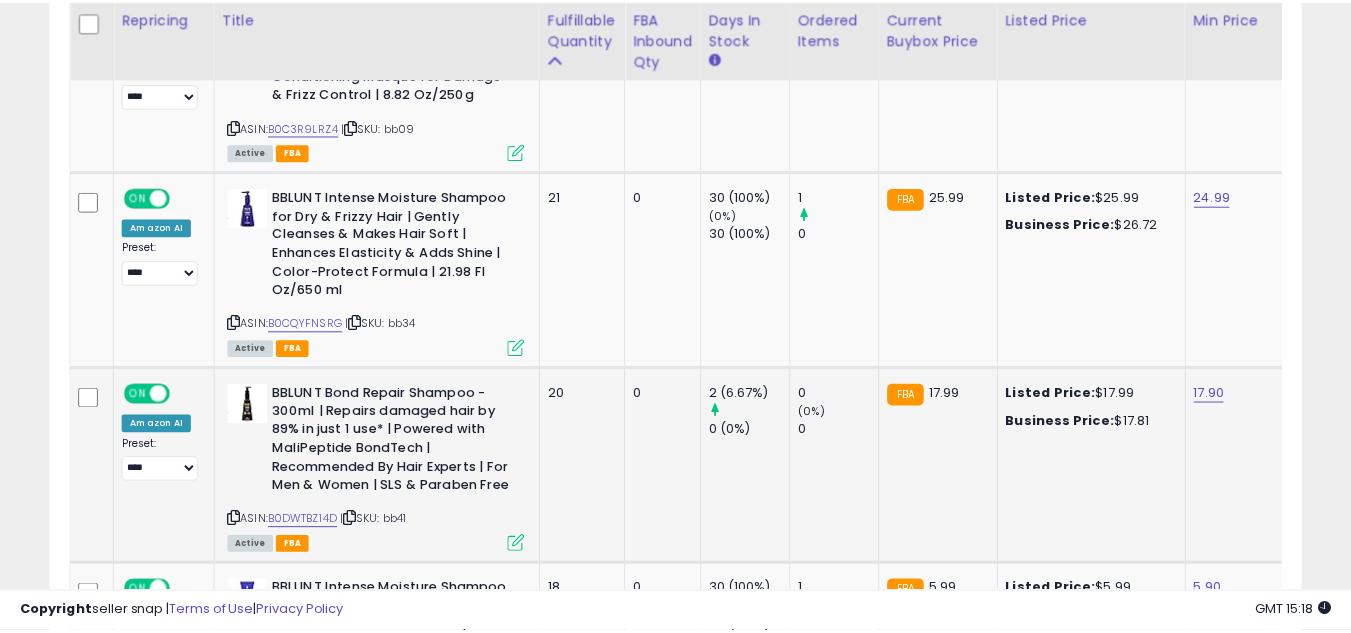scroll, scrollTop: 410, scrollLeft: 724, axis: both 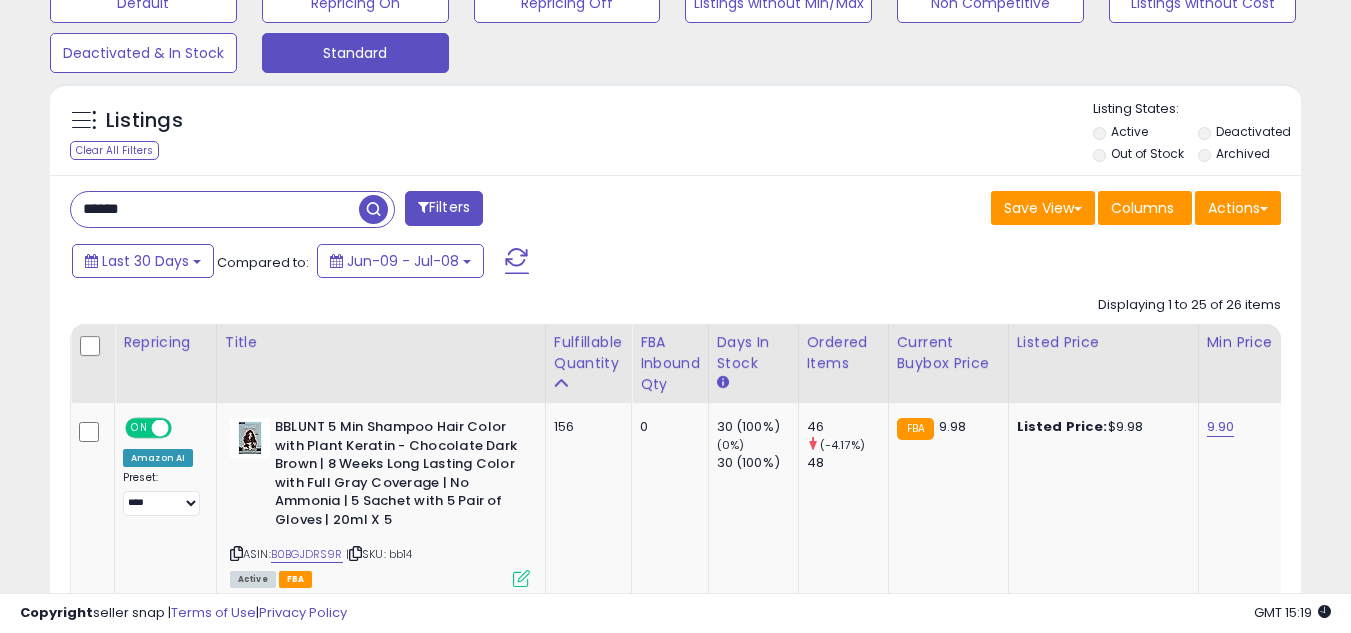 click on "******" at bounding box center (215, 209) 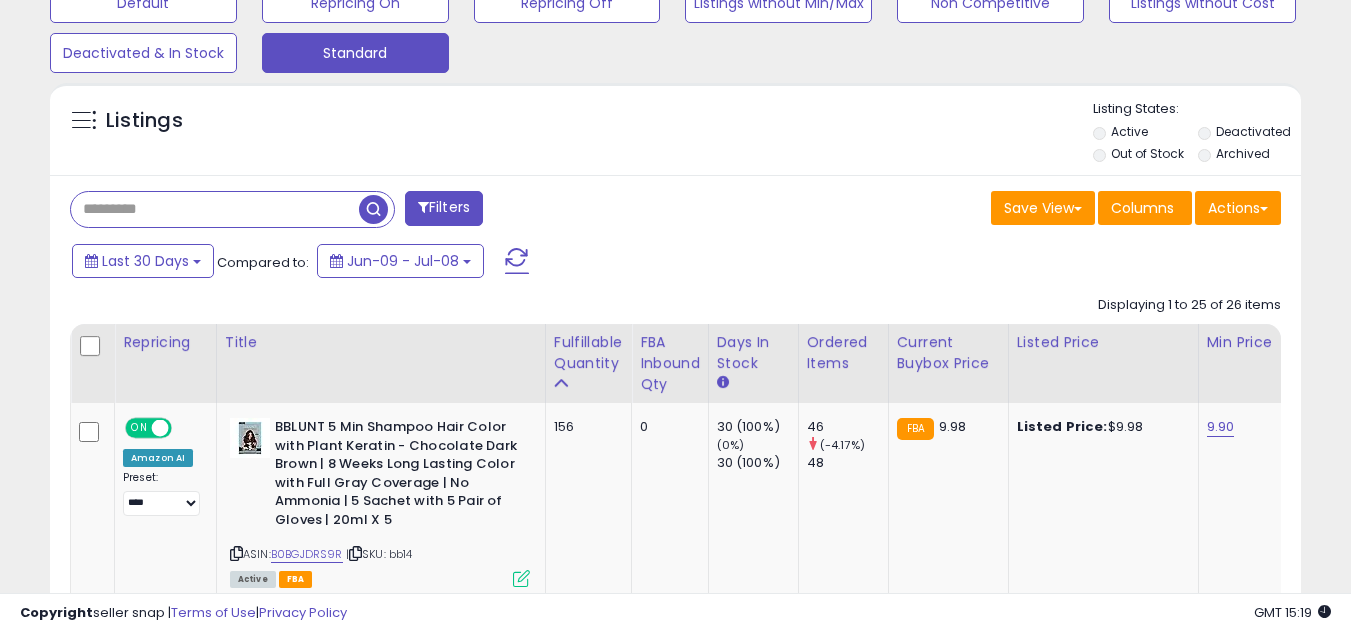 type 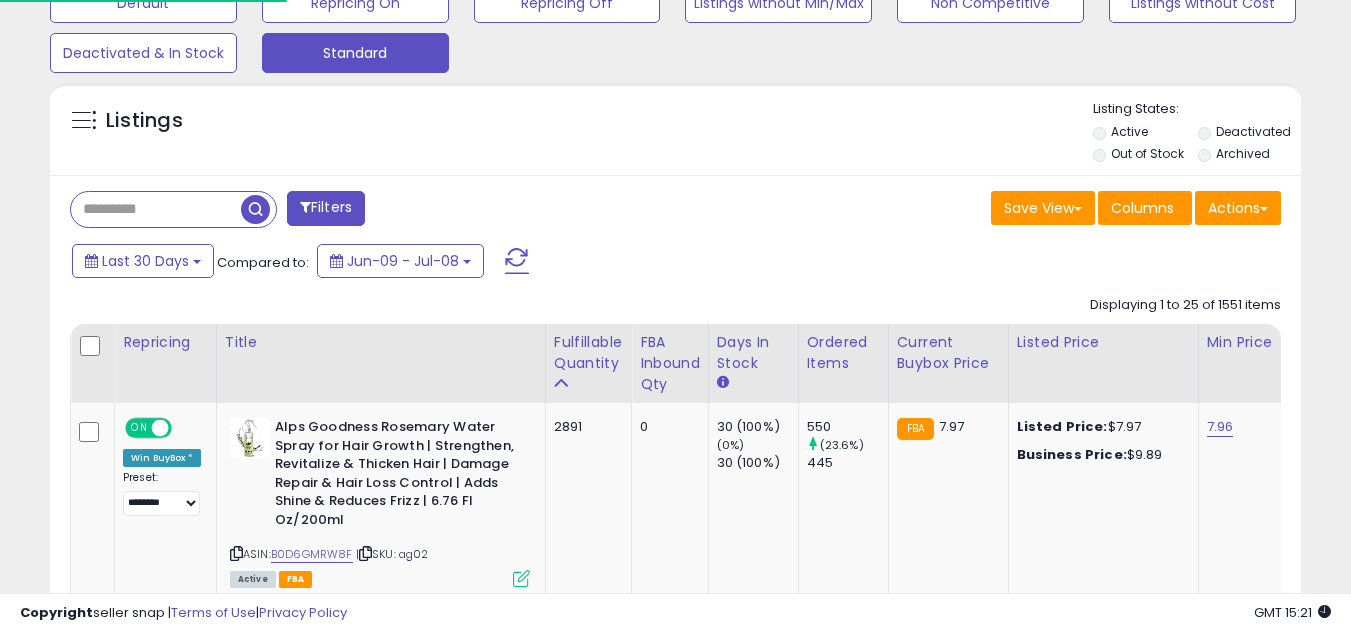 scroll, scrollTop: 607, scrollLeft: 0, axis: vertical 